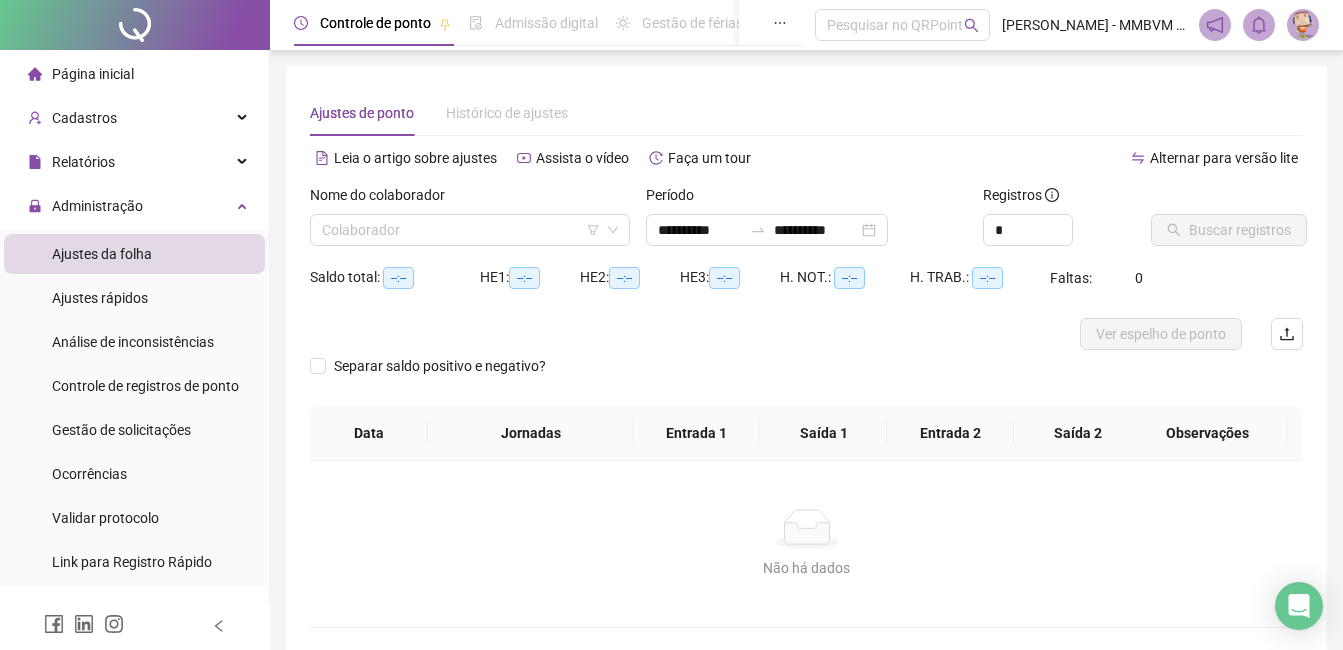 scroll, scrollTop: 0, scrollLeft: 0, axis: both 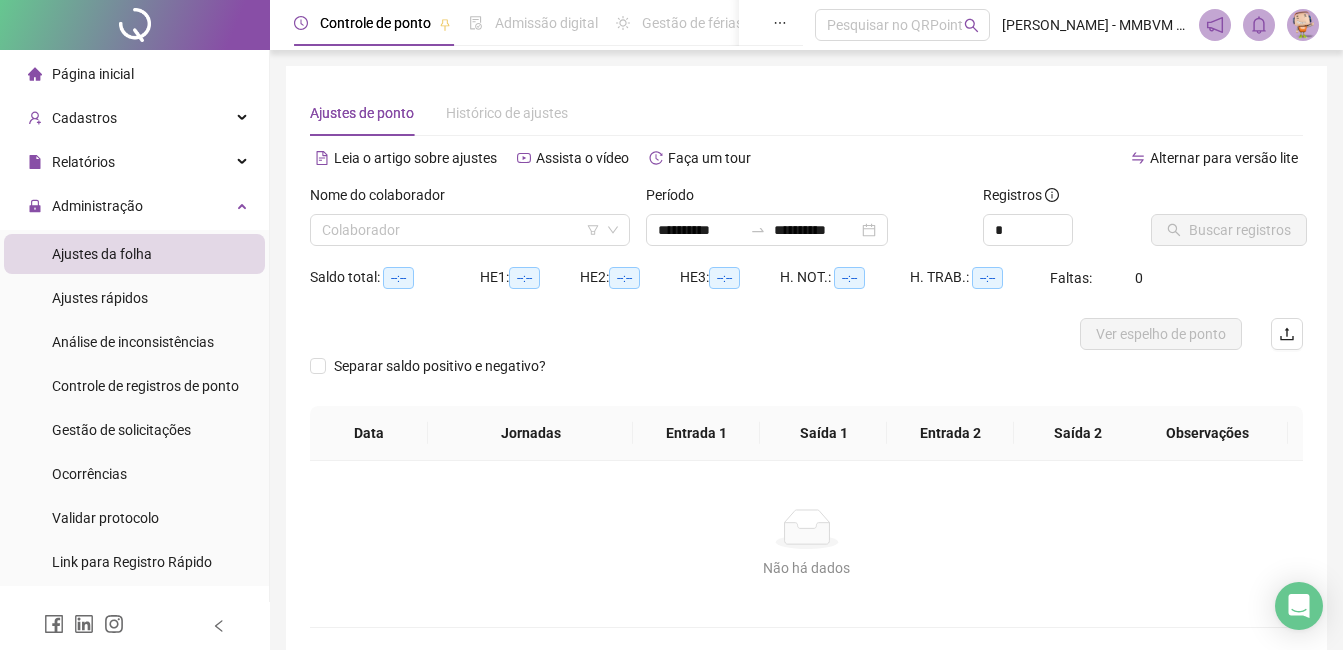 click on "Ajustes da folha" at bounding box center (102, 254) 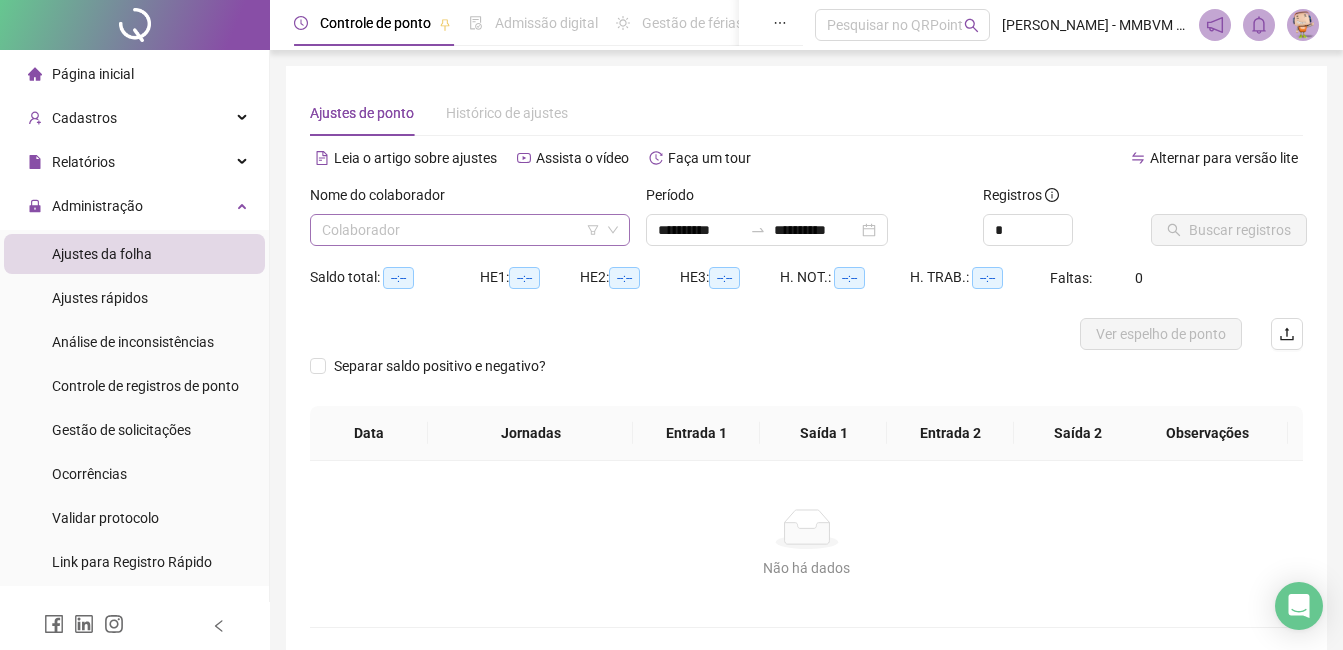 click at bounding box center [464, 230] 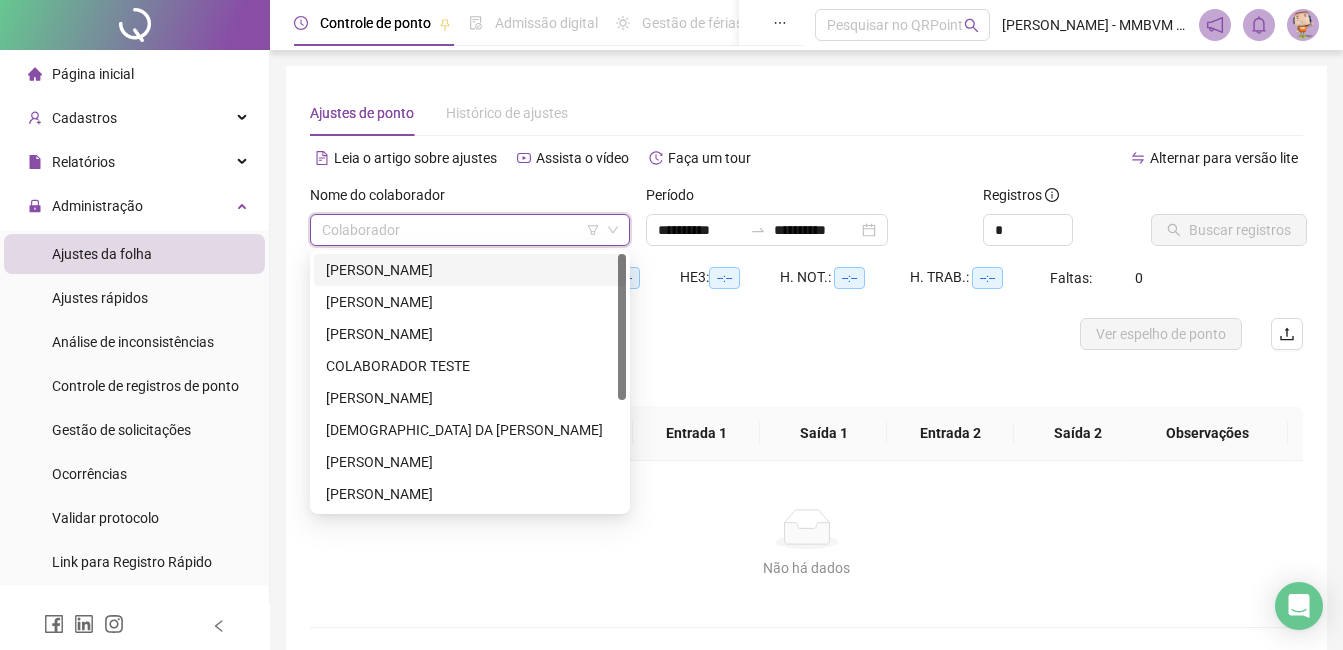 click on "[PERSON_NAME]" at bounding box center (470, 270) 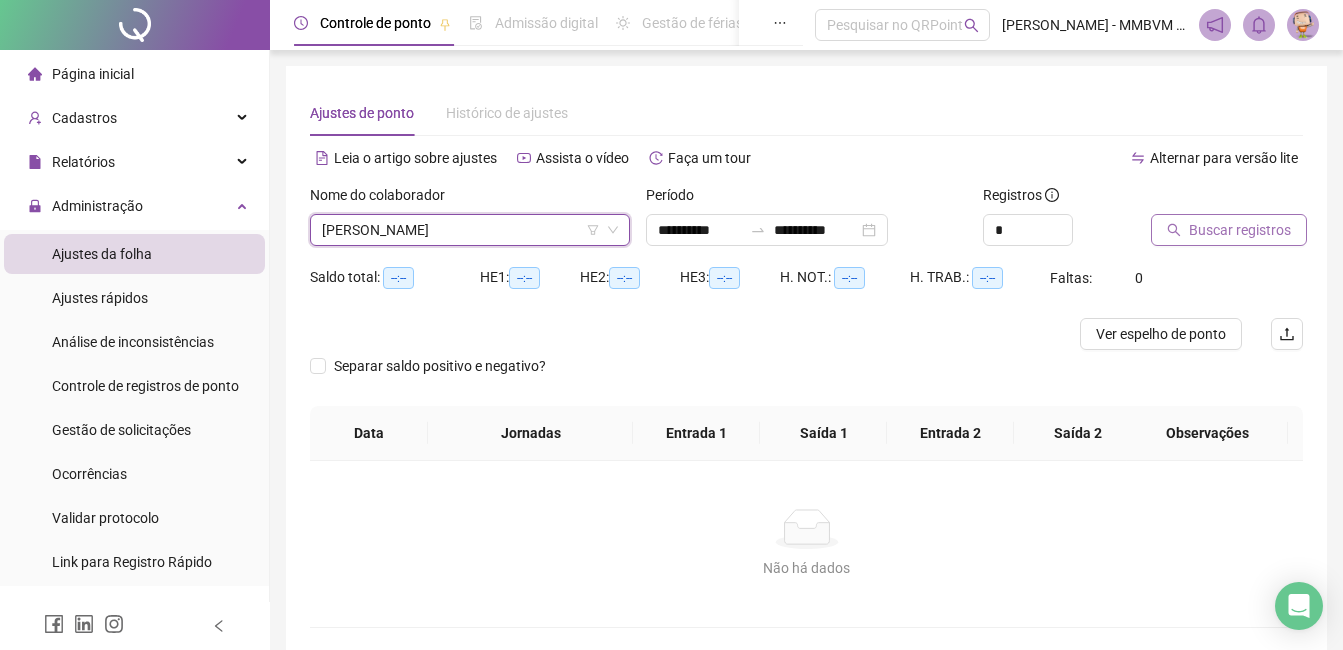 click on "Buscar registros" at bounding box center [1229, 230] 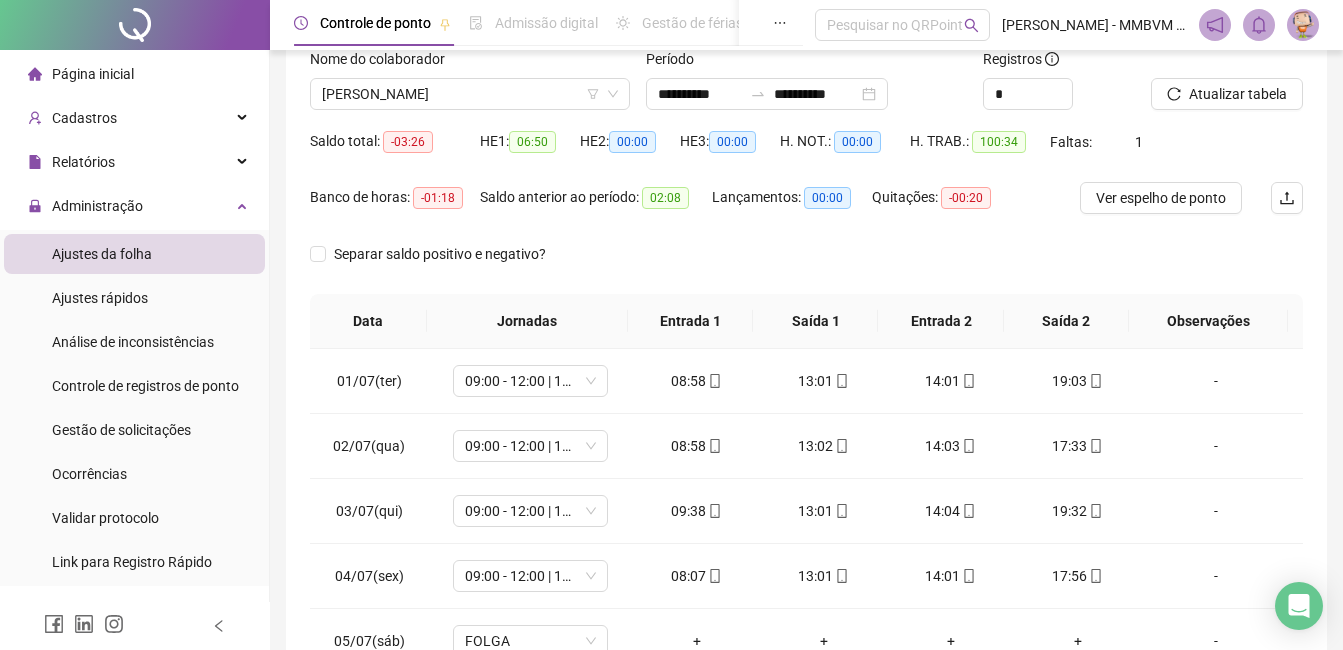 scroll, scrollTop: 372, scrollLeft: 0, axis: vertical 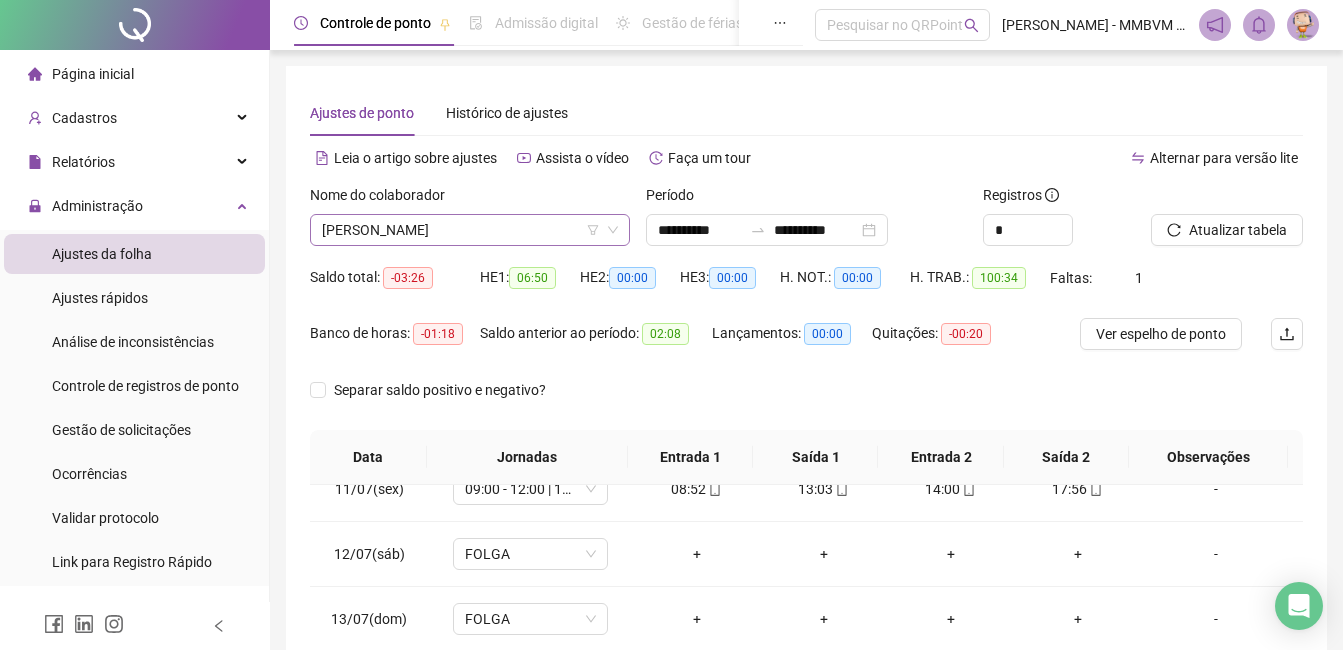 click on "[PERSON_NAME]" at bounding box center [470, 230] 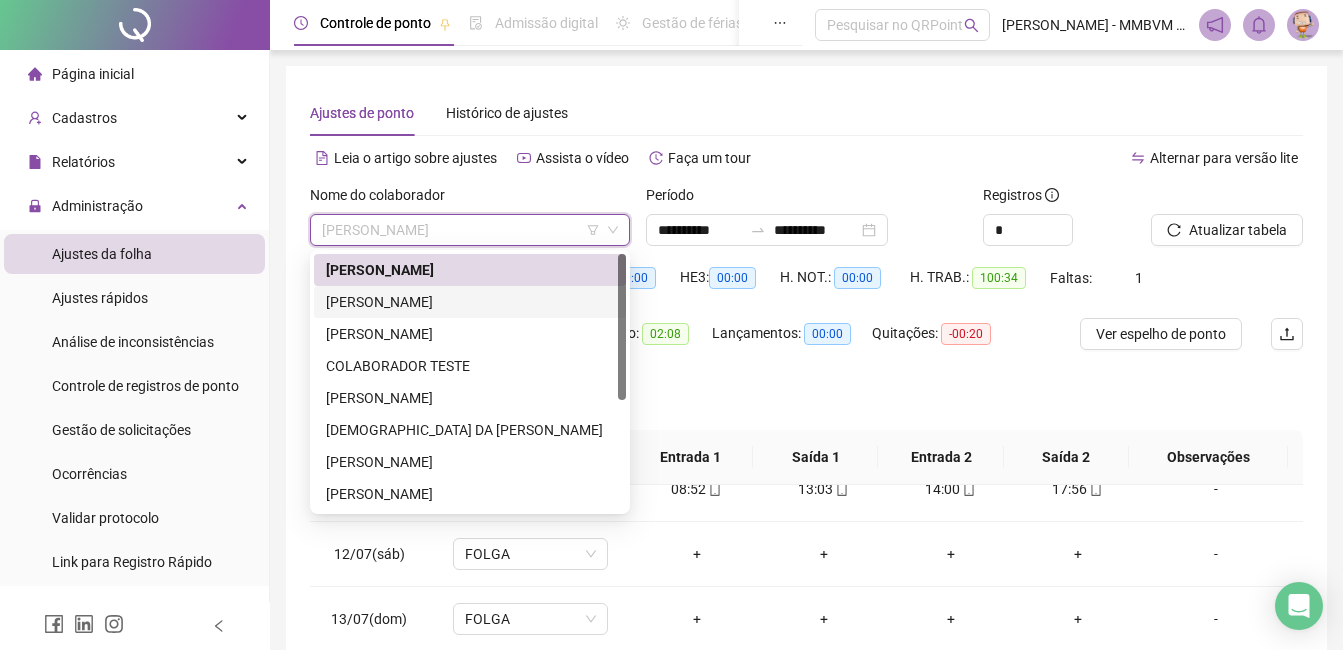 click on "[PERSON_NAME]" at bounding box center [470, 302] 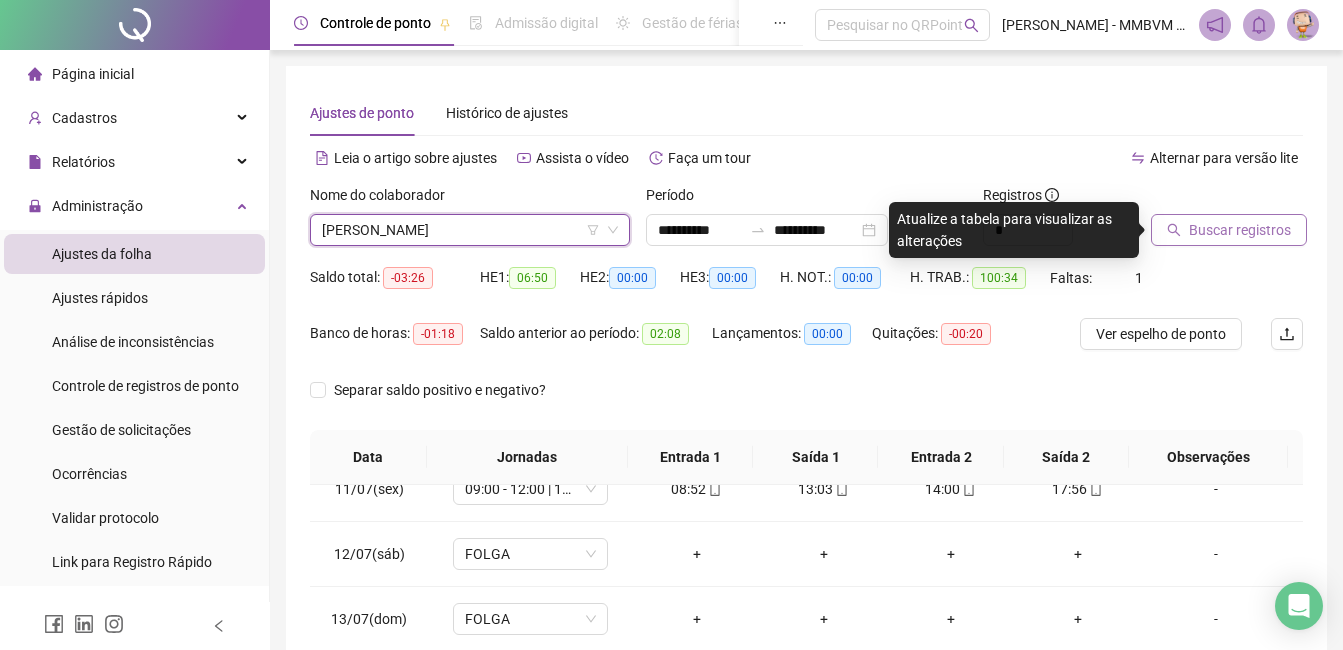 click on "Buscar registros" at bounding box center (1240, 230) 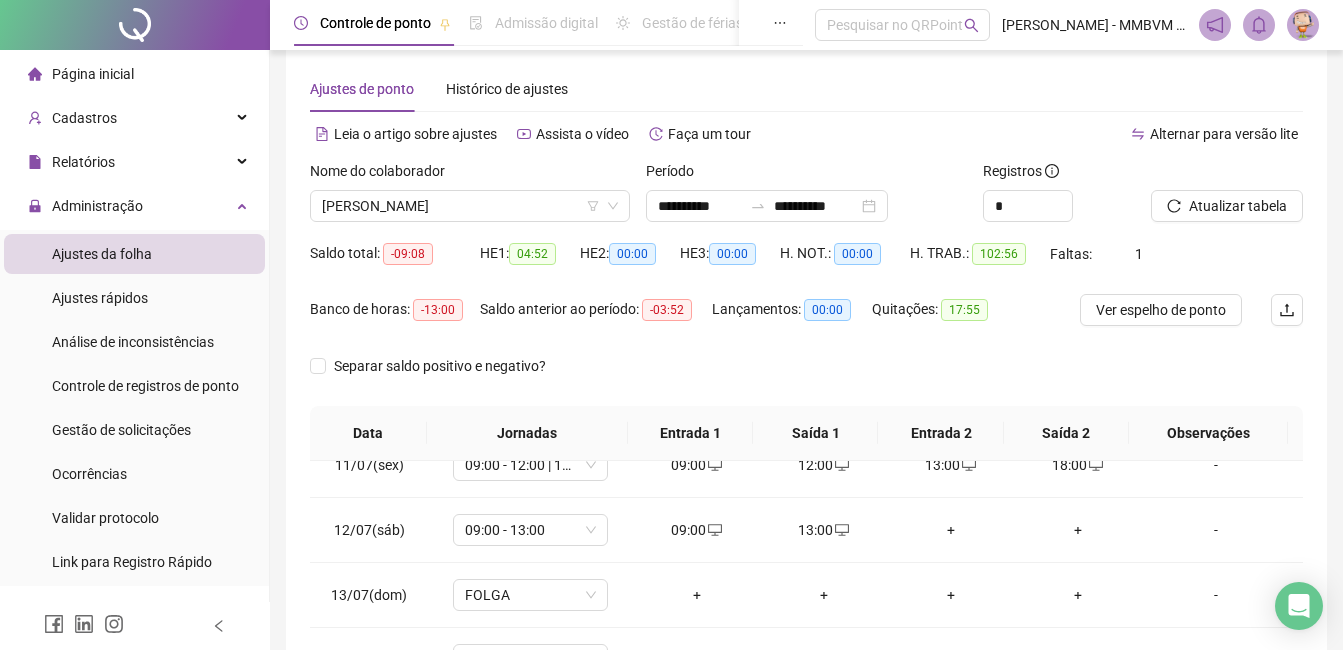 scroll, scrollTop: 372, scrollLeft: 0, axis: vertical 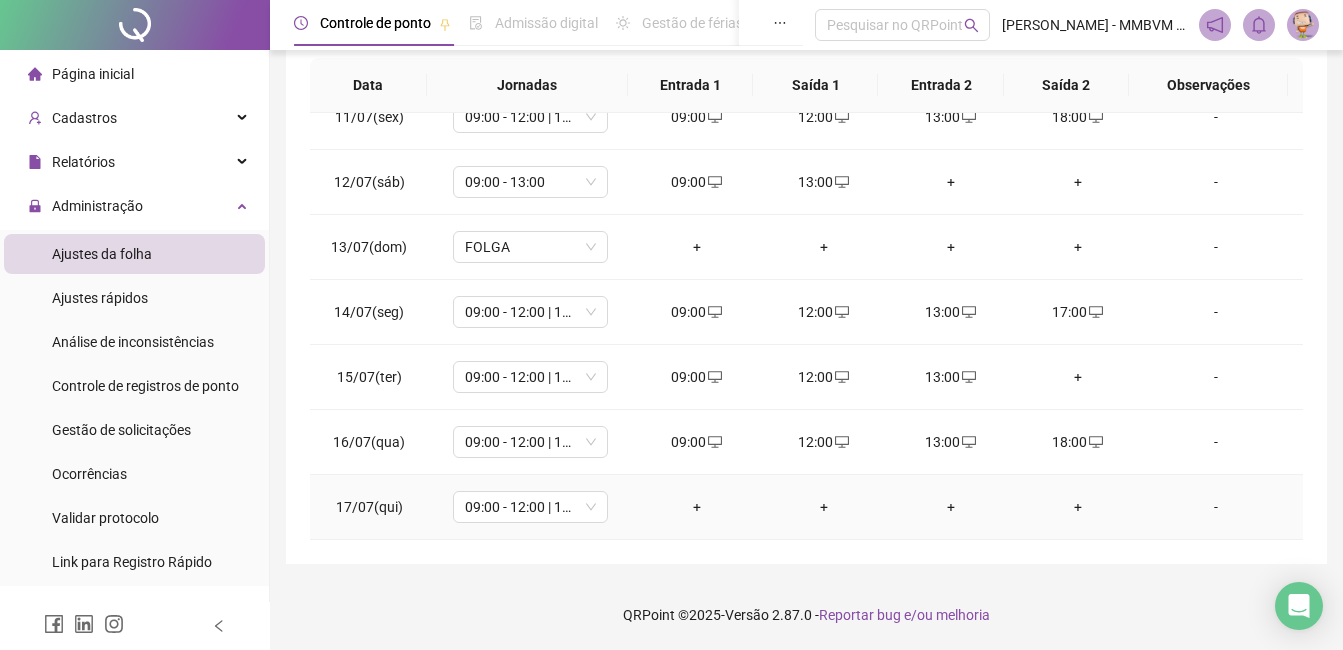 click on "+" at bounding box center (696, 507) 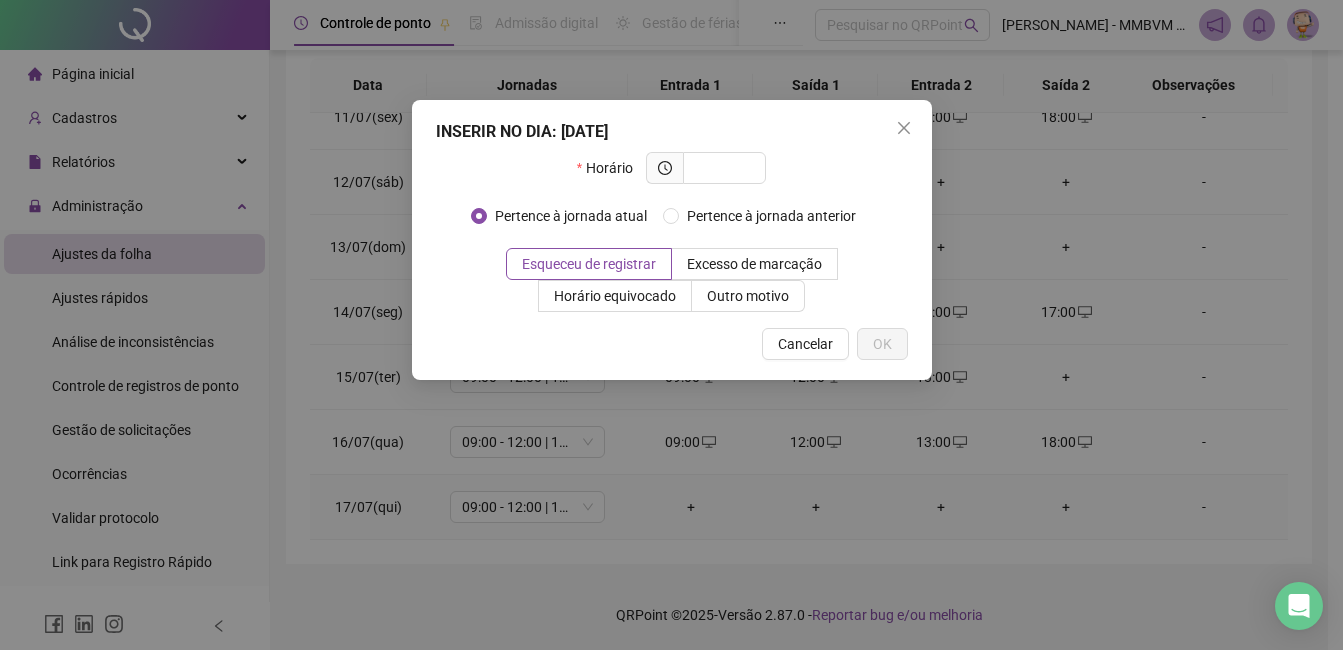 click on "INSERIR NO DIA :   [DATE] Horário Pertence à jornada atual Pertence à jornada anterior Esqueceu de registrar Excesso de marcação Horário equivocado Outro motivo Motivo Cancelar OK" at bounding box center (671, 325) 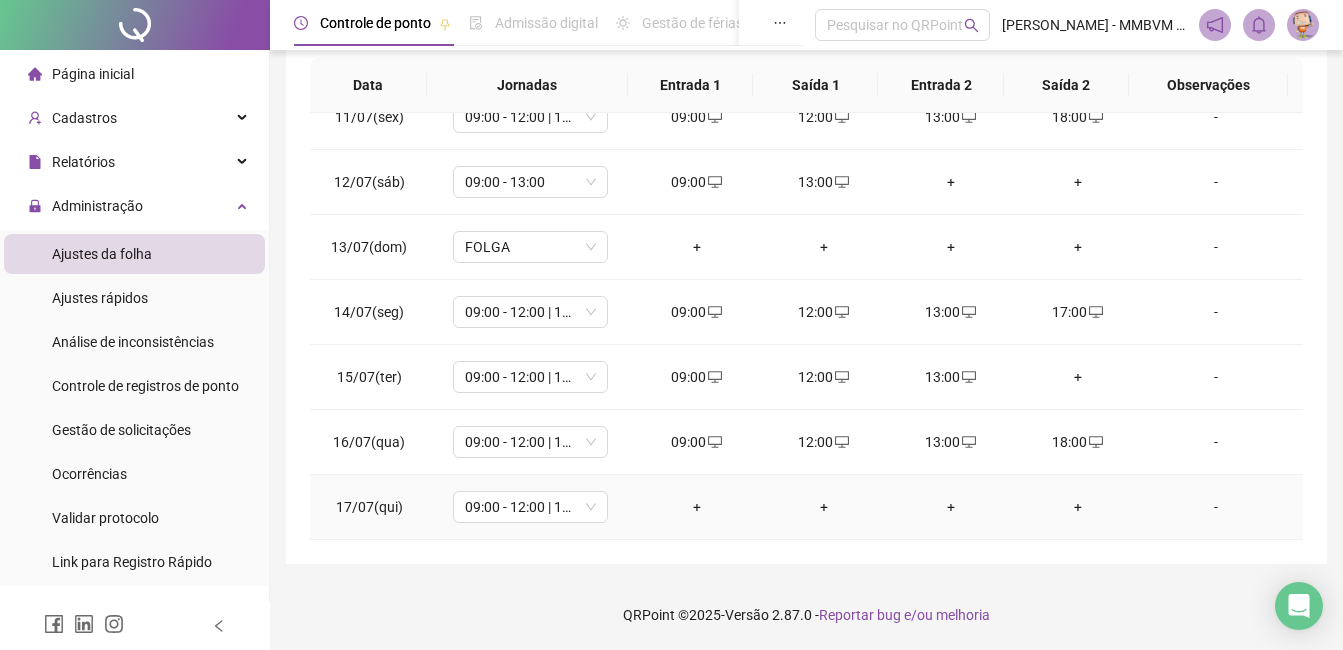 click on "+" at bounding box center [696, 507] 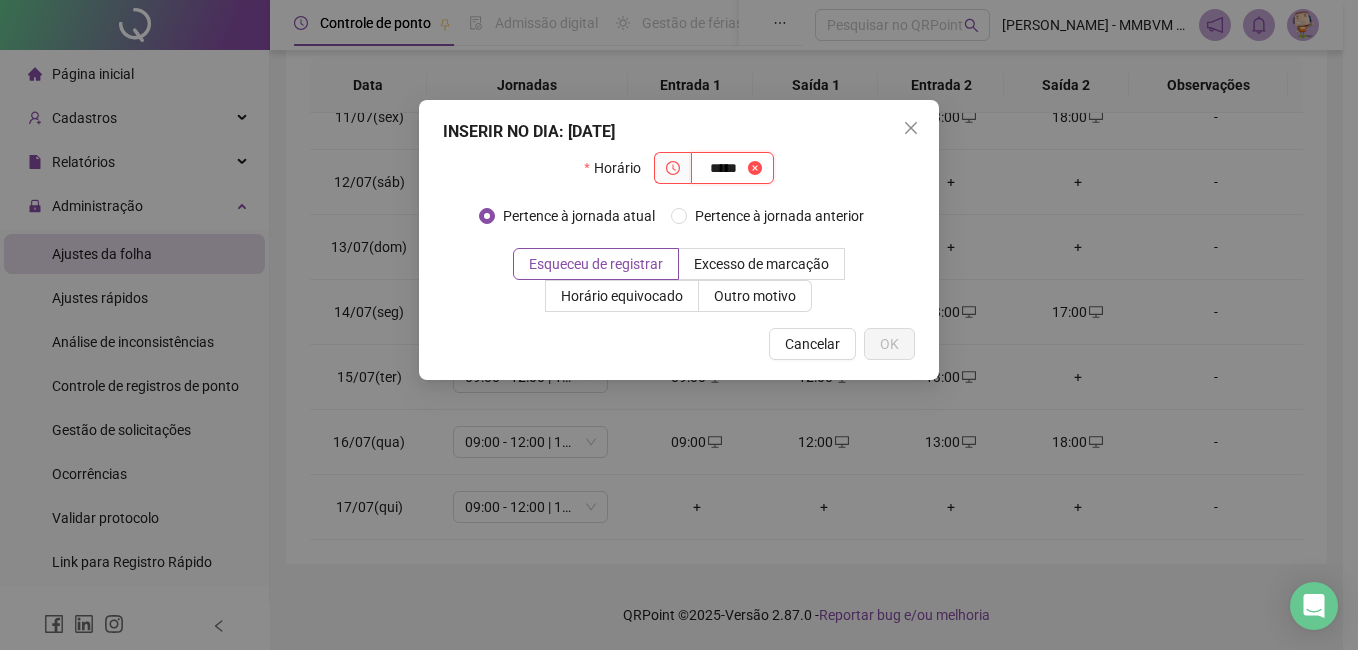 type on "*****" 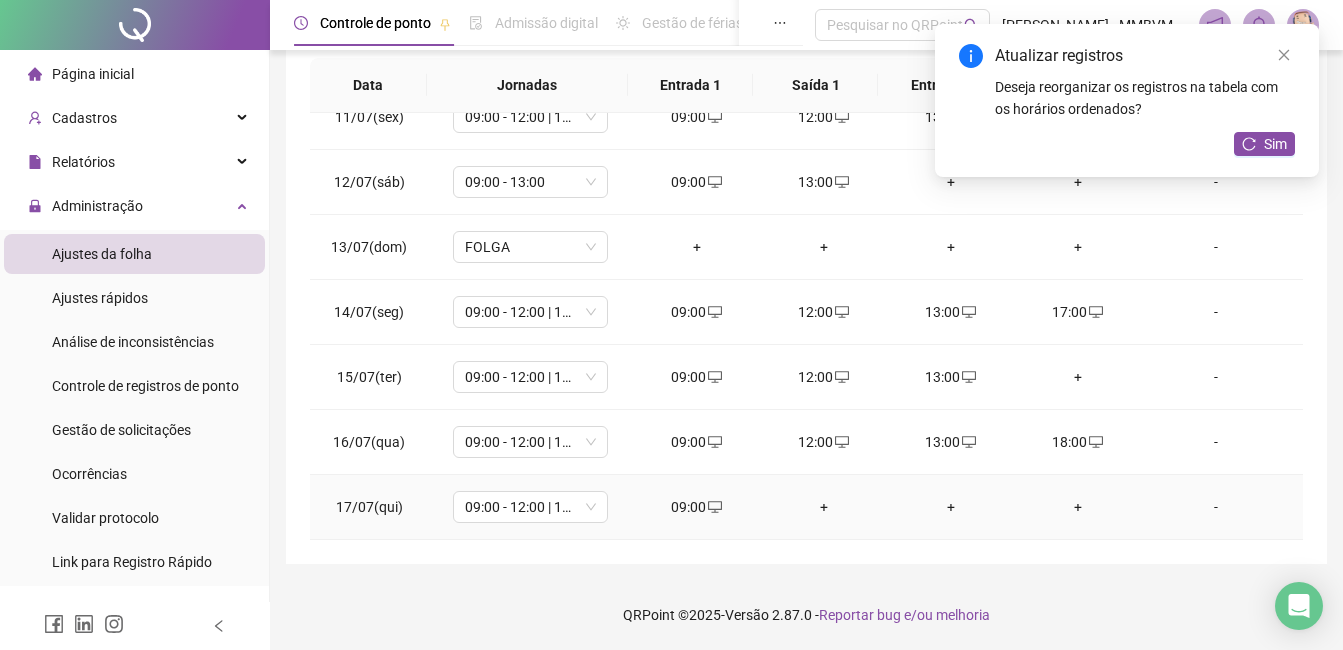 click on "+" at bounding box center (823, 507) 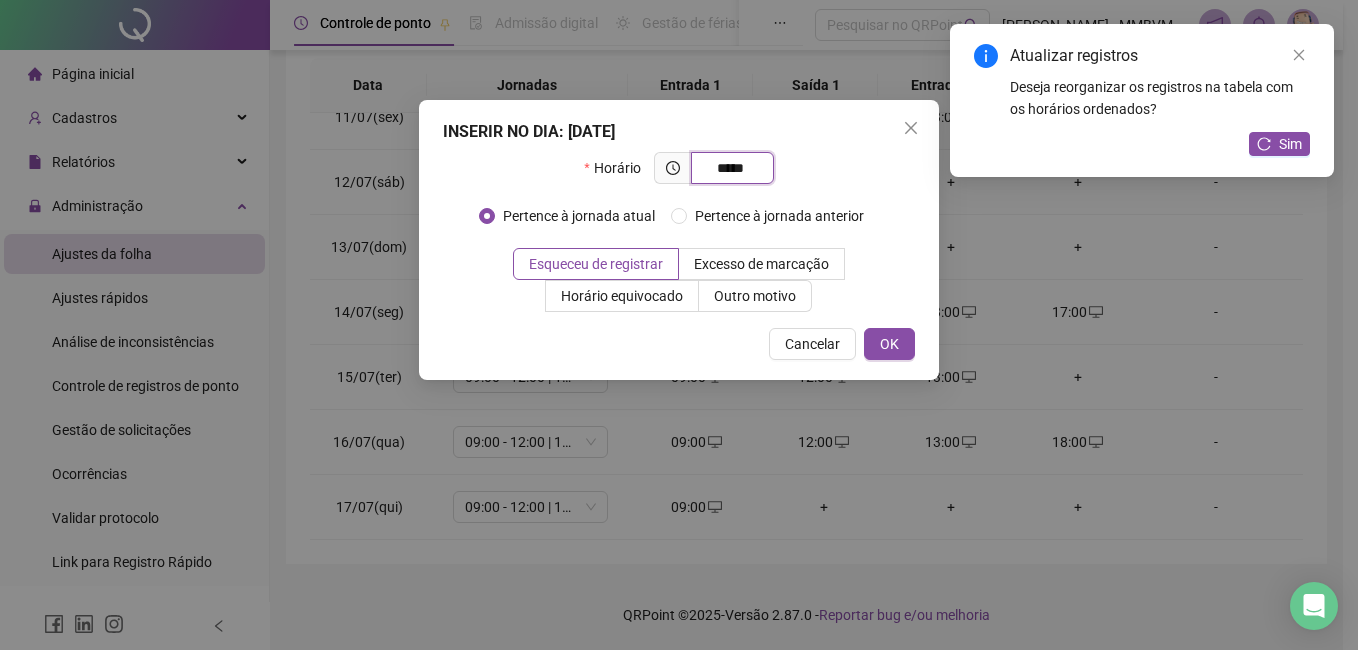 type on "*****" 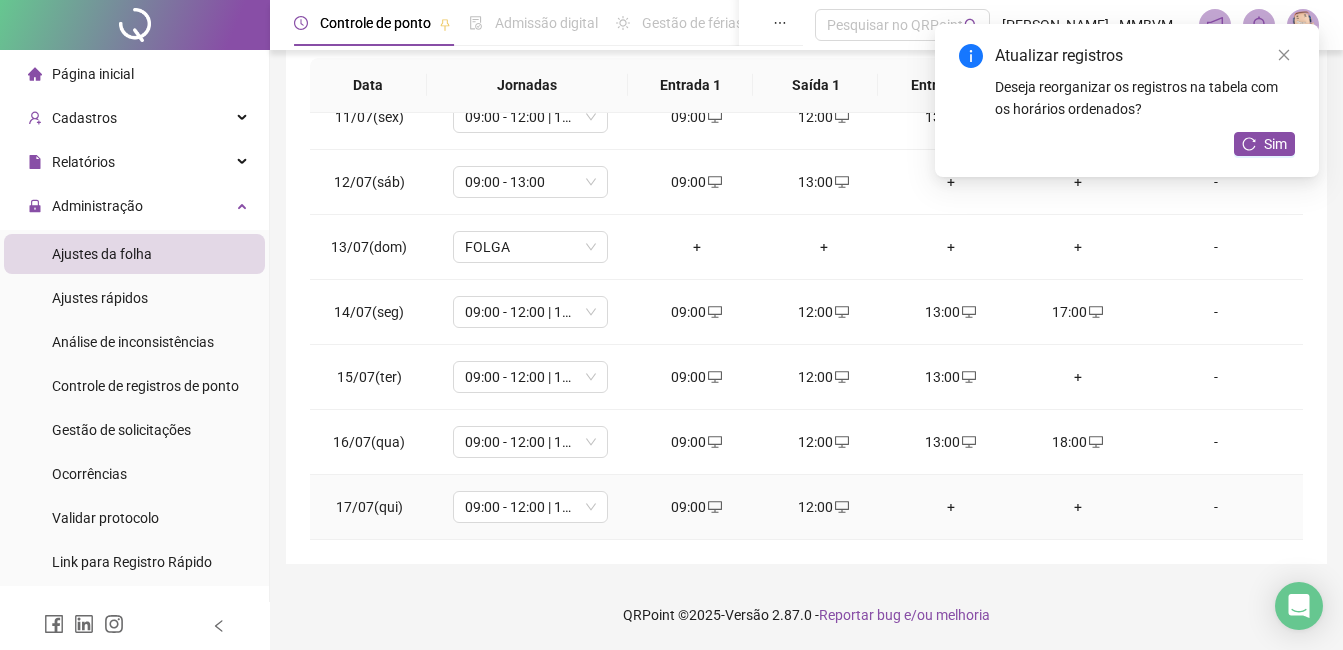 click on "+" at bounding box center [950, 507] 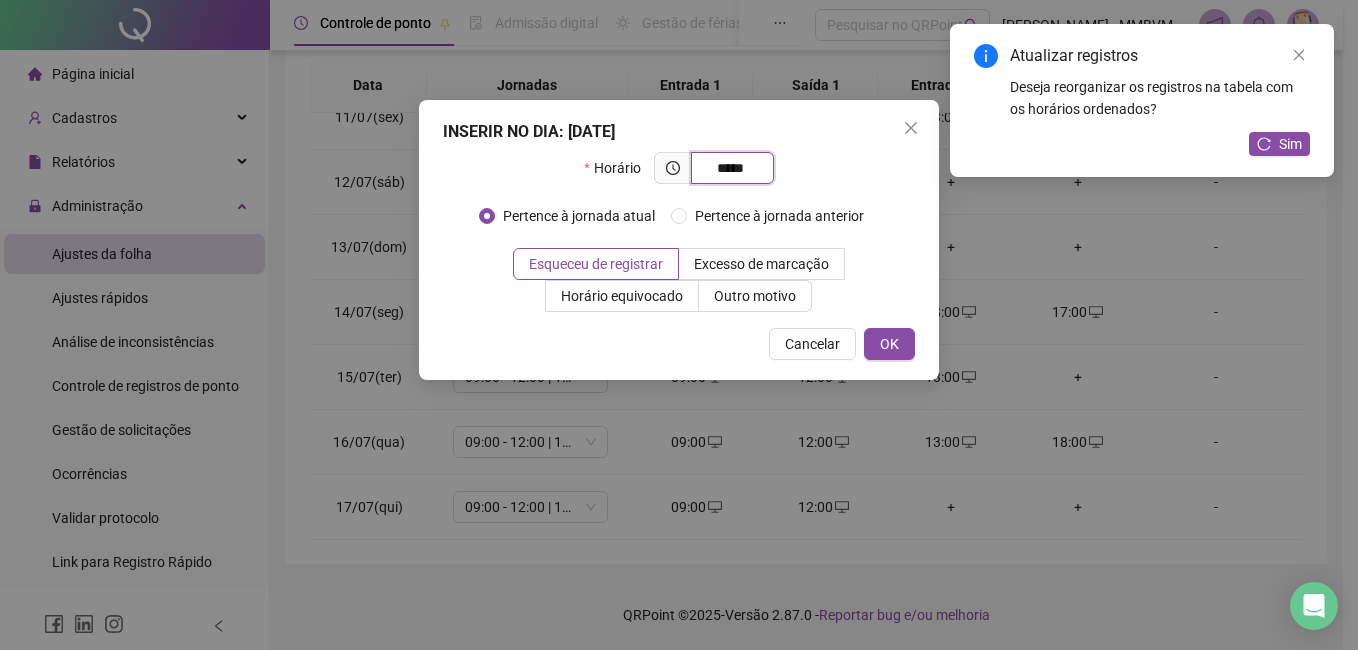 type on "*****" 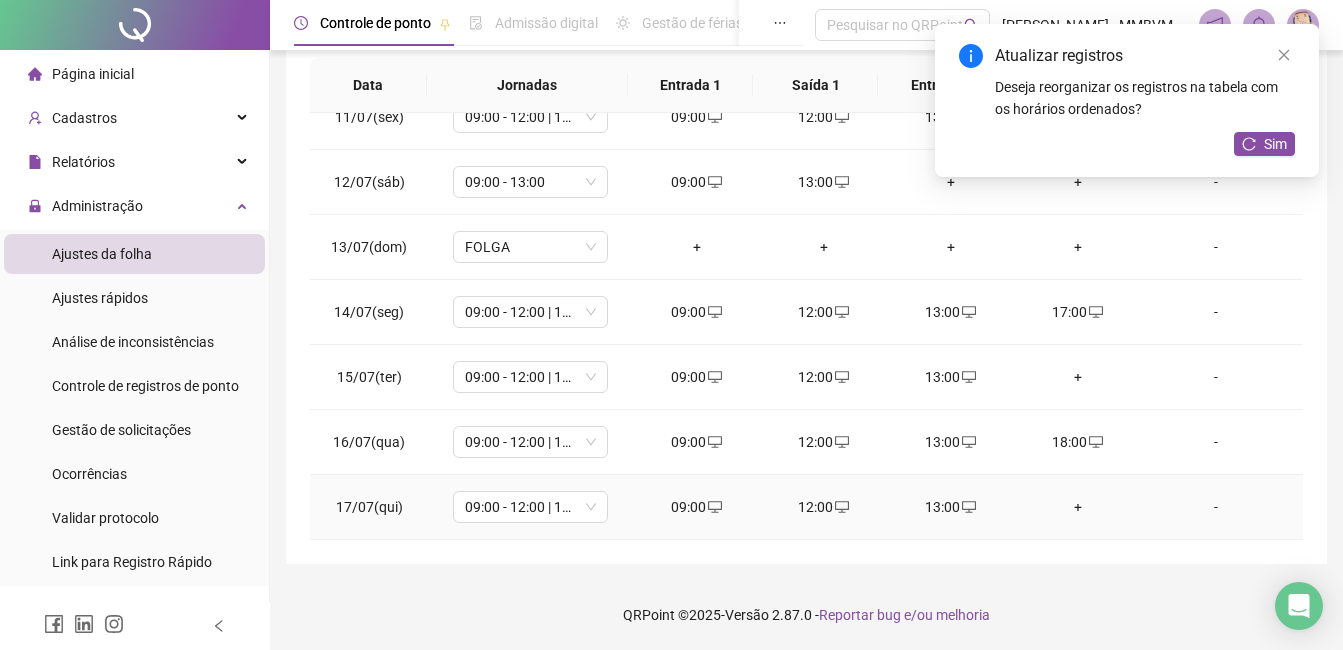 click on "+" at bounding box center (1077, 507) 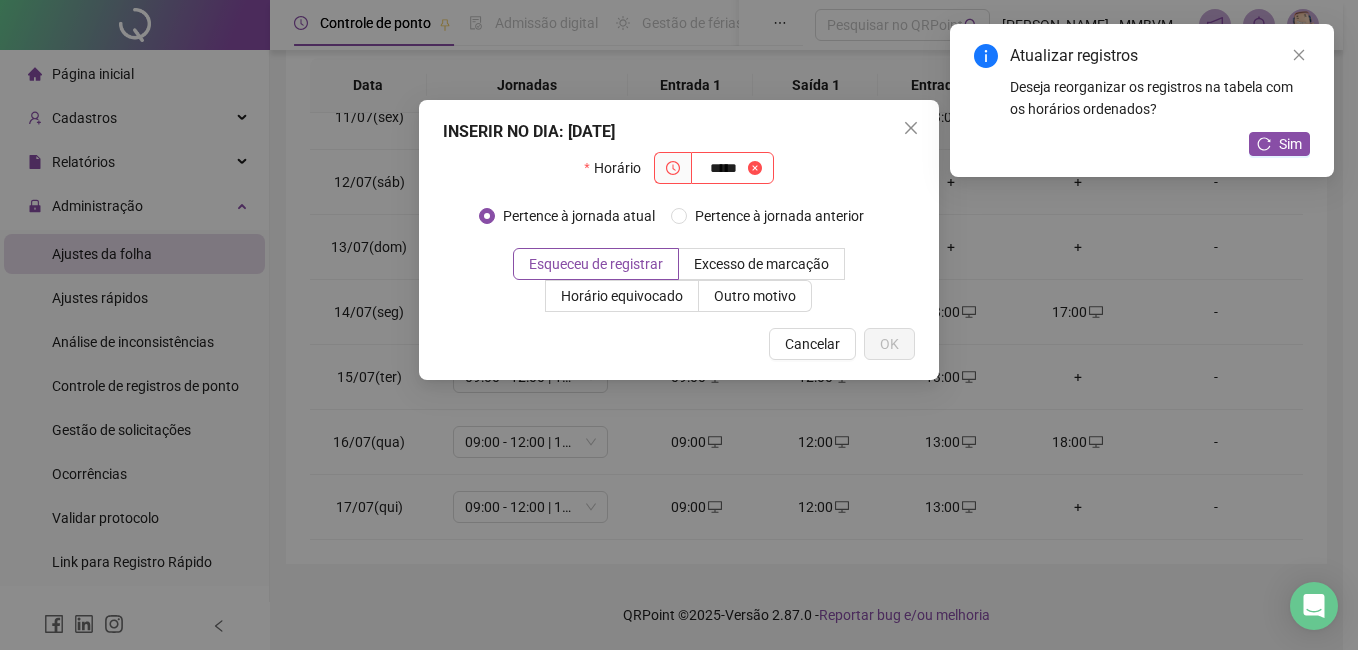 type on "*****" 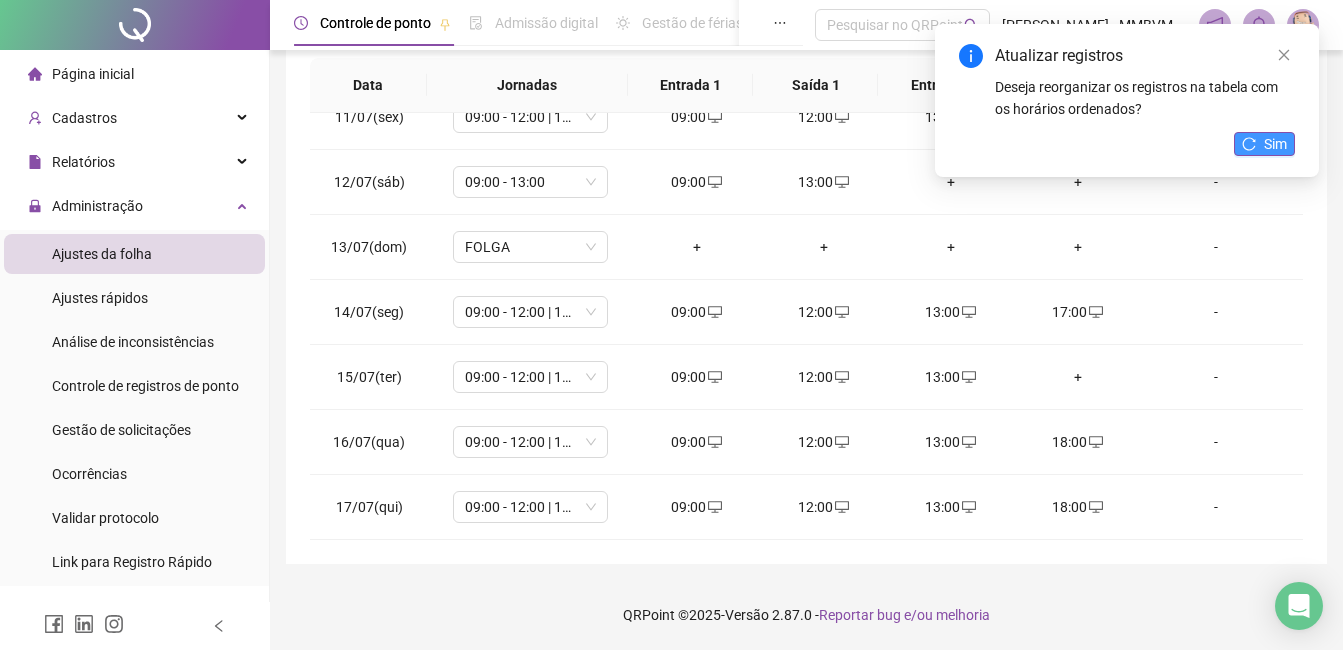 click on "Sim" at bounding box center (1275, 144) 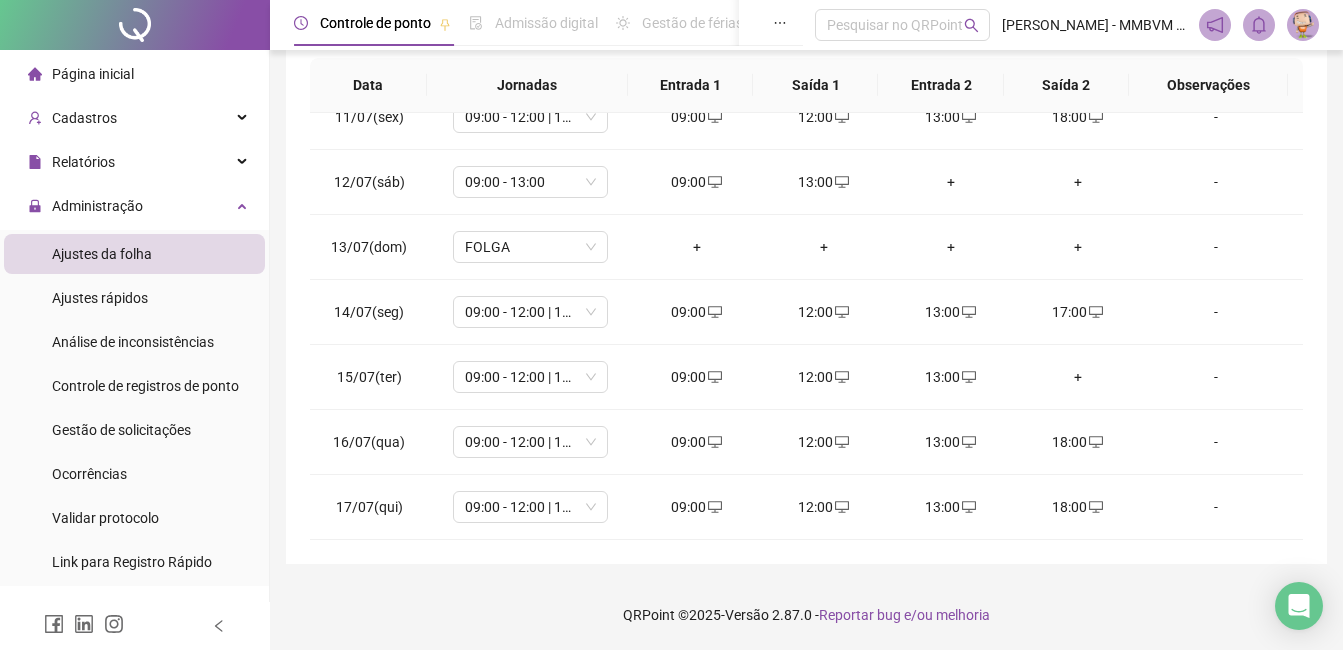 scroll, scrollTop: 0, scrollLeft: 0, axis: both 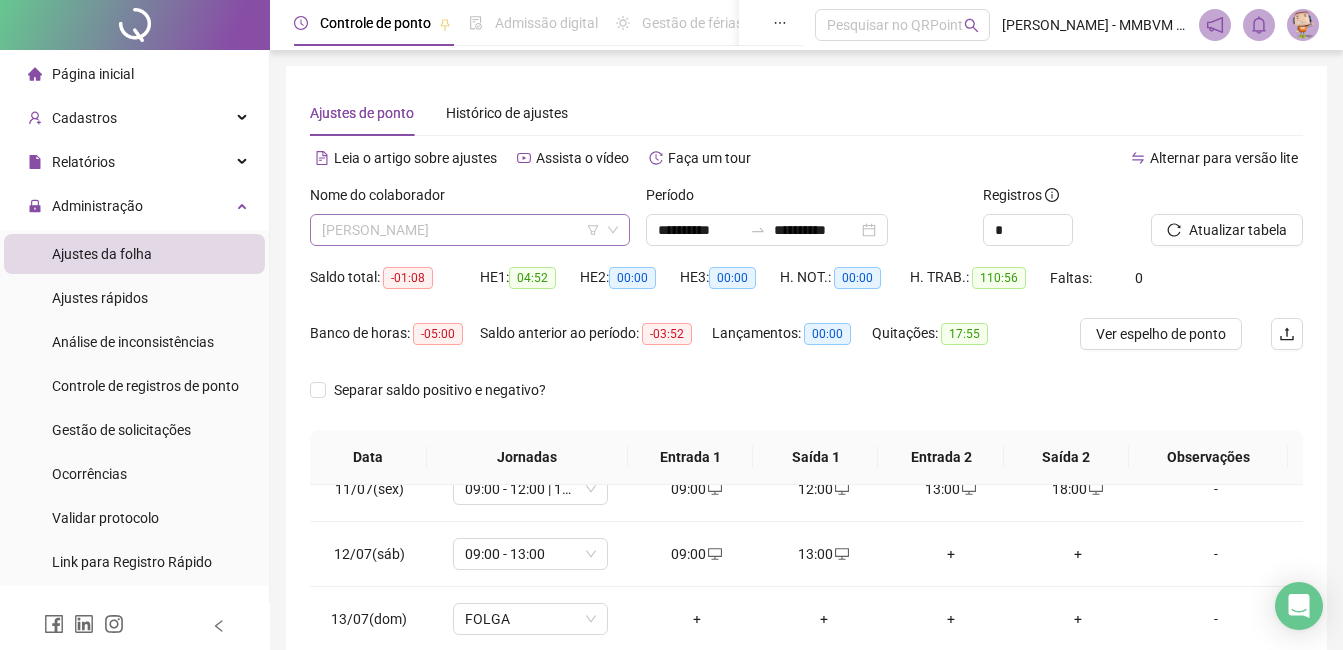 click on "[PERSON_NAME]" at bounding box center [470, 230] 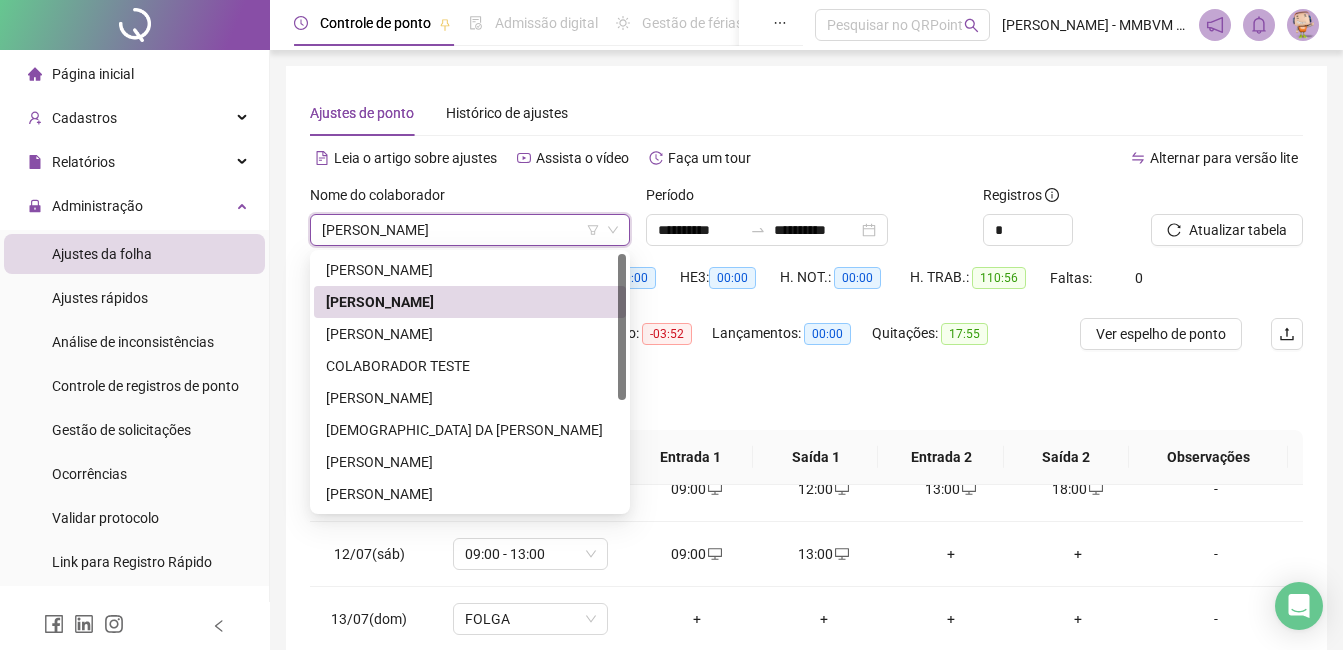 click on "Ajustes de ponto Histórico de ajustes" at bounding box center [806, 113] 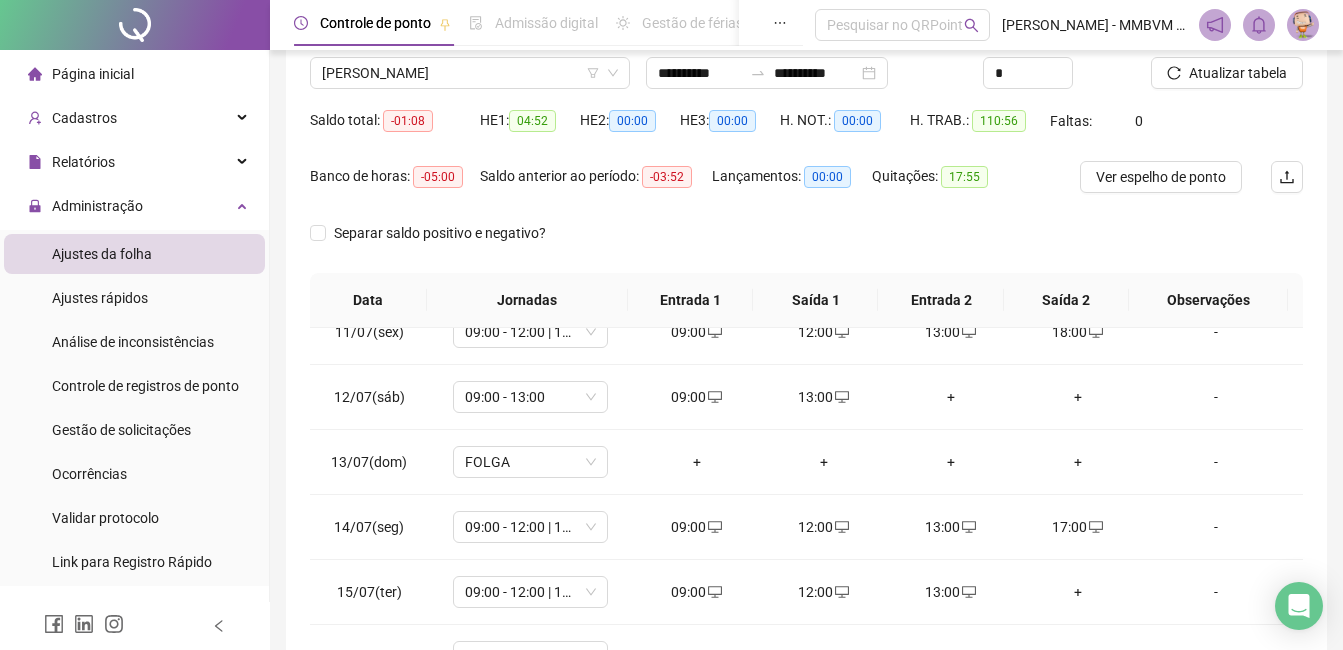 scroll, scrollTop: 372, scrollLeft: 0, axis: vertical 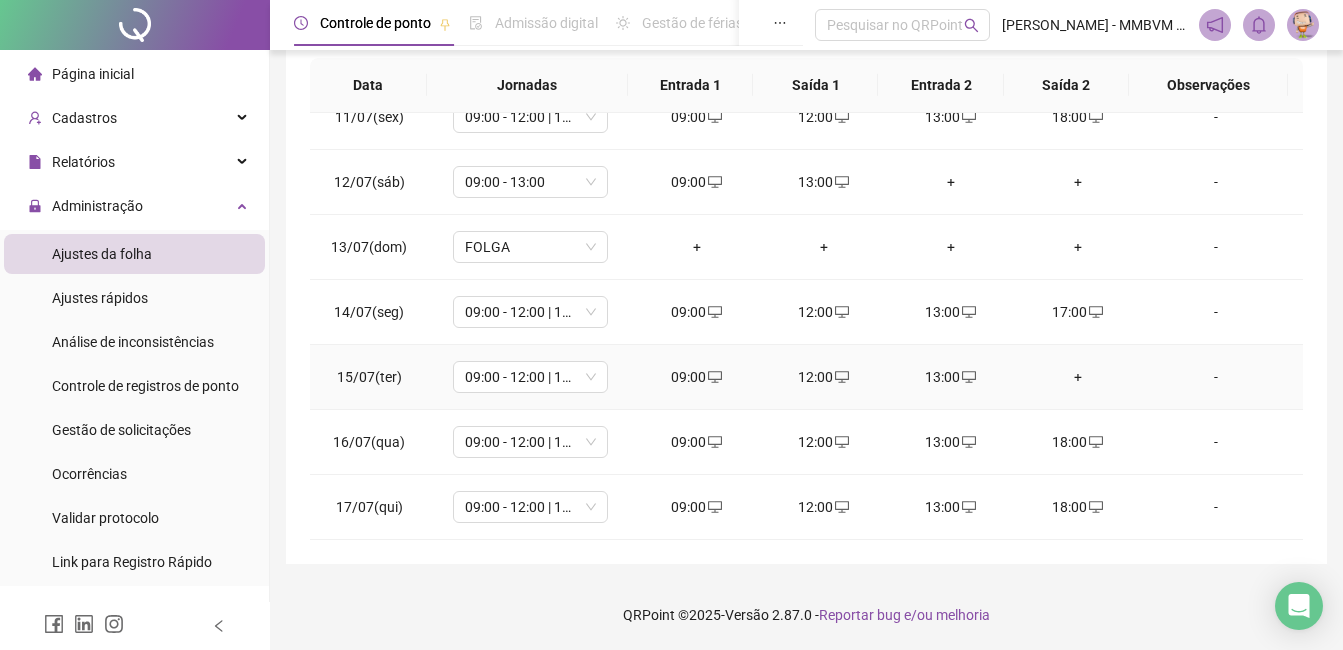 click on "+" at bounding box center [1077, 377] 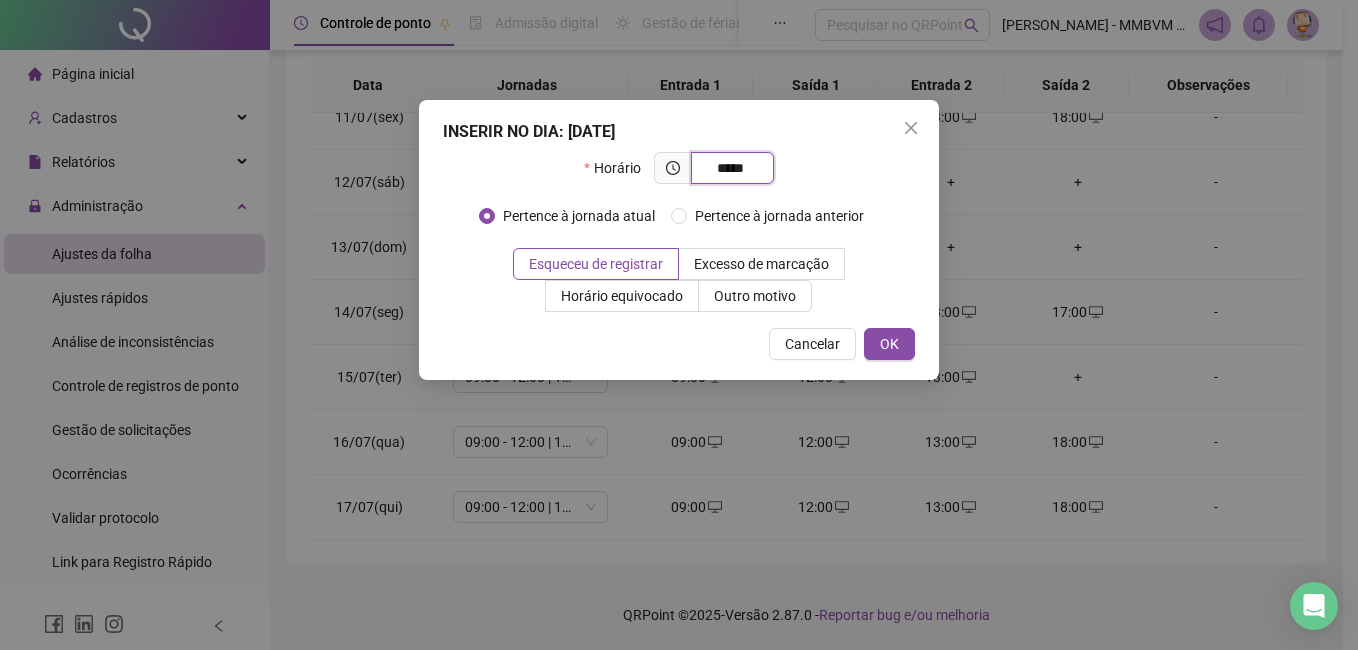 type on "*****" 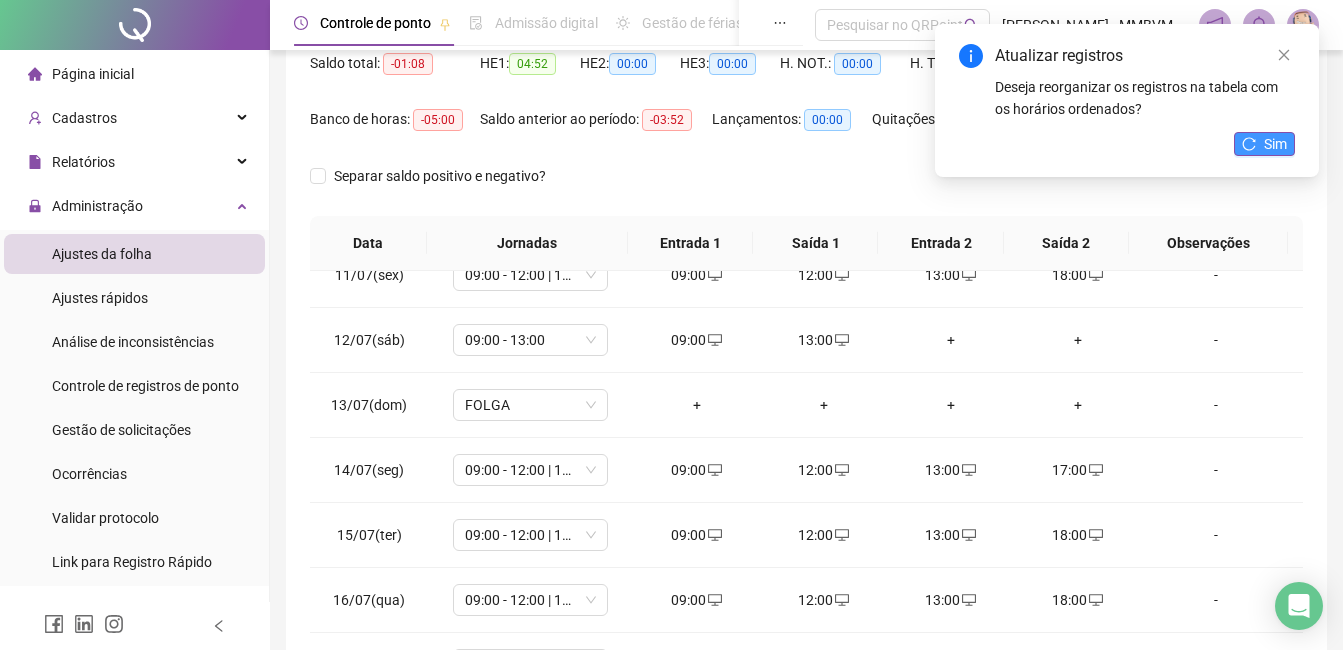 scroll, scrollTop: 0, scrollLeft: 0, axis: both 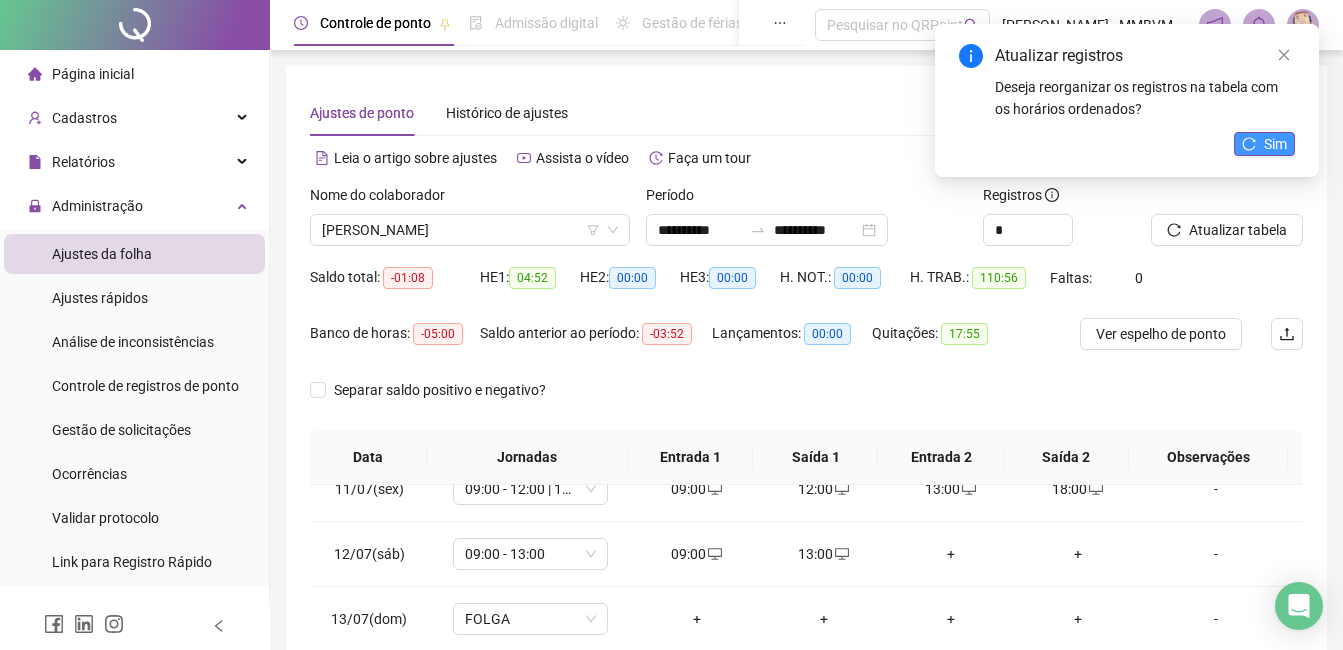 click on "Sim" at bounding box center (1264, 144) 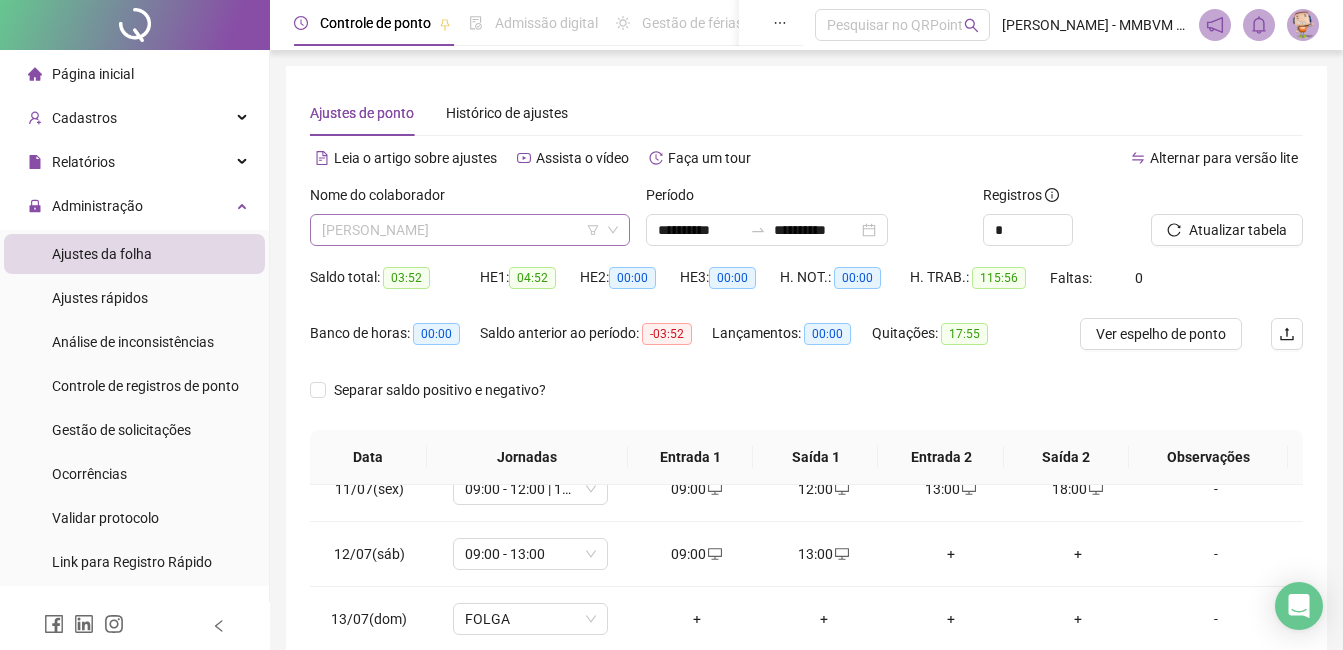 click on "[PERSON_NAME]" at bounding box center (470, 230) 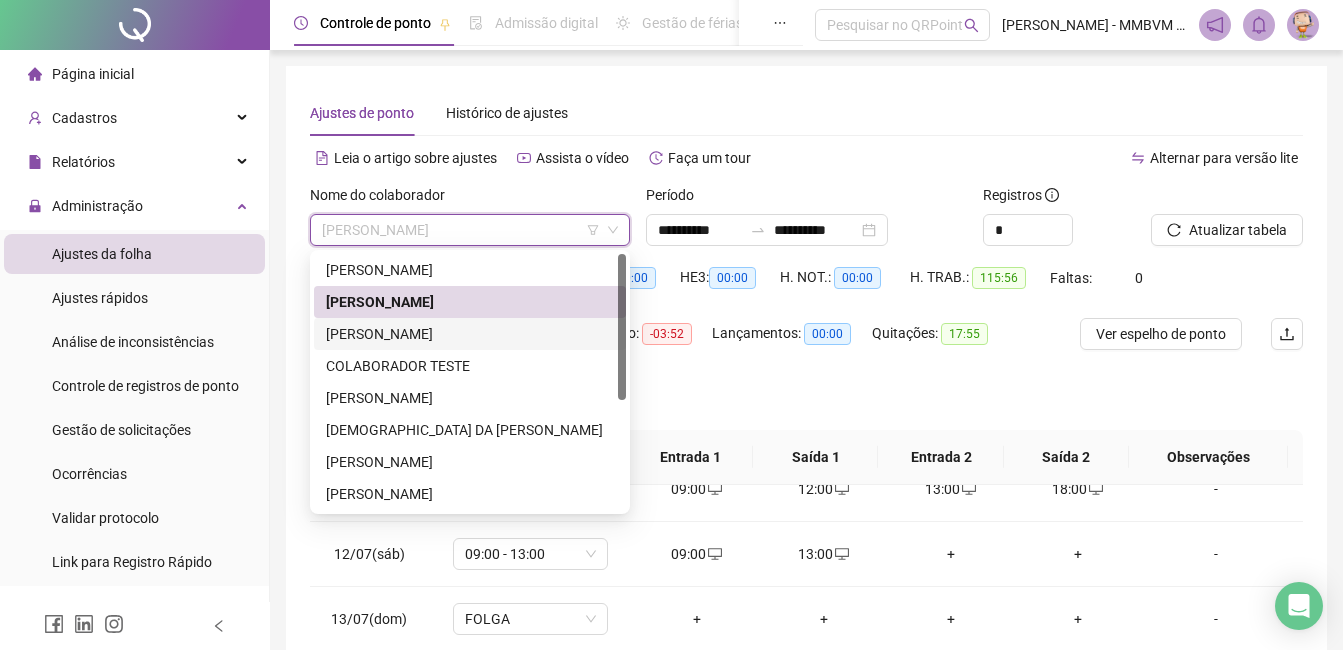 drag, startPoint x: 472, startPoint y: 336, endPoint x: 1105, endPoint y: 243, distance: 639.7953 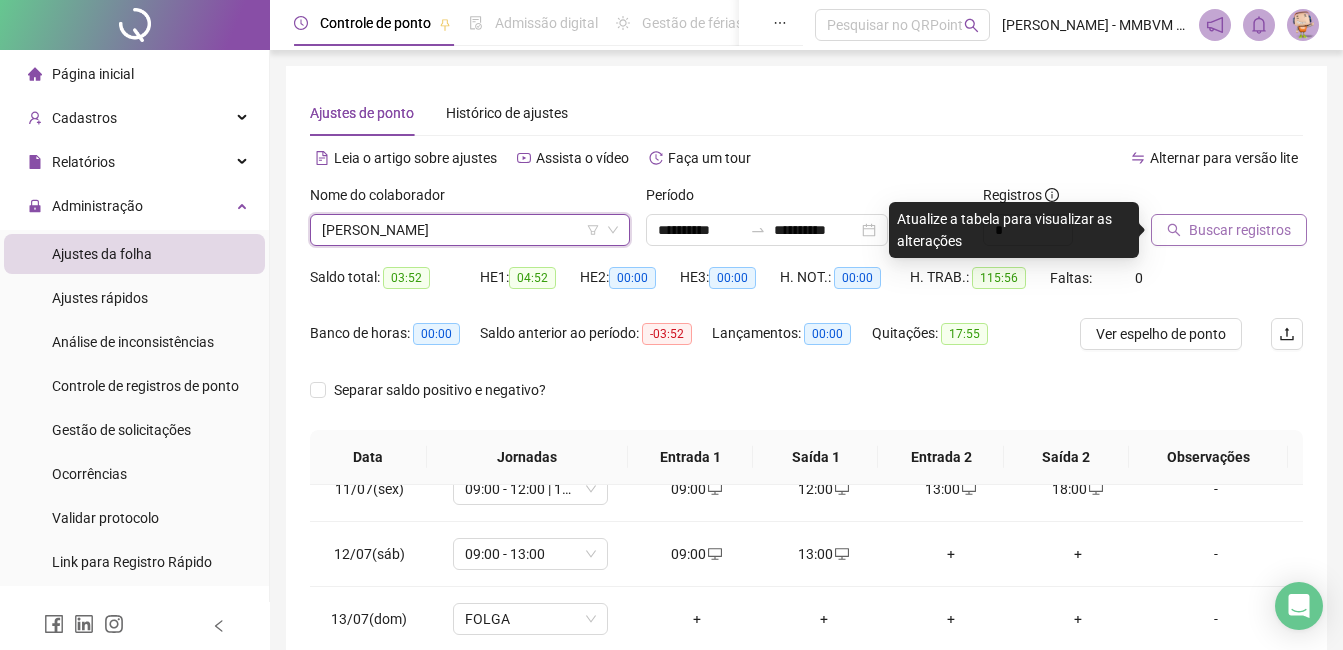 click on "Buscar registros" at bounding box center (1240, 230) 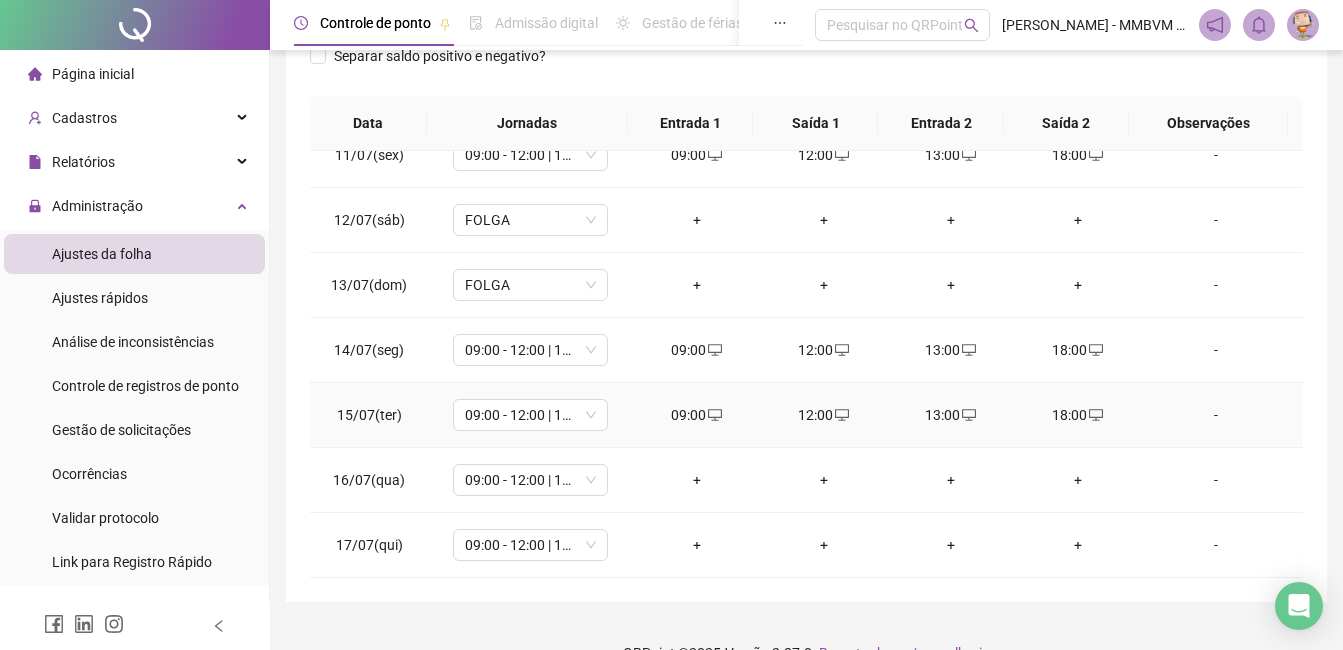 scroll, scrollTop: 372, scrollLeft: 0, axis: vertical 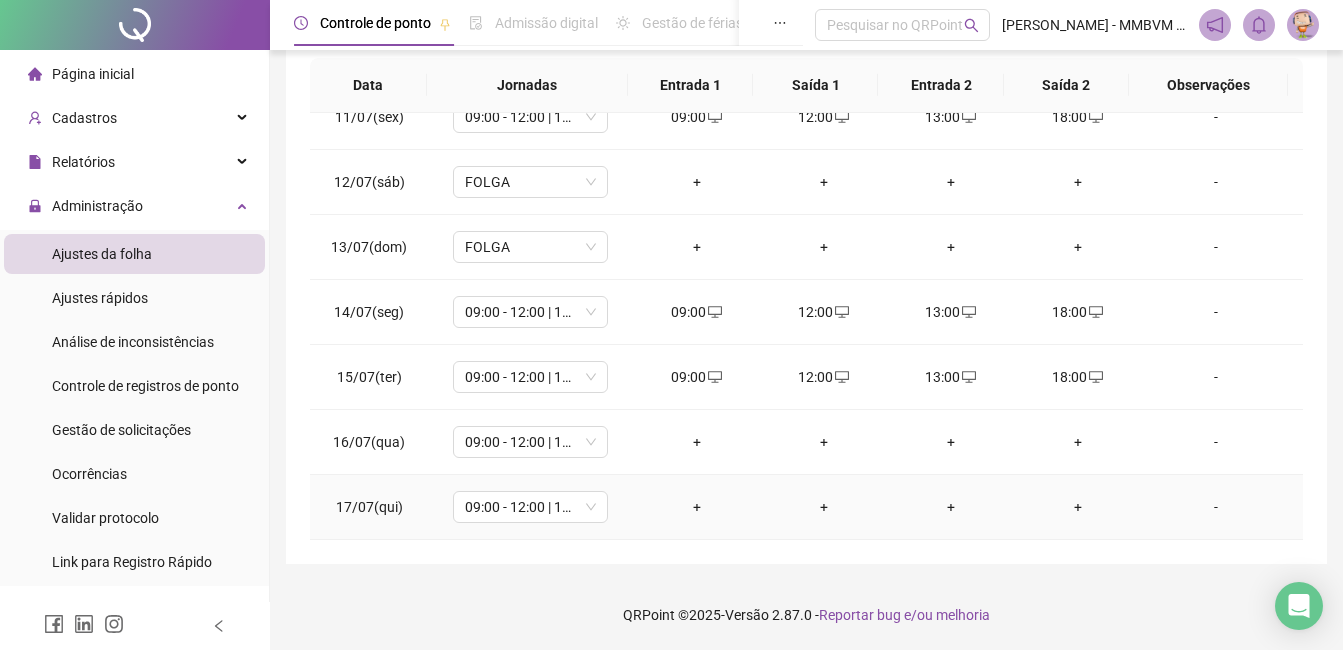 click on "+" at bounding box center (696, 507) 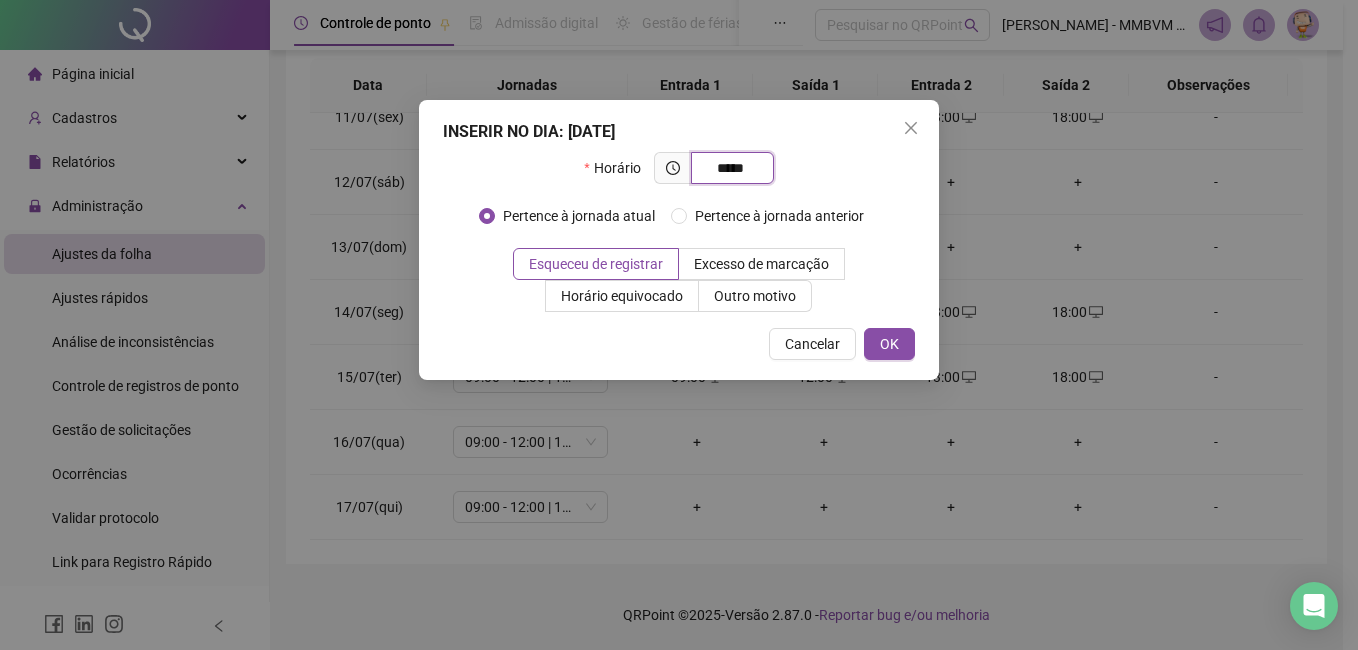 type on "*****" 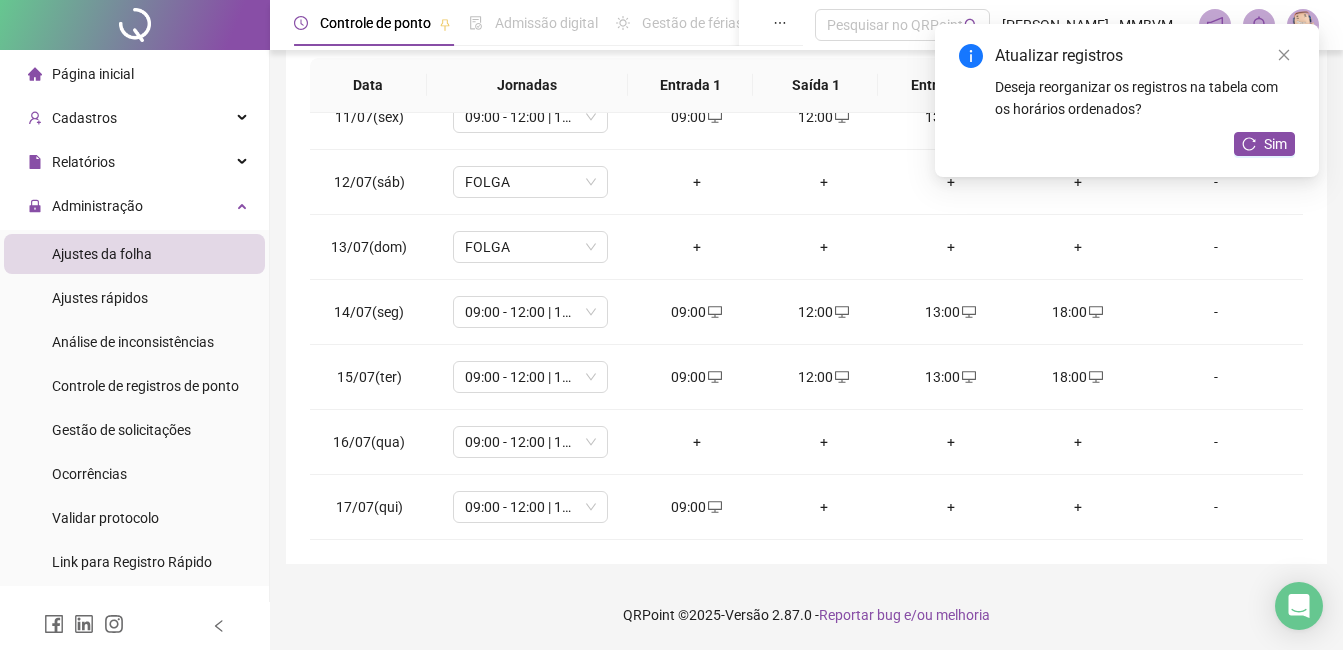 click on "+" at bounding box center (823, 507) 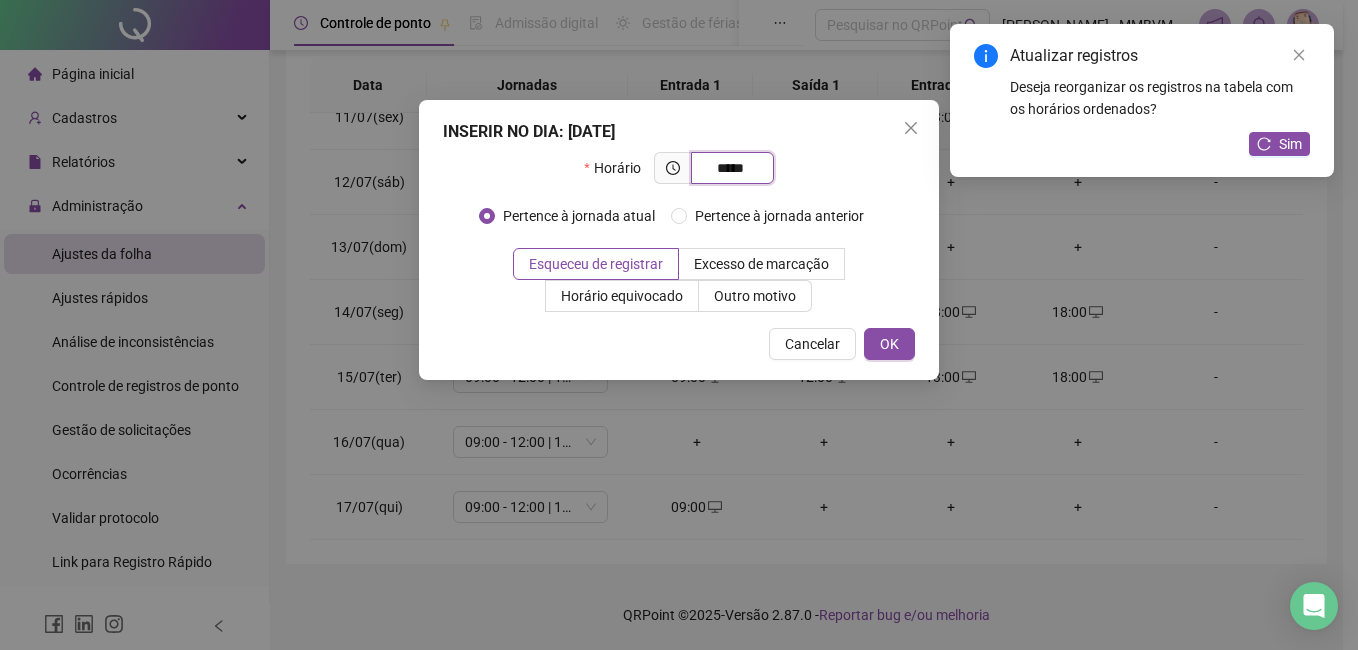 type on "*****" 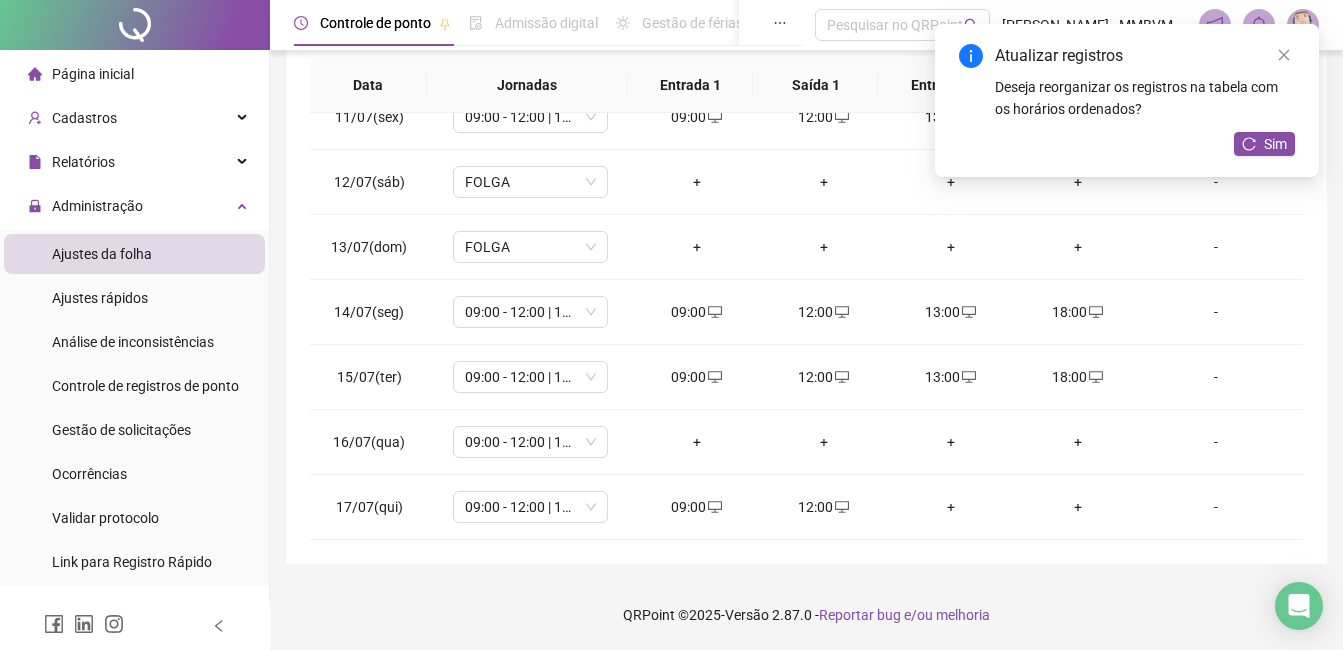 click on "+" at bounding box center (950, 507) 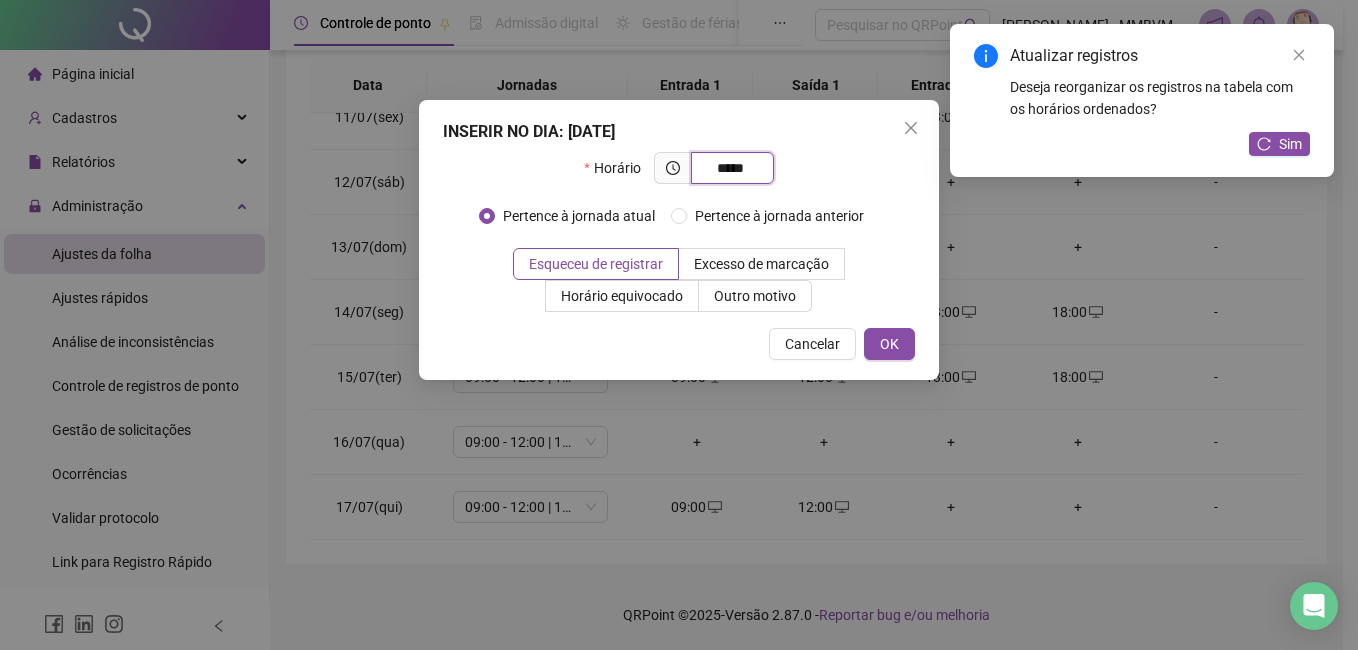 type on "*****" 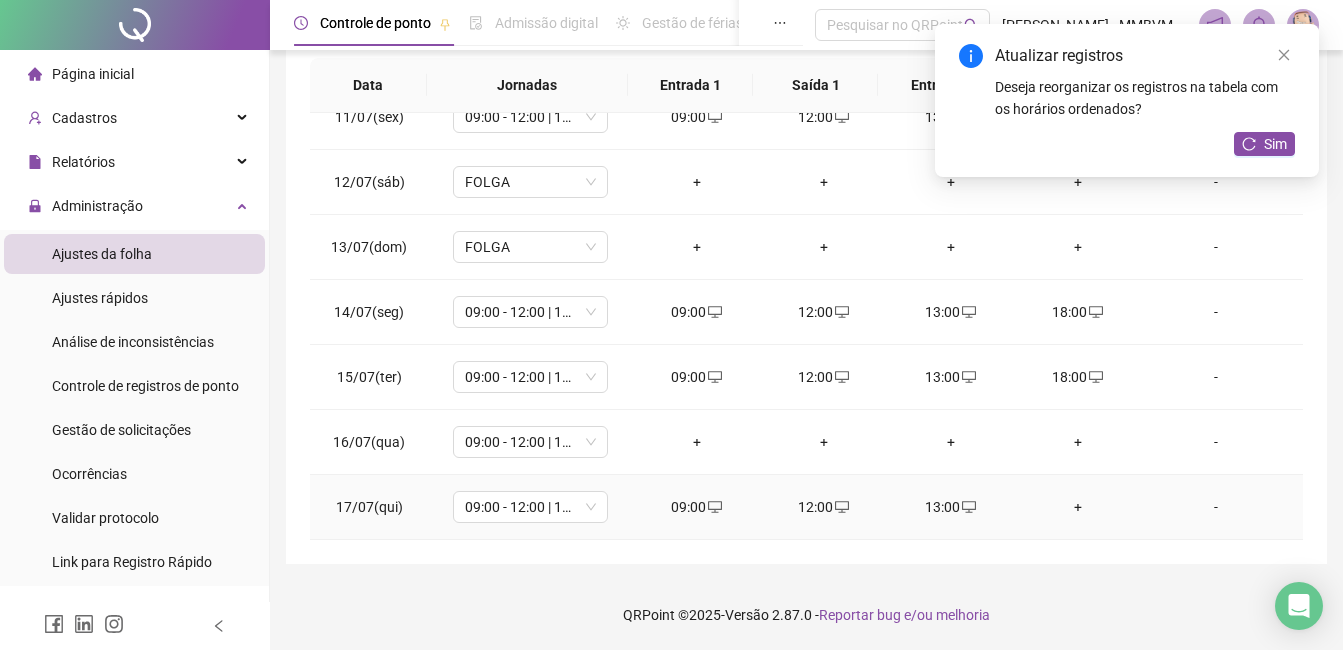 click on "+" at bounding box center [1077, 507] 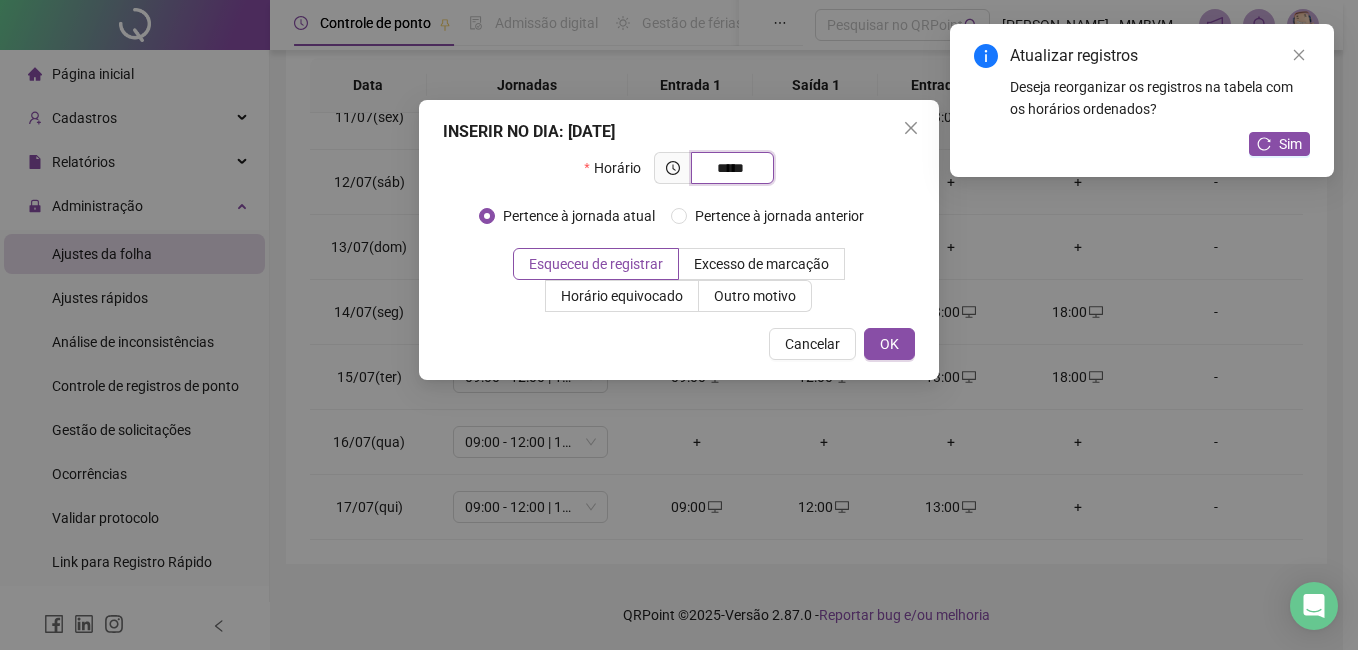 type on "*****" 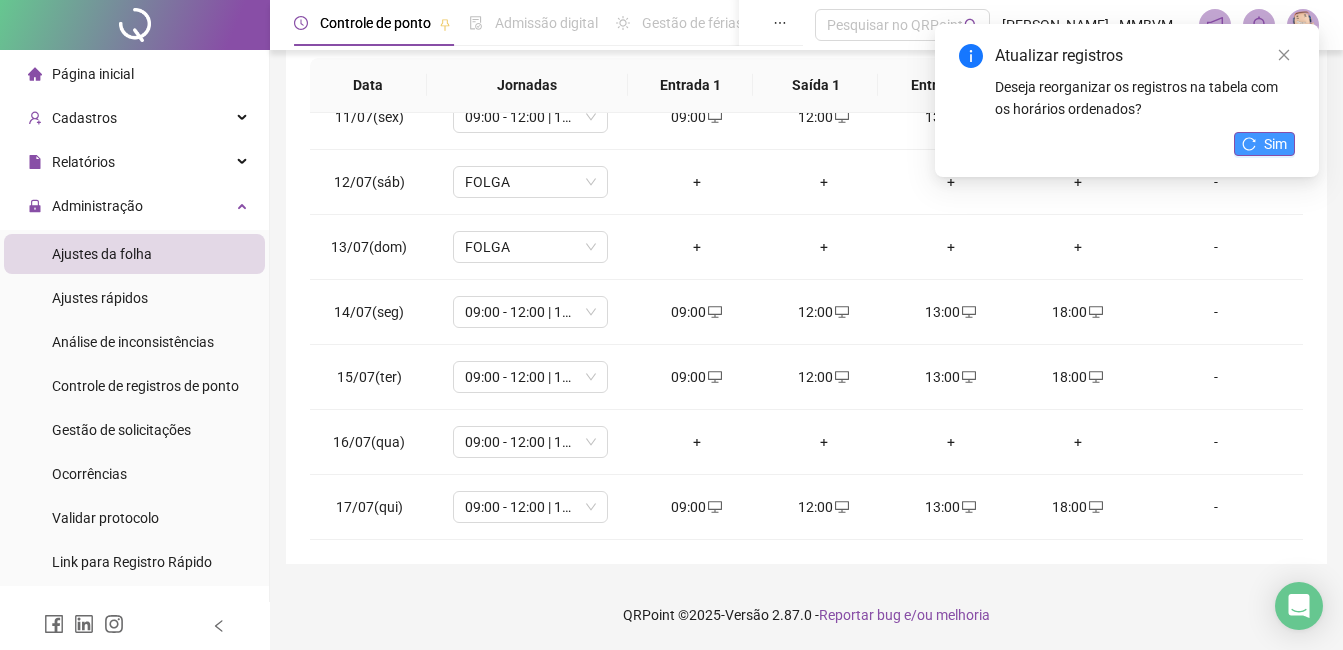 click on "Sim" at bounding box center (1275, 144) 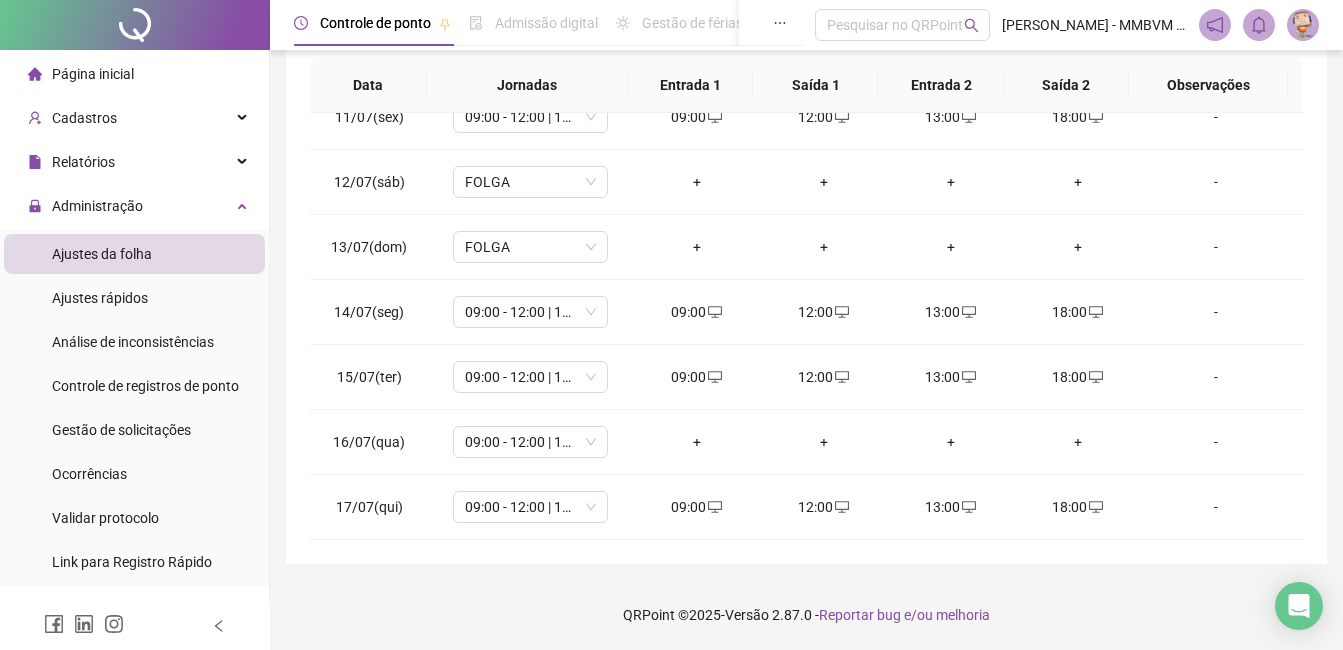 scroll, scrollTop: 0, scrollLeft: 0, axis: both 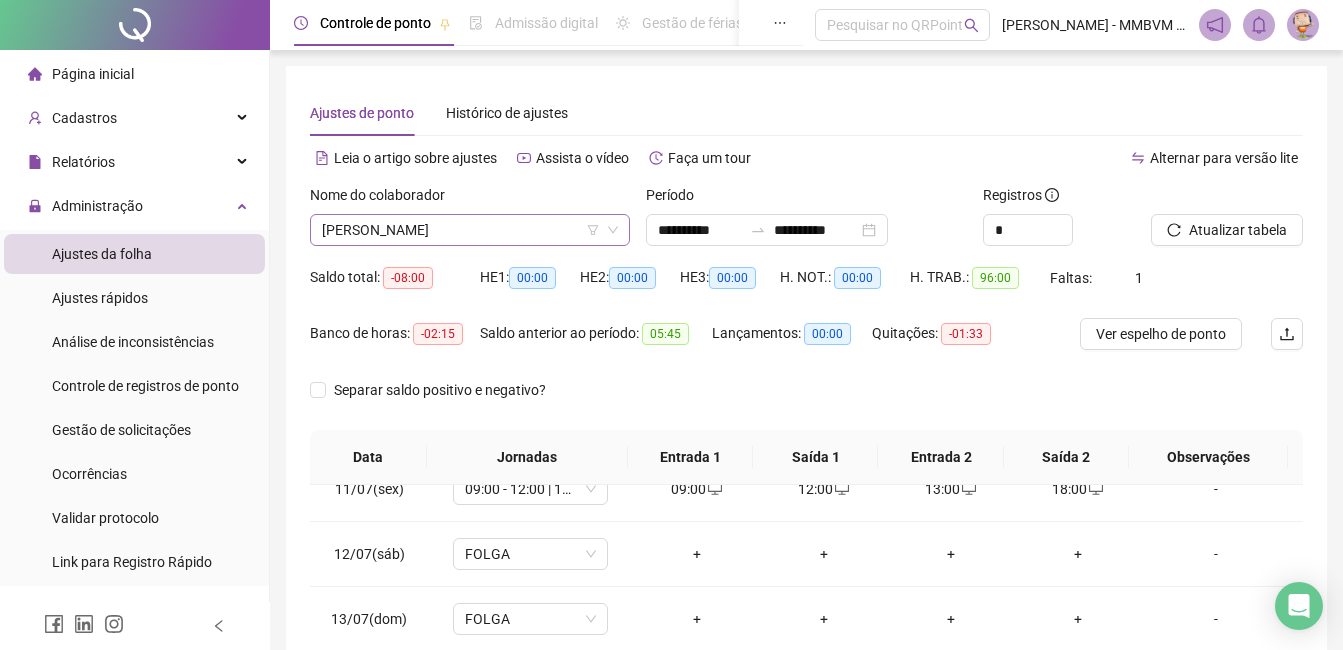 drag, startPoint x: 521, startPoint y: 232, endPoint x: 500, endPoint y: 235, distance: 21.213203 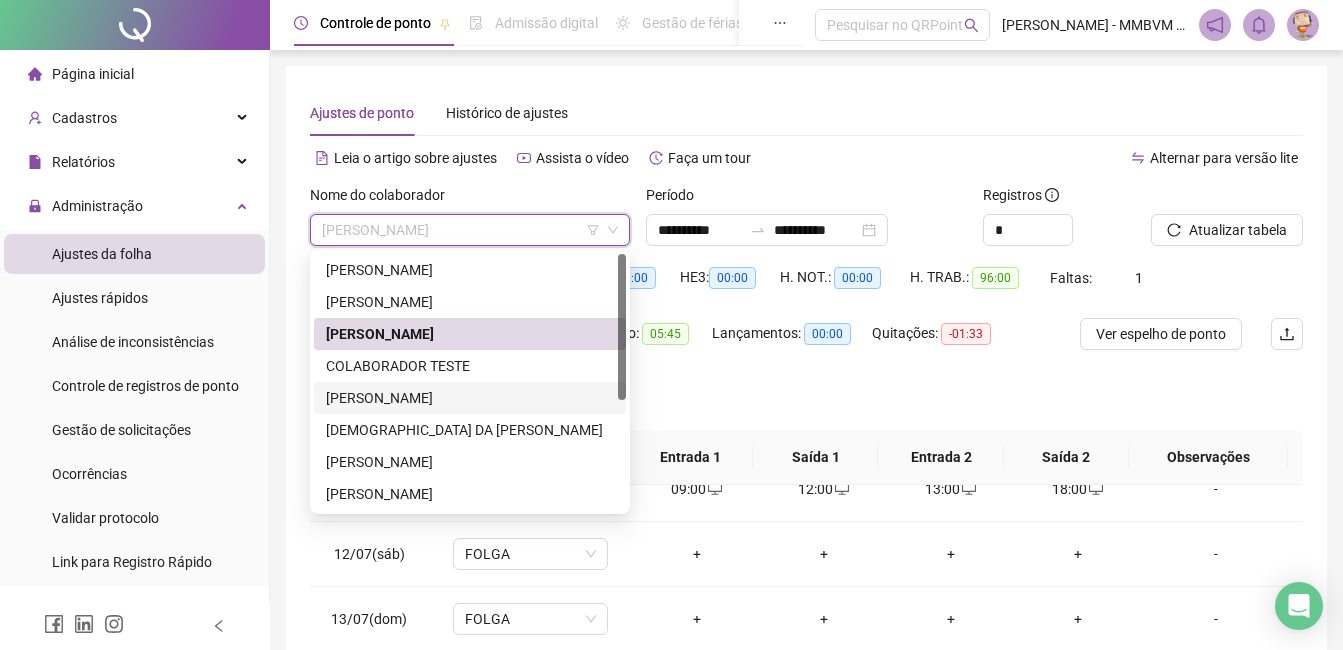 drag, startPoint x: 424, startPoint y: 395, endPoint x: 540, endPoint y: 384, distance: 116.520386 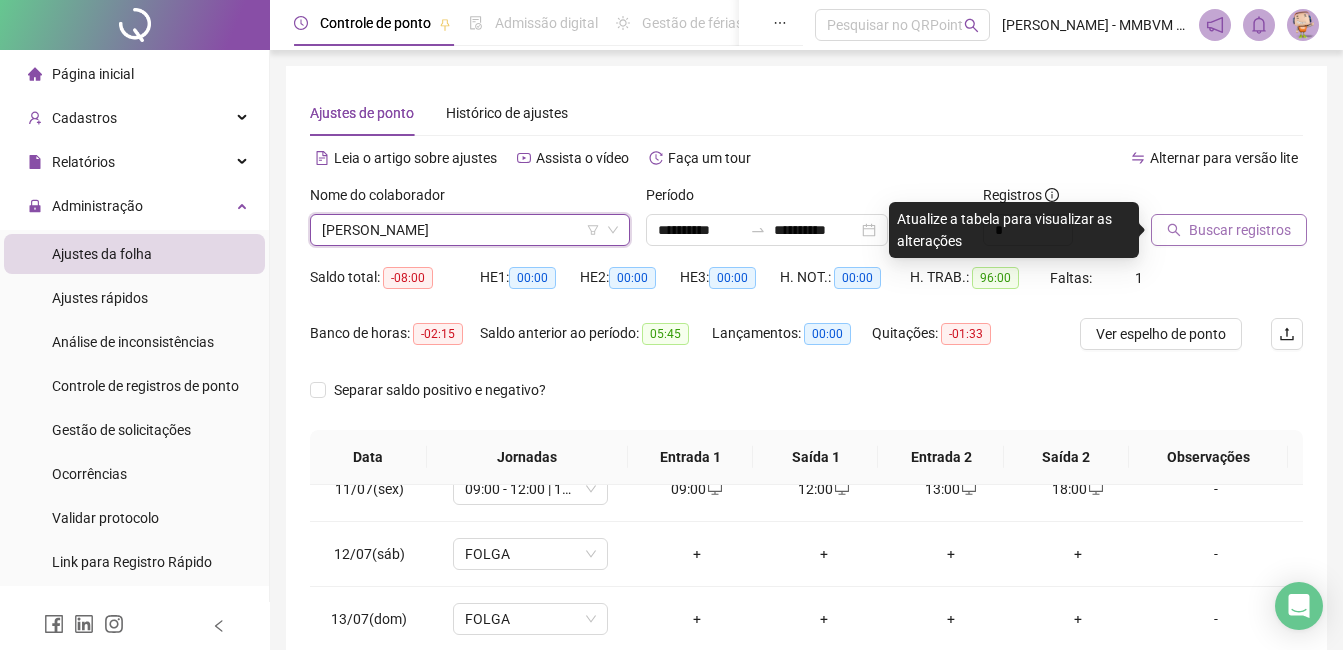 click on "Buscar registros" at bounding box center [1229, 230] 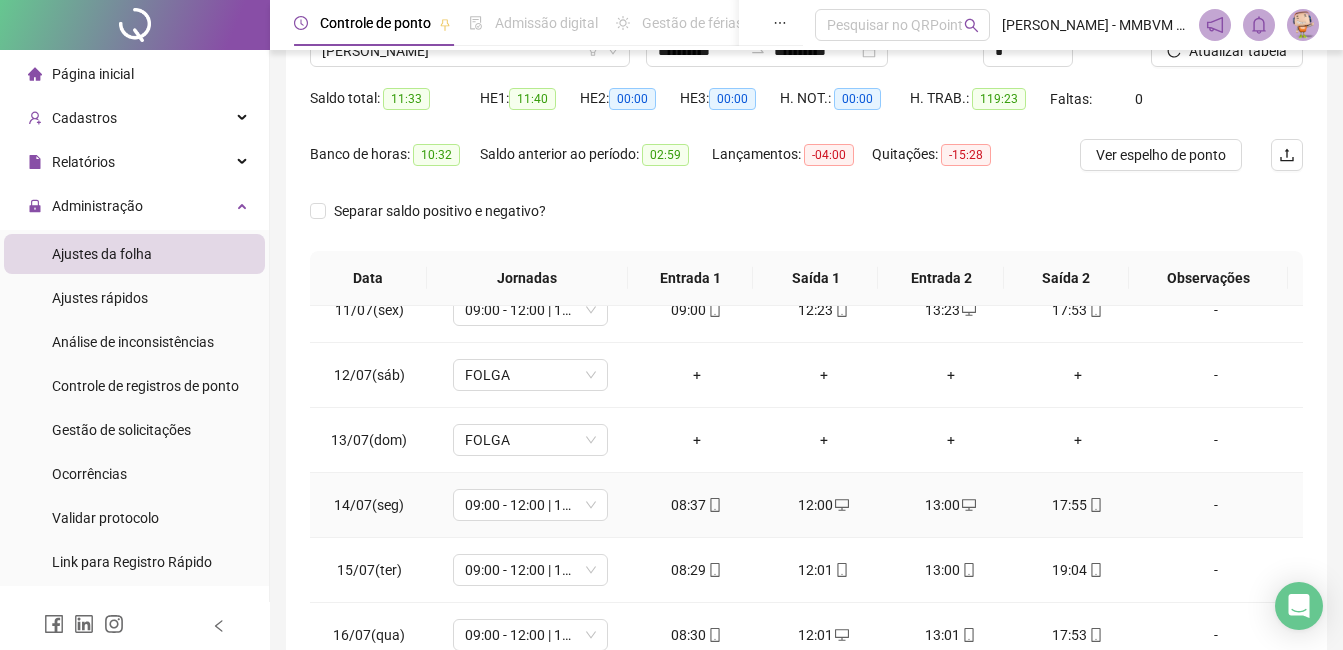 scroll, scrollTop: 372, scrollLeft: 0, axis: vertical 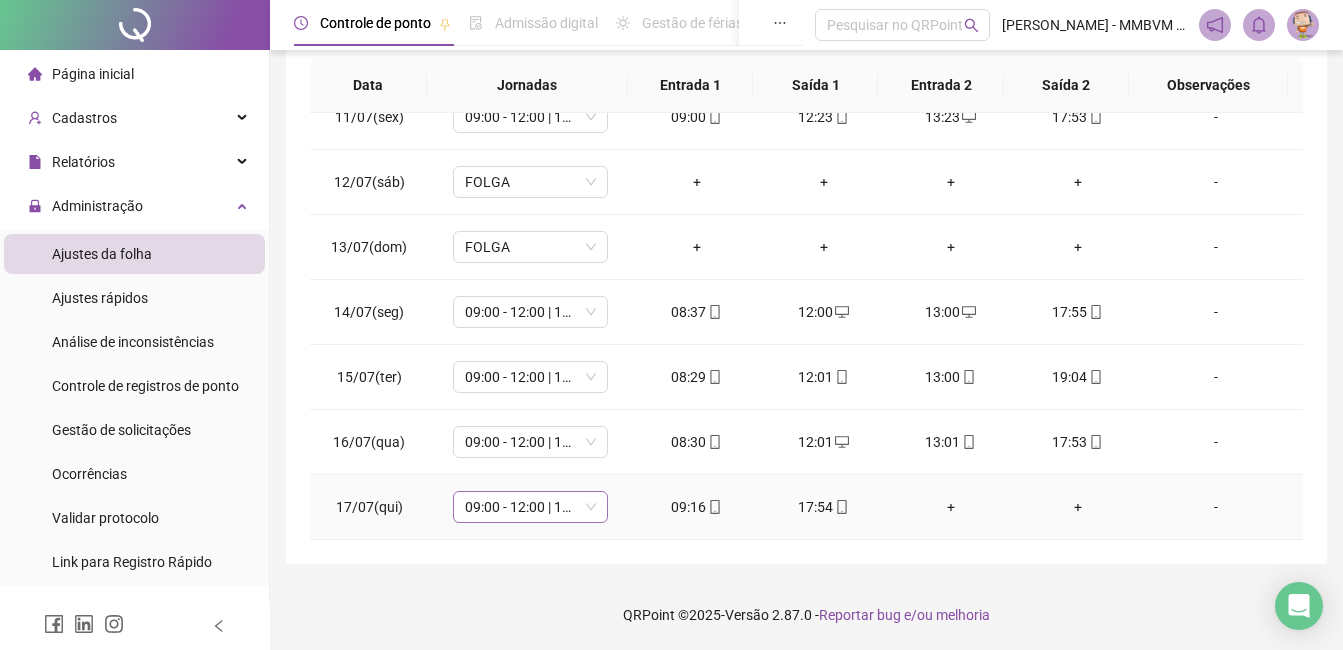 click on "09:00 - 12:00 | 13:00 - 18:00" at bounding box center [530, 507] 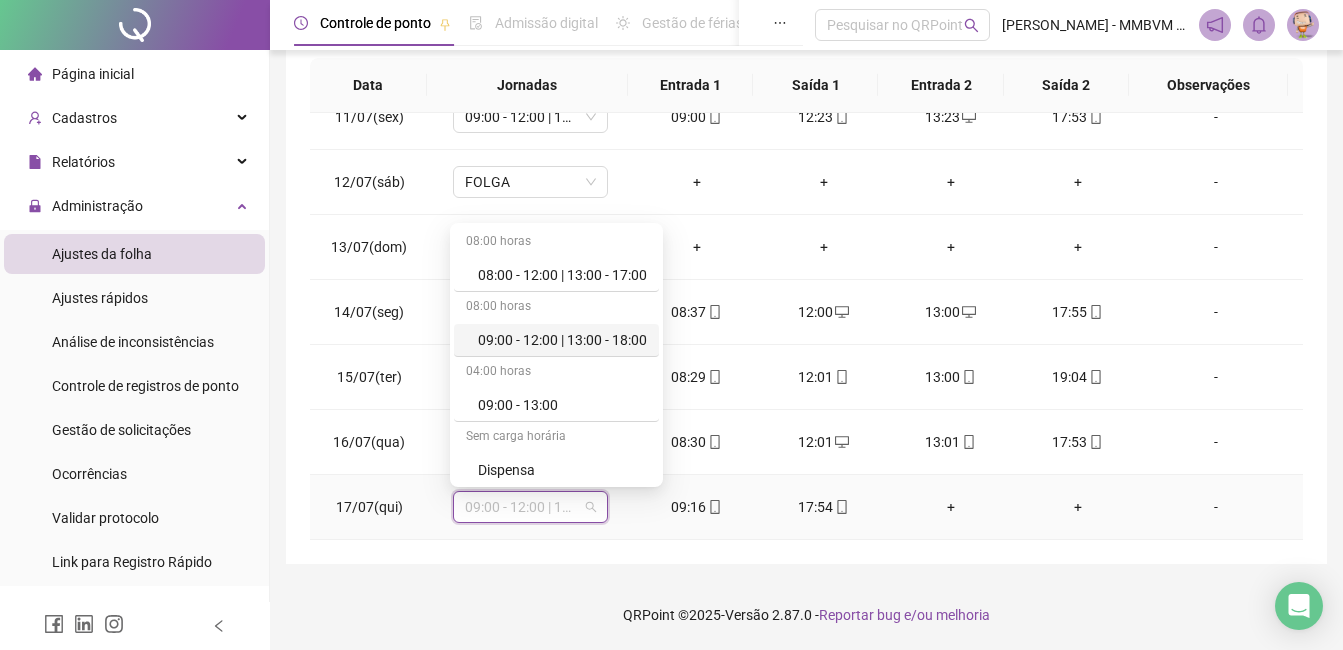 click on "09:00 - 12:00 | 13:00 - 18:00" at bounding box center [562, 340] 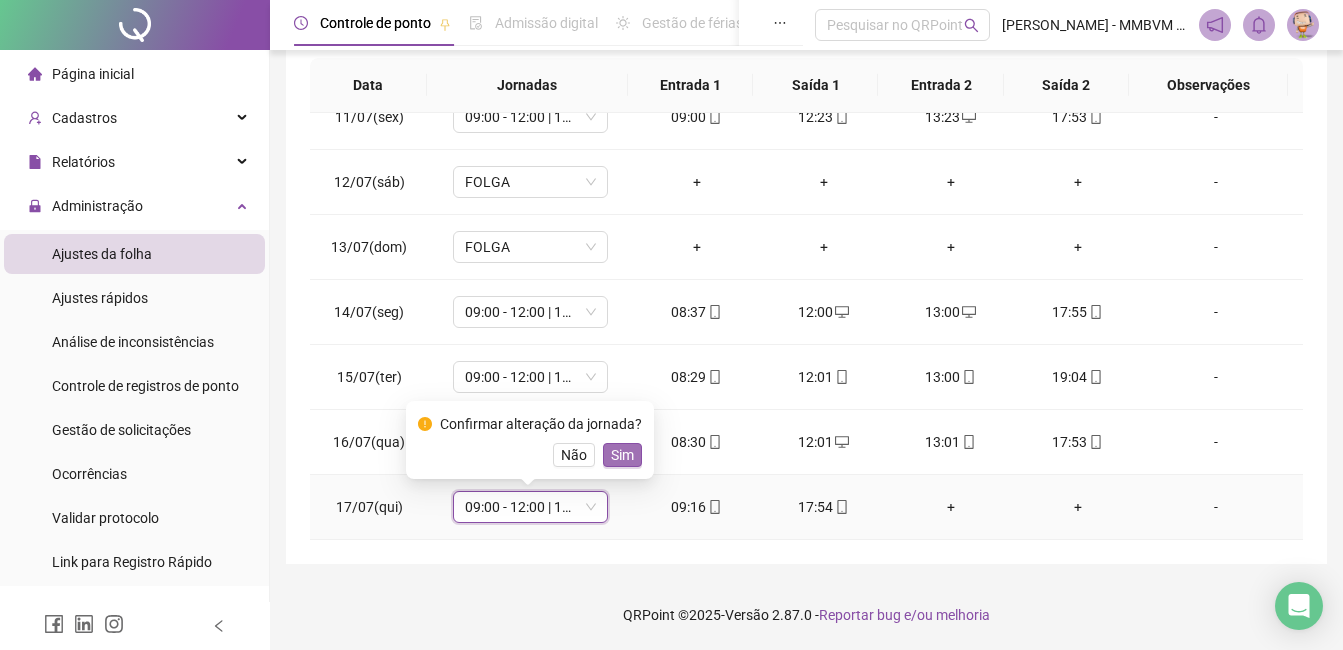drag, startPoint x: 623, startPoint y: 448, endPoint x: 557, endPoint y: 504, distance: 86.55634 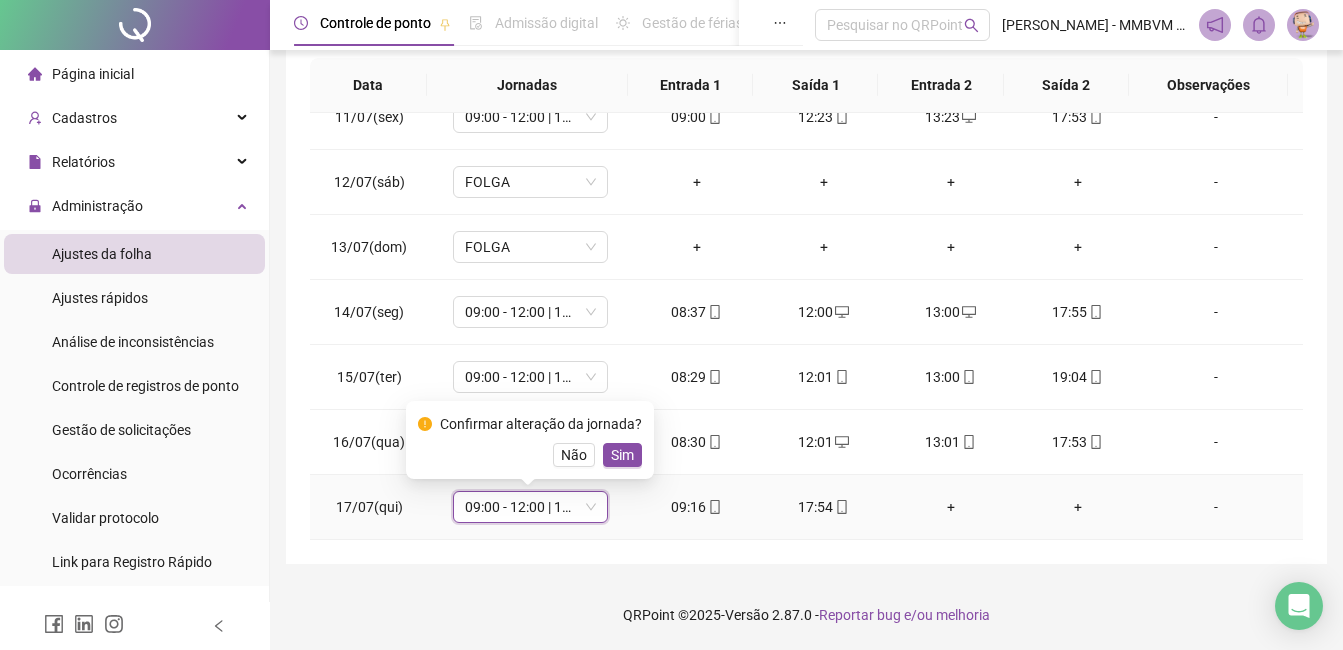 click on "Sim" at bounding box center [622, 455] 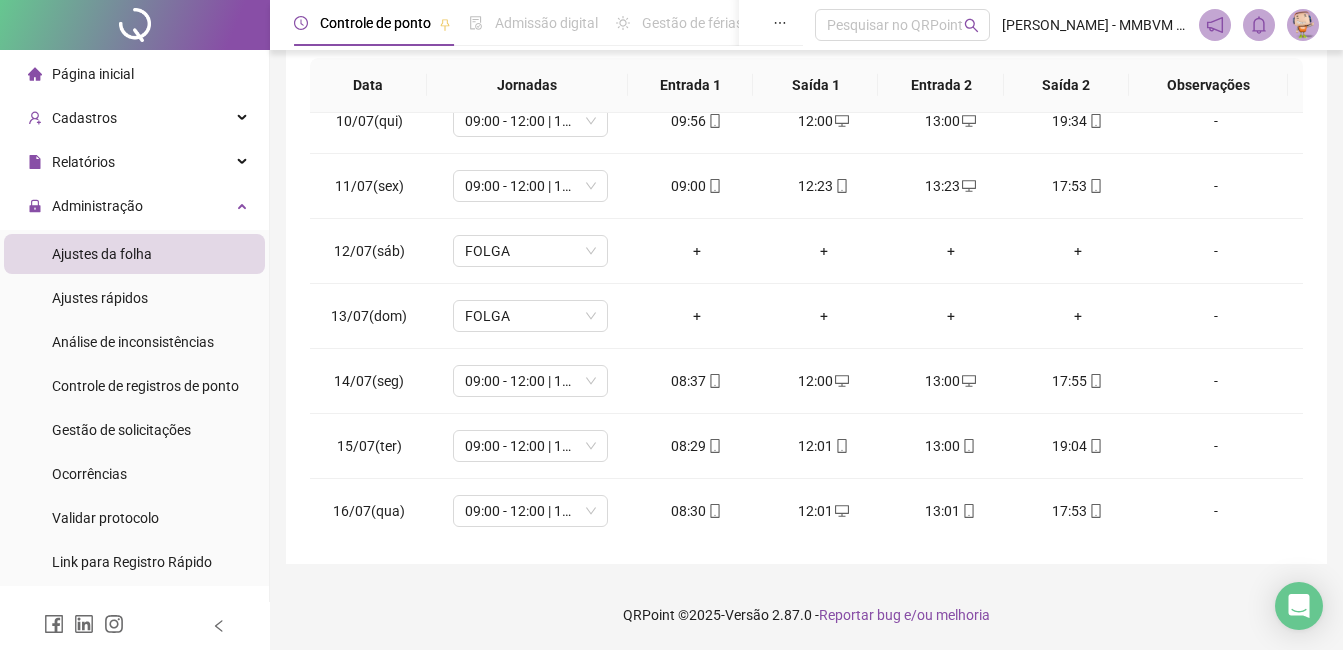 scroll, scrollTop: 578, scrollLeft: 0, axis: vertical 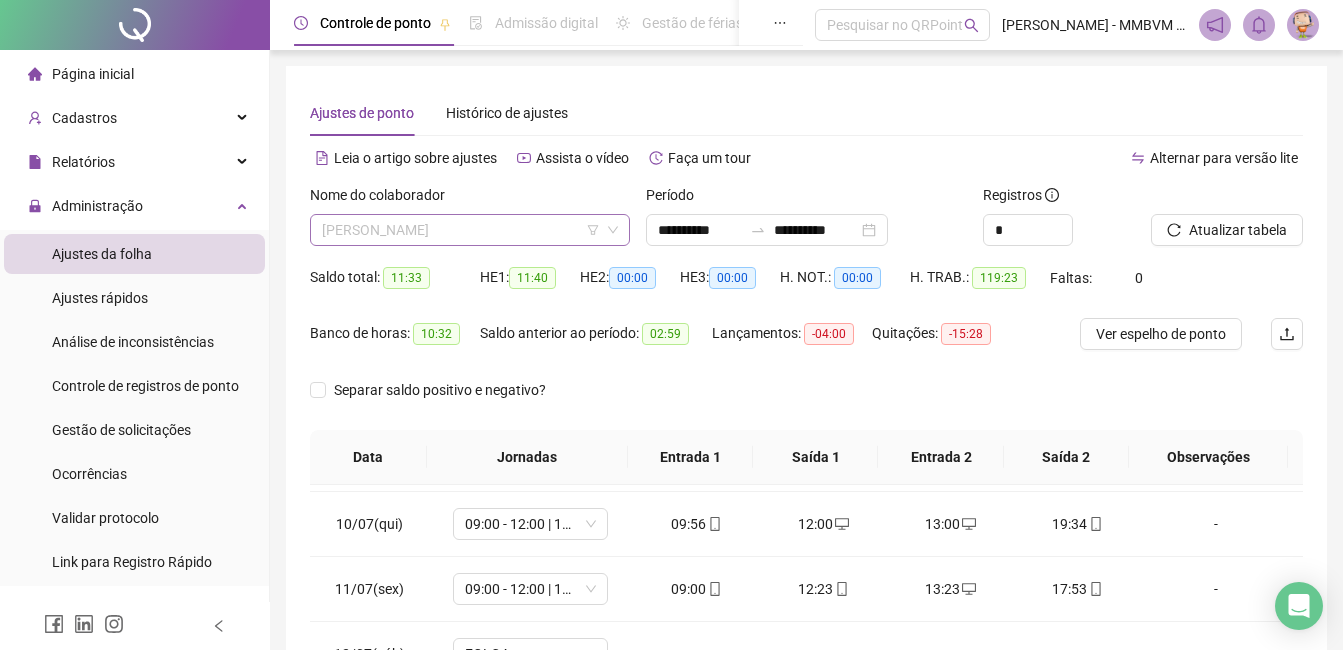 drag, startPoint x: 567, startPoint y: 226, endPoint x: 557, endPoint y: 232, distance: 11.661903 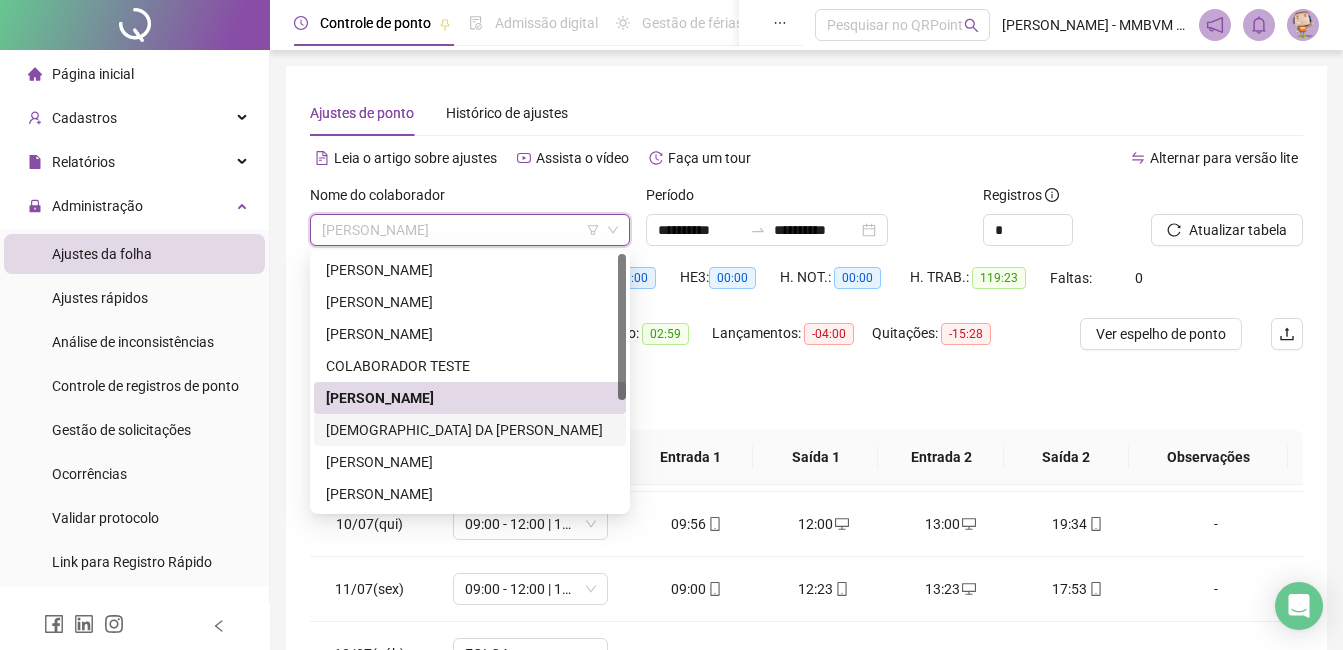 click on "[DEMOGRAPHIC_DATA] DA [PERSON_NAME]" at bounding box center (470, 430) 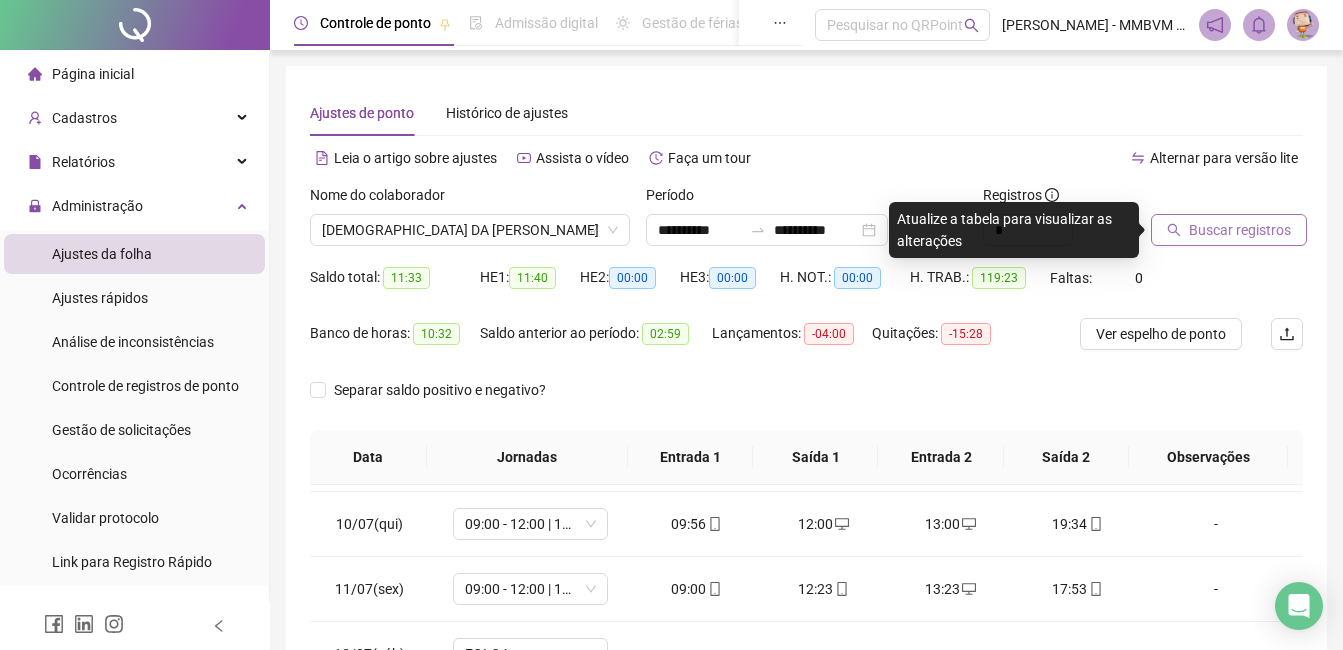 click on "Buscar registros" at bounding box center [1229, 230] 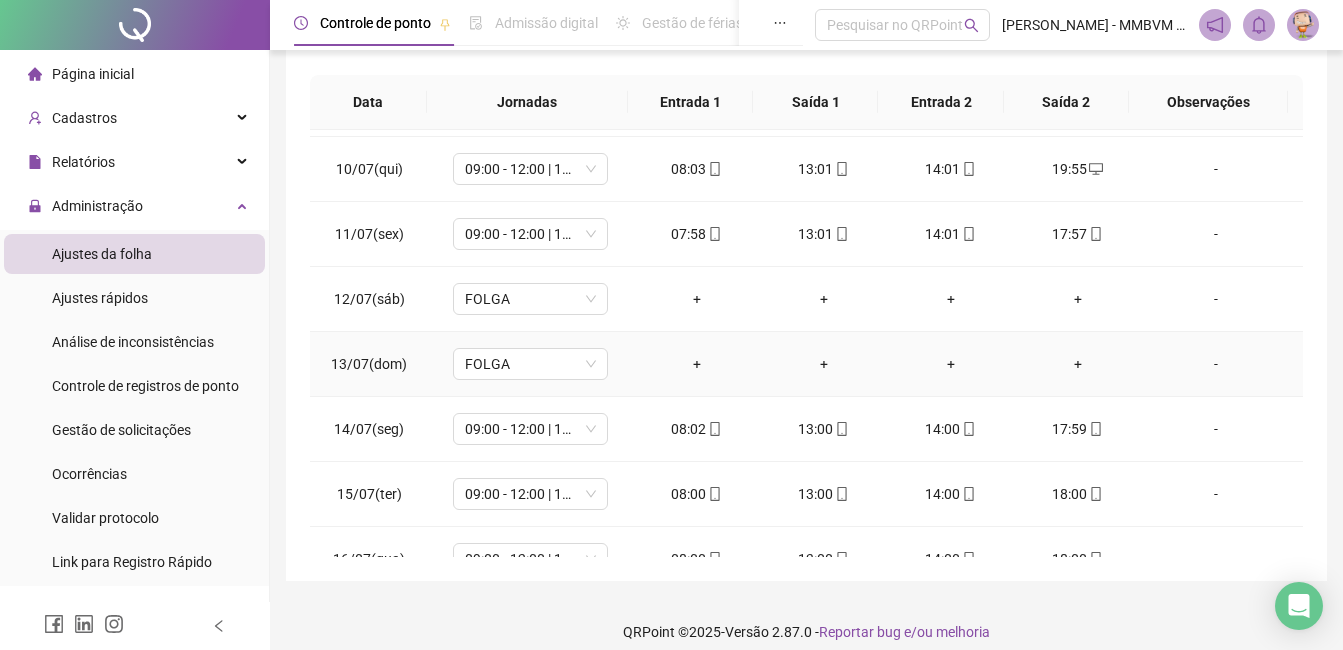 scroll, scrollTop: 372, scrollLeft: 0, axis: vertical 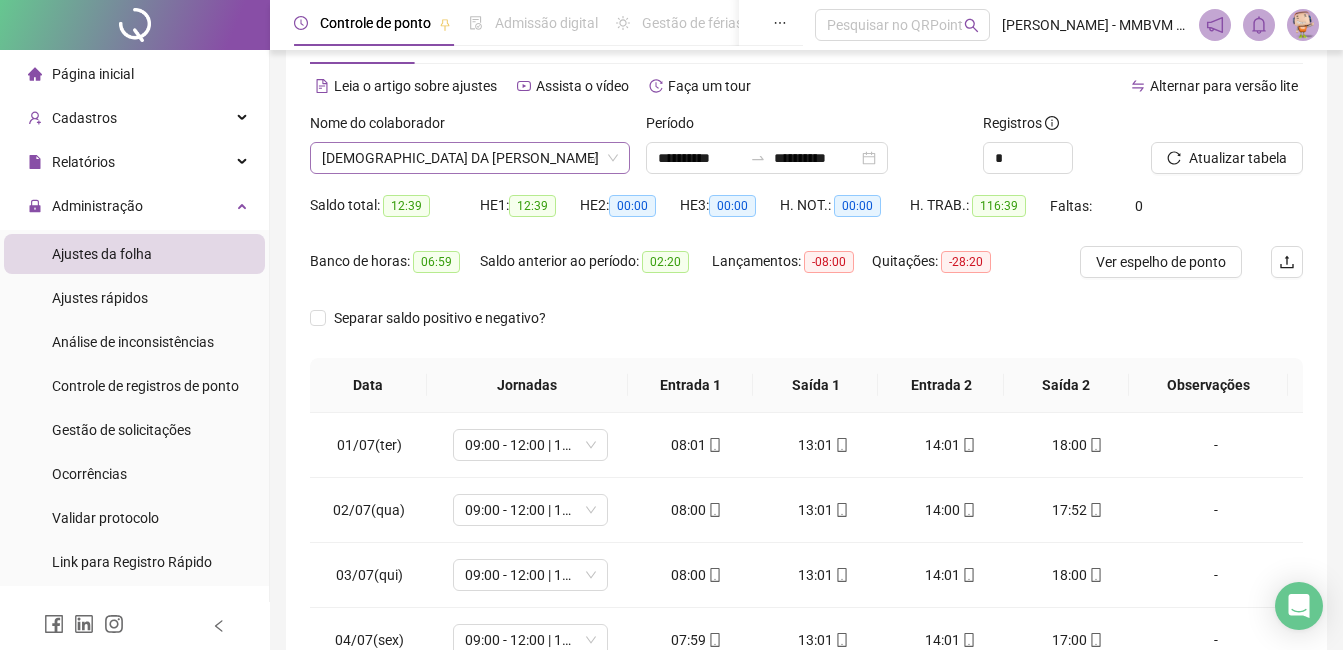 click on "[DEMOGRAPHIC_DATA] DA [PERSON_NAME]" at bounding box center (470, 158) 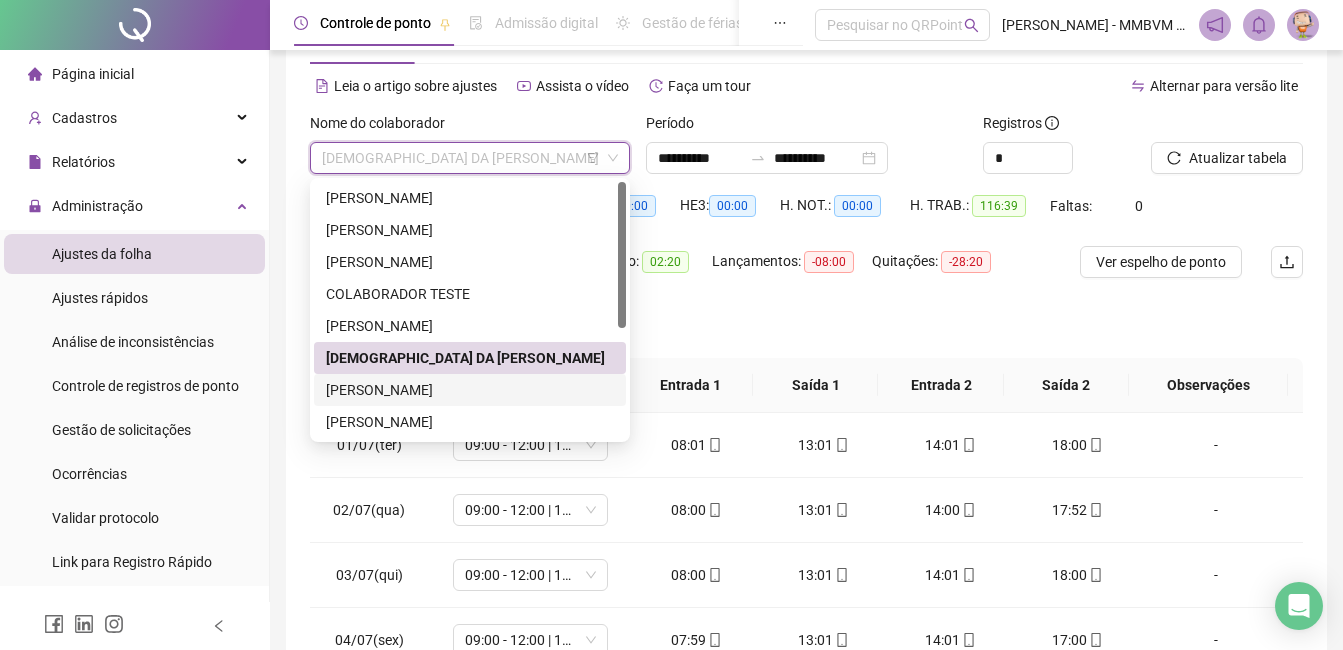 click on "[PERSON_NAME]" at bounding box center [470, 390] 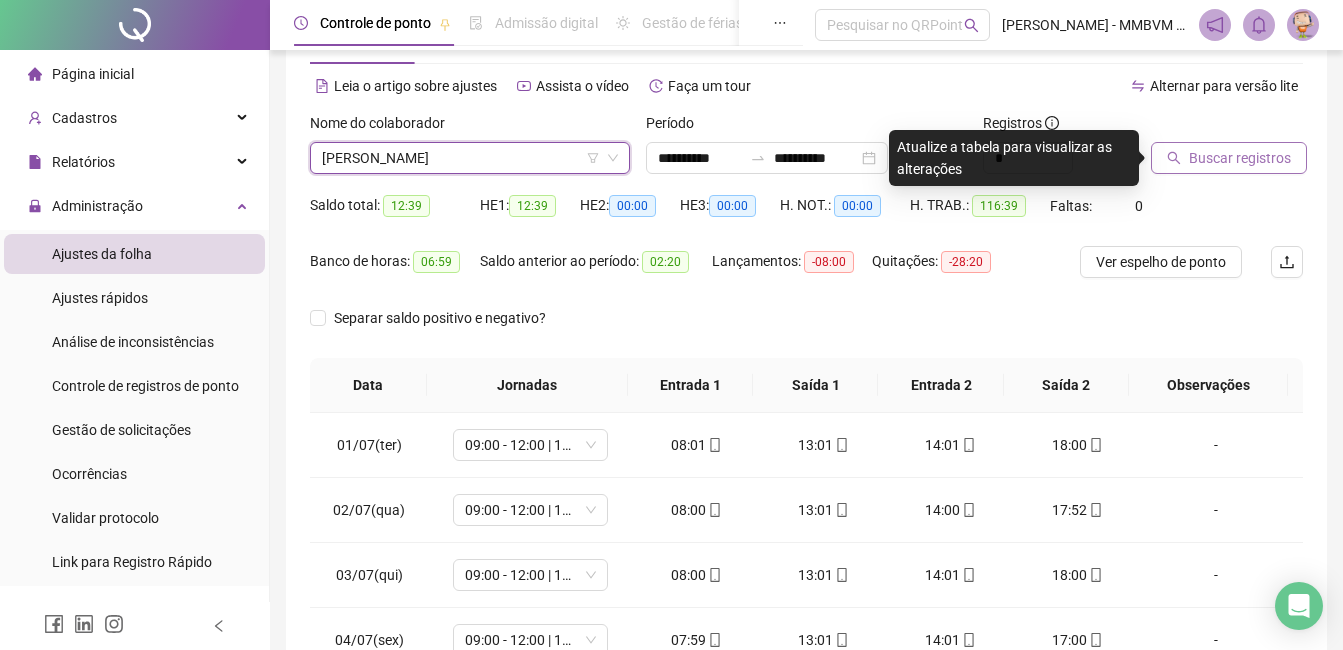 click on "Buscar registros" at bounding box center [1240, 158] 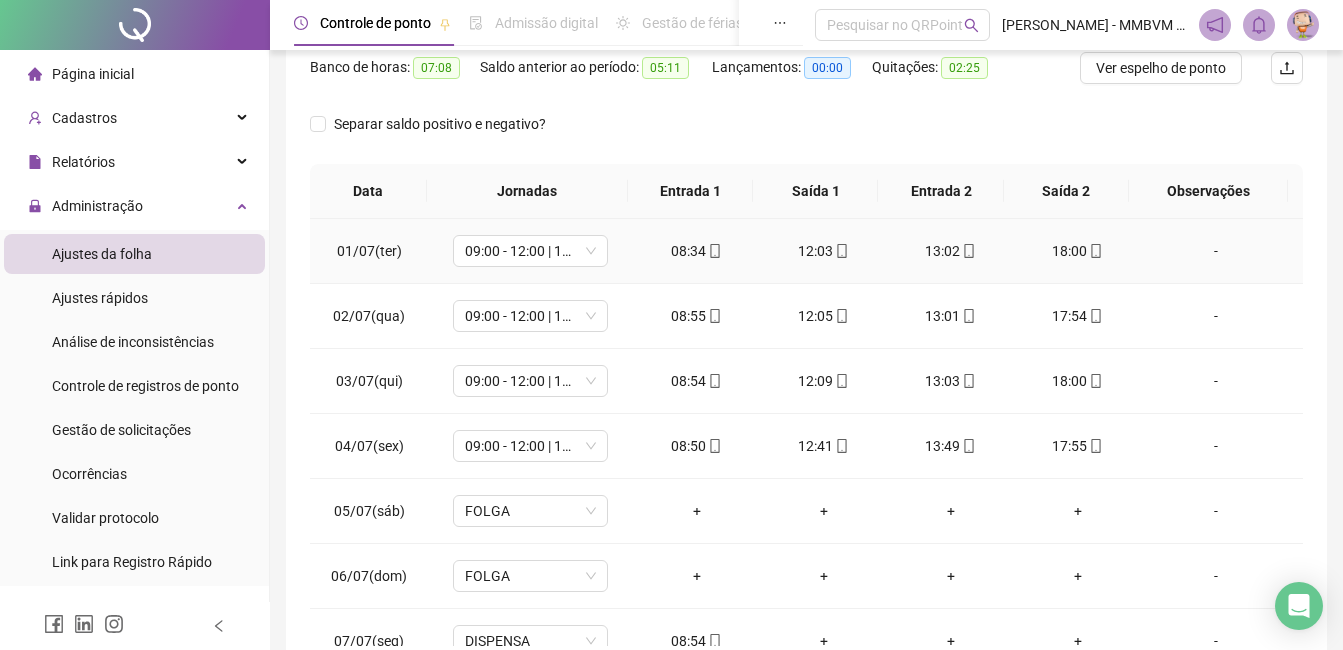 scroll, scrollTop: 372, scrollLeft: 0, axis: vertical 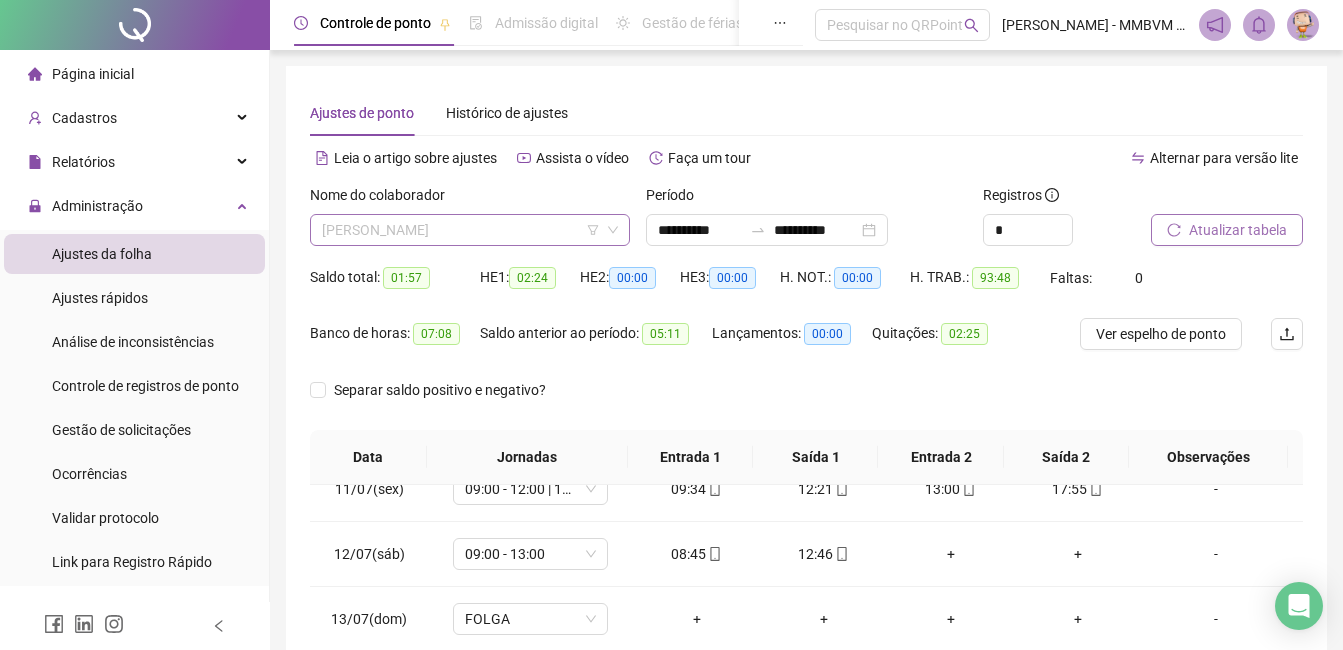 click on "[PERSON_NAME]" at bounding box center [470, 230] 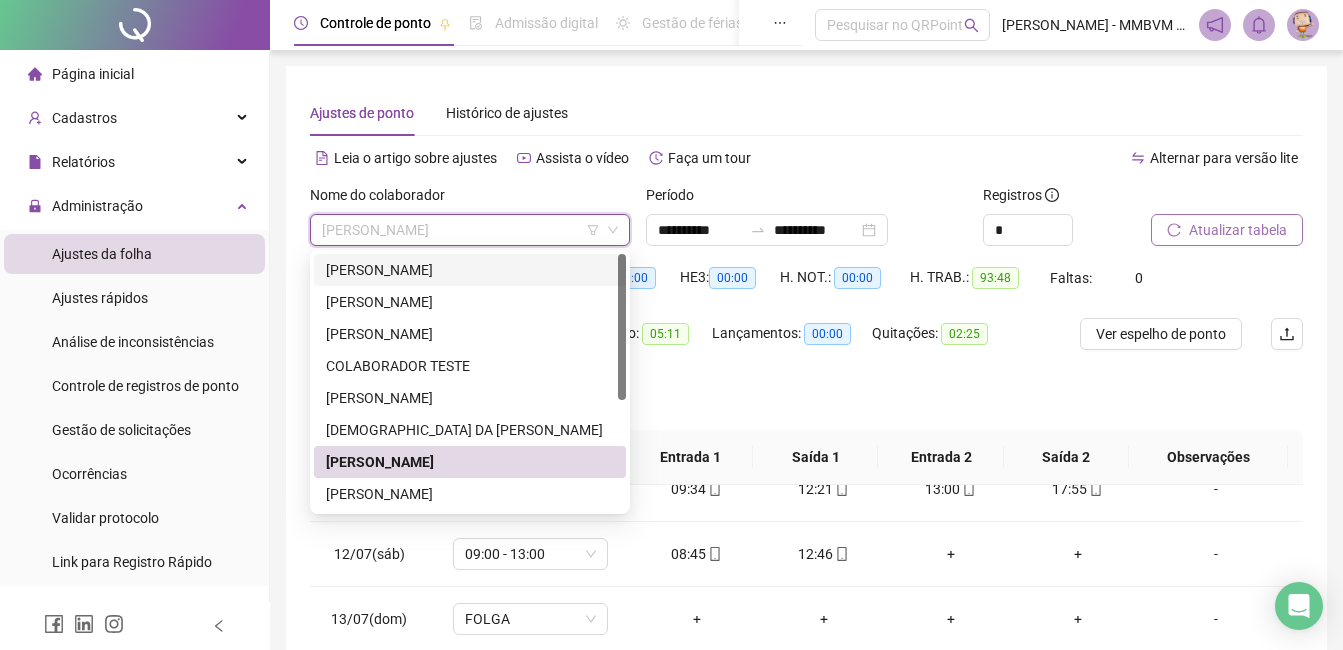 scroll, scrollTop: 100, scrollLeft: 0, axis: vertical 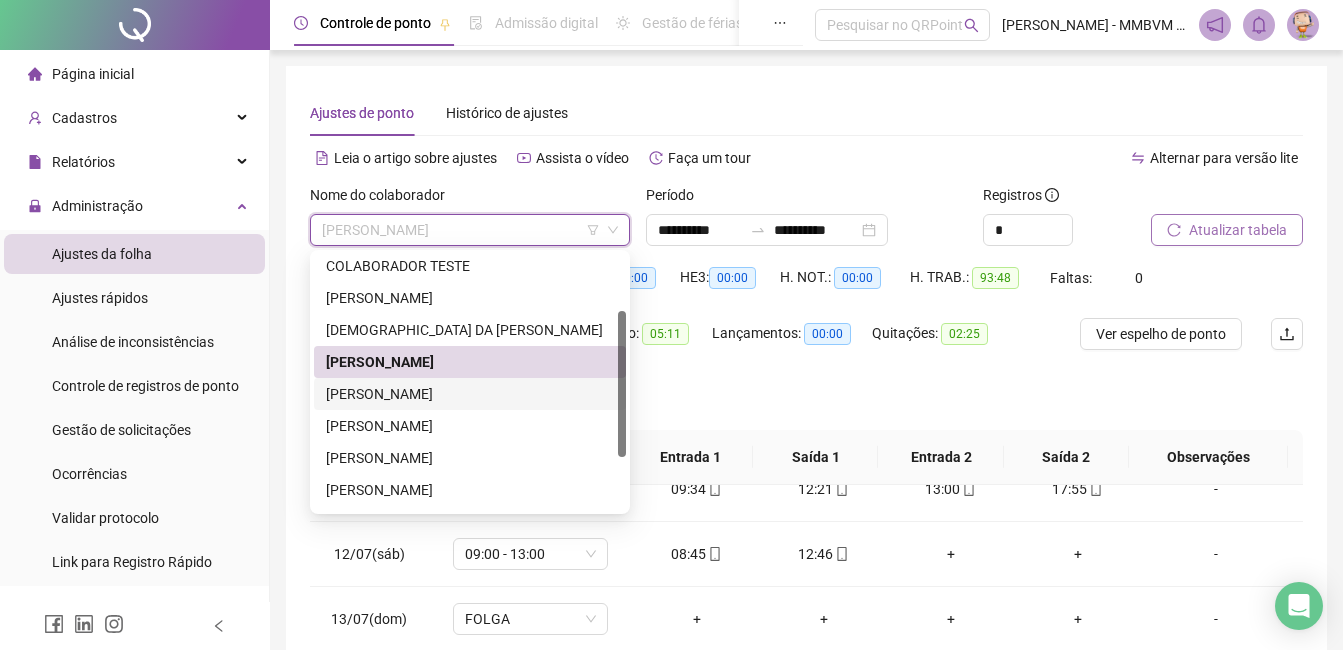 click on "[PERSON_NAME]" at bounding box center [470, 394] 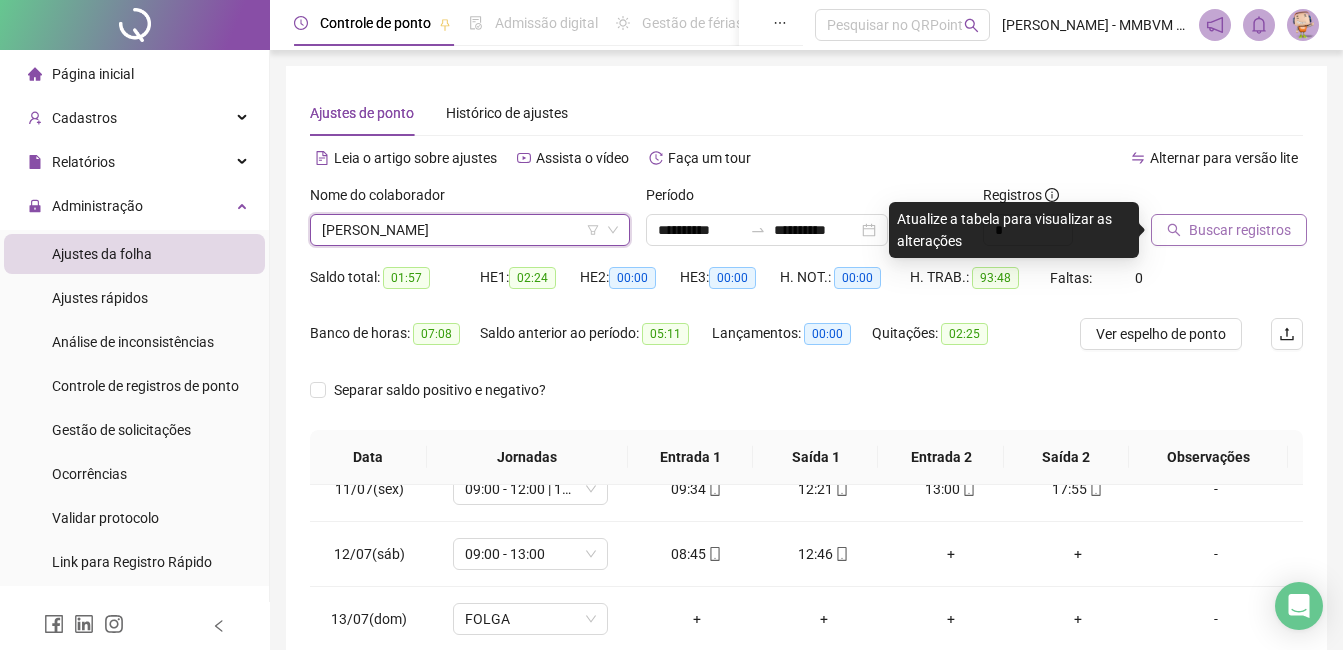 click on "Ajustes de ponto Histórico de ajustes" at bounding box center (806, 113) 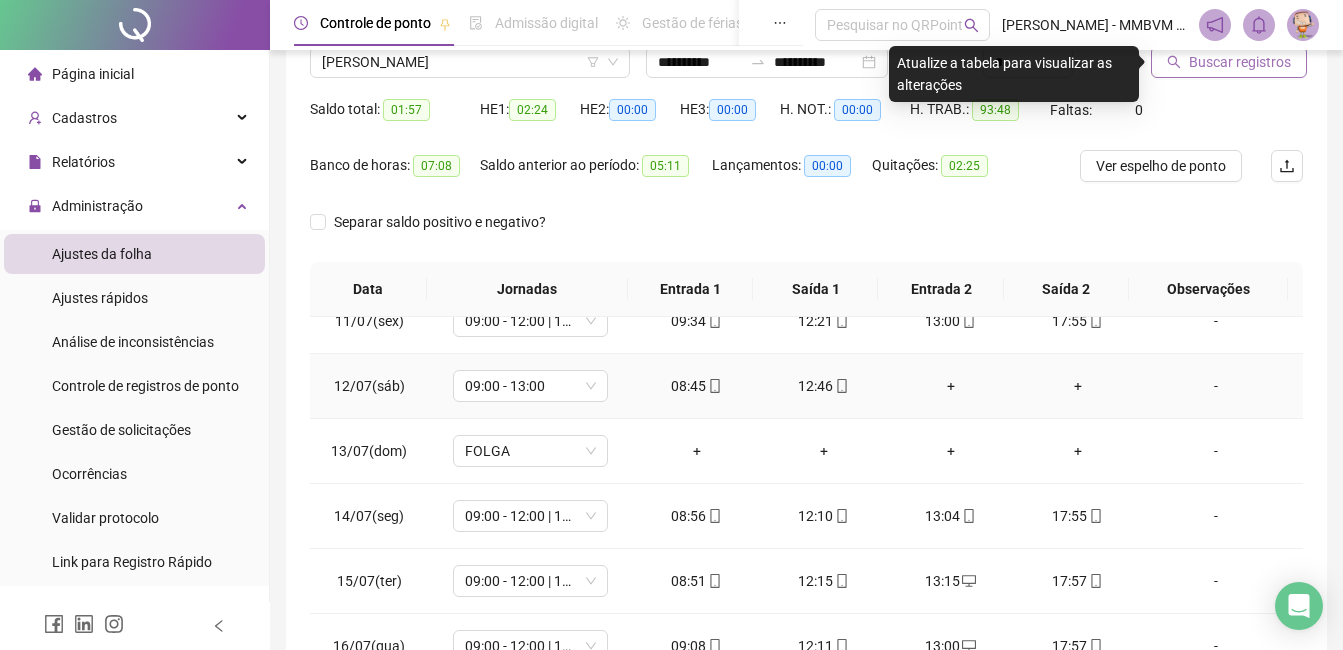 scroll, scrollTop: 372, scrollLeft: 0, axis: vertical 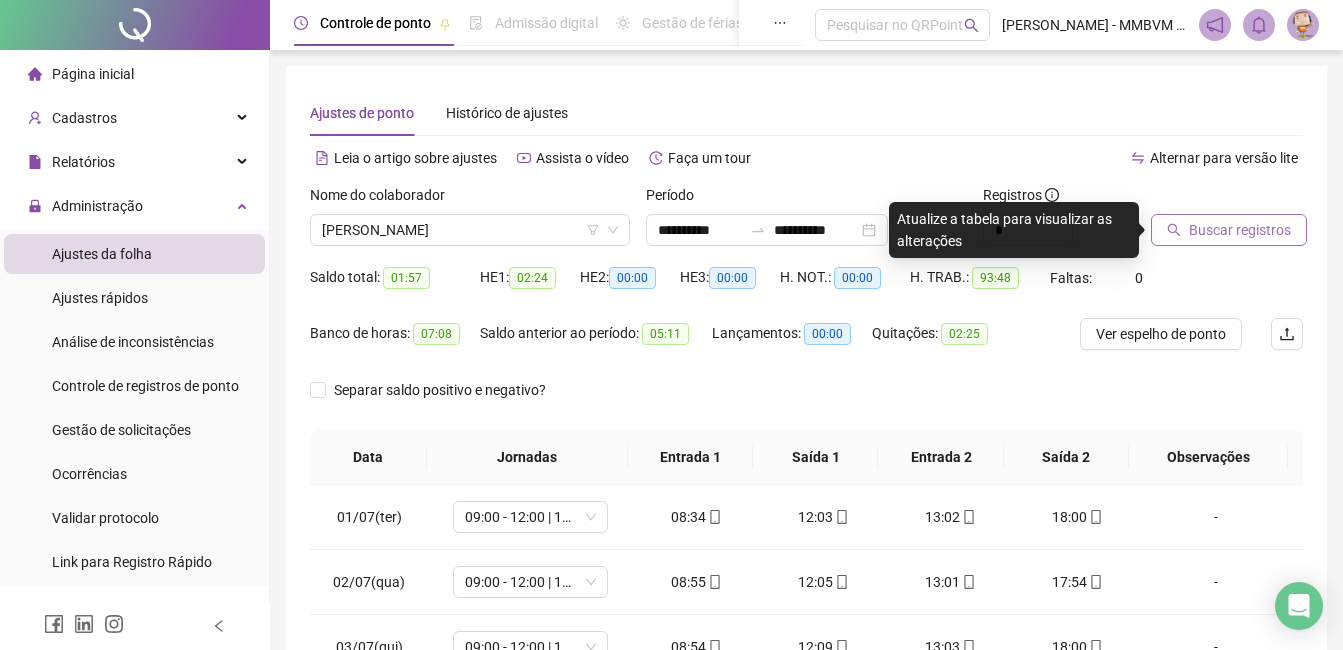 click on "Buscar registros" at bounding box center [1240, 230] 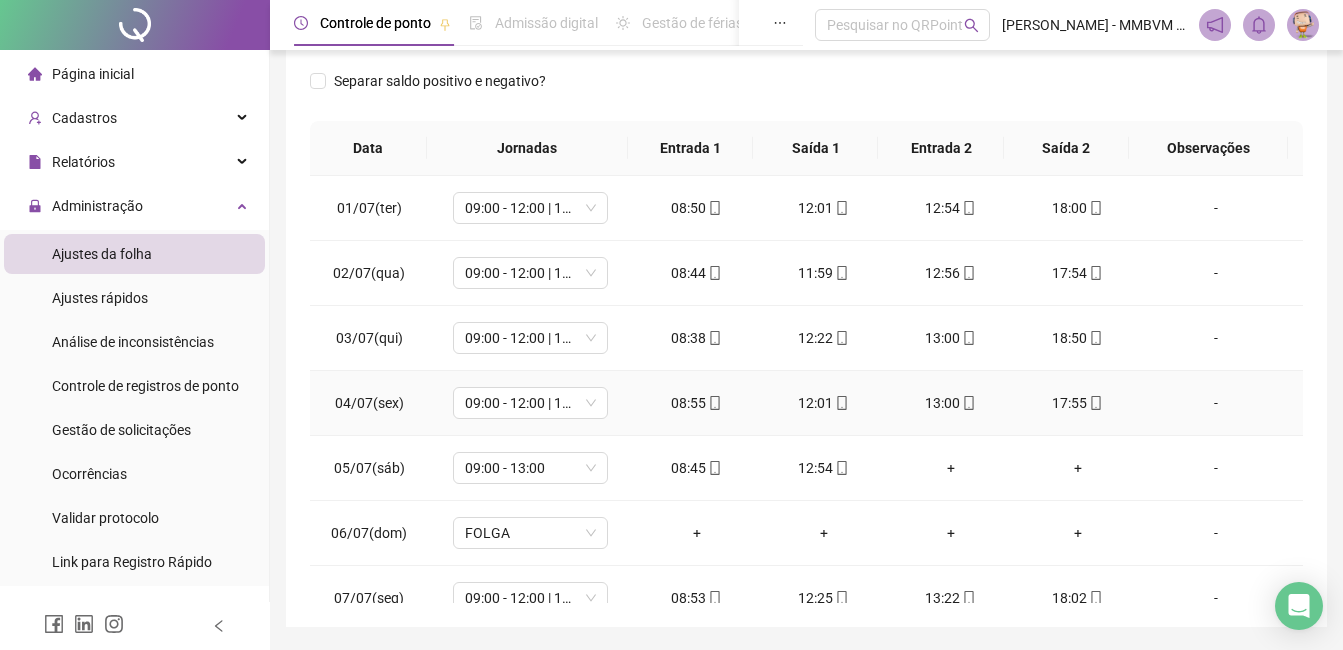 scroll, scrollTop: 372, scrollLeft: 0, axis: vertical 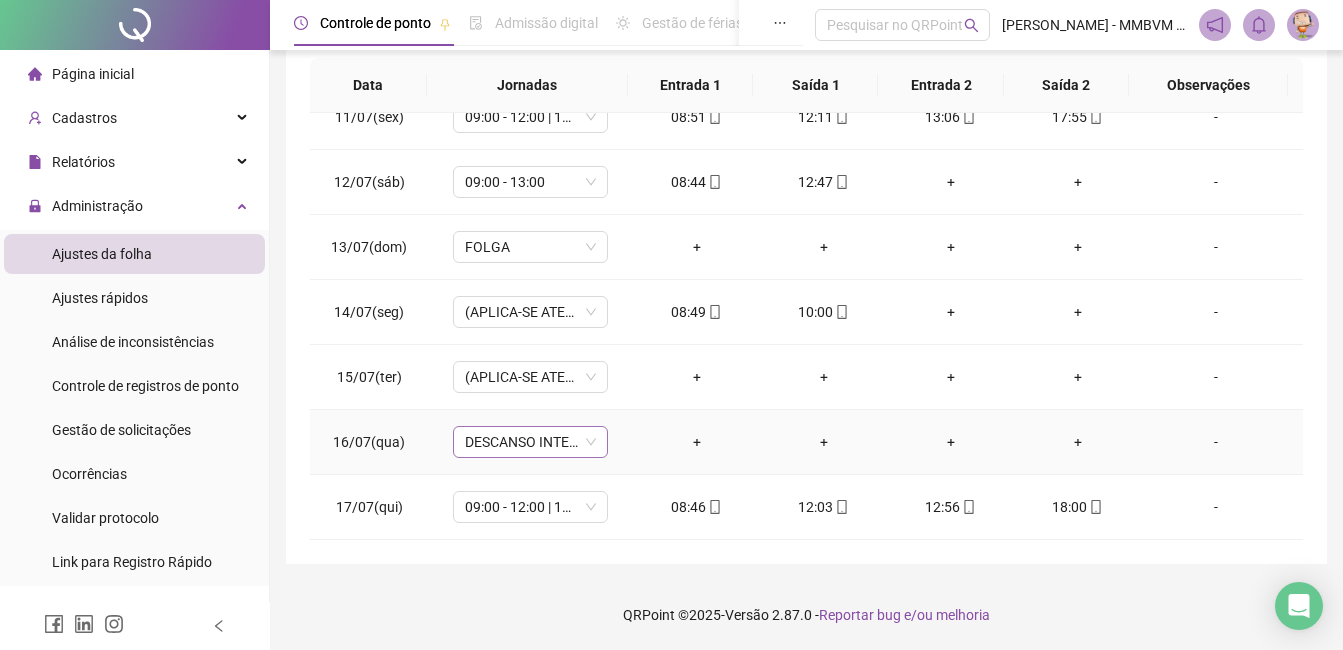 click on "DESCANSO INTER-JORNADA" at bounding box center [530, 442] 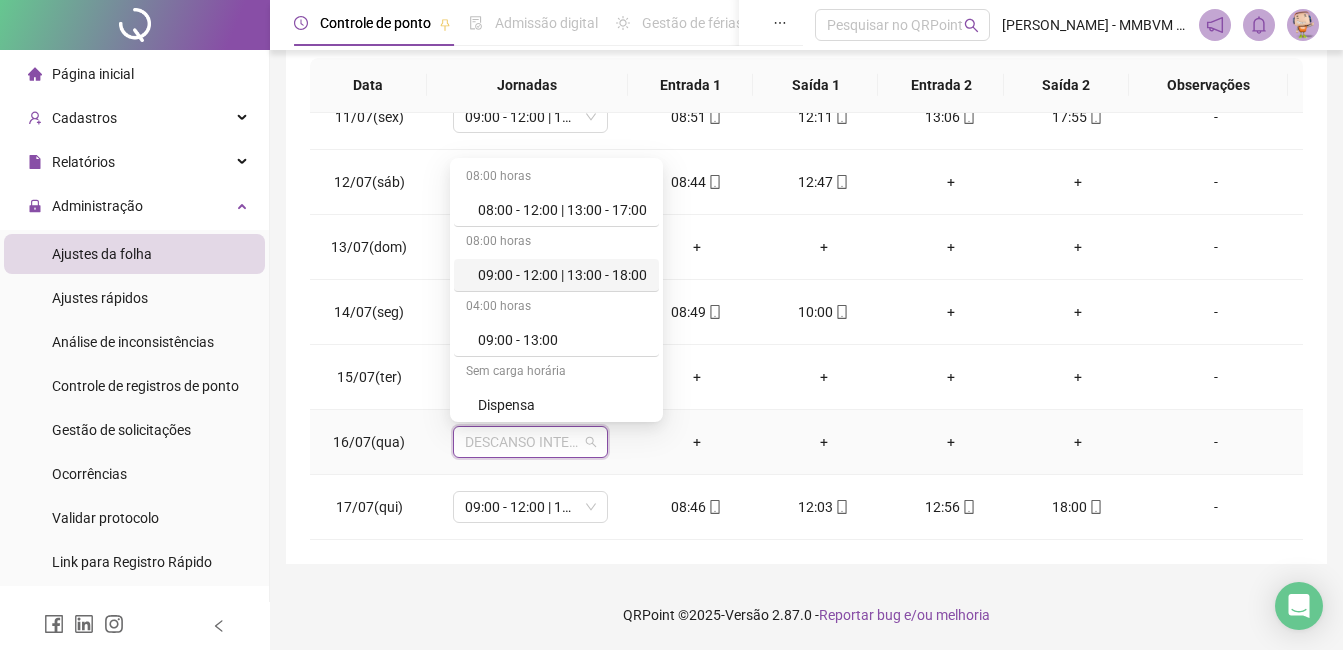 click on "09:00 - 12:00 | 13:00 - 18:00" at bounding box center [562, 275] 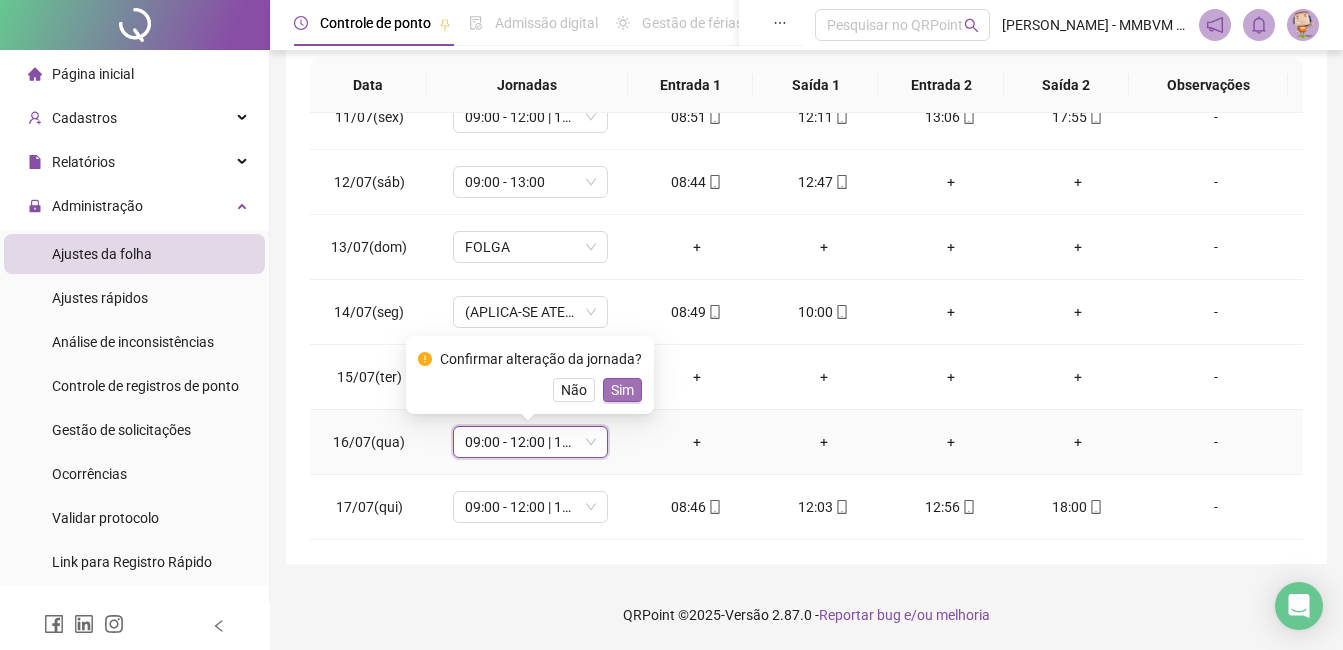 click on "Sim" at bounding box center (622, 390) 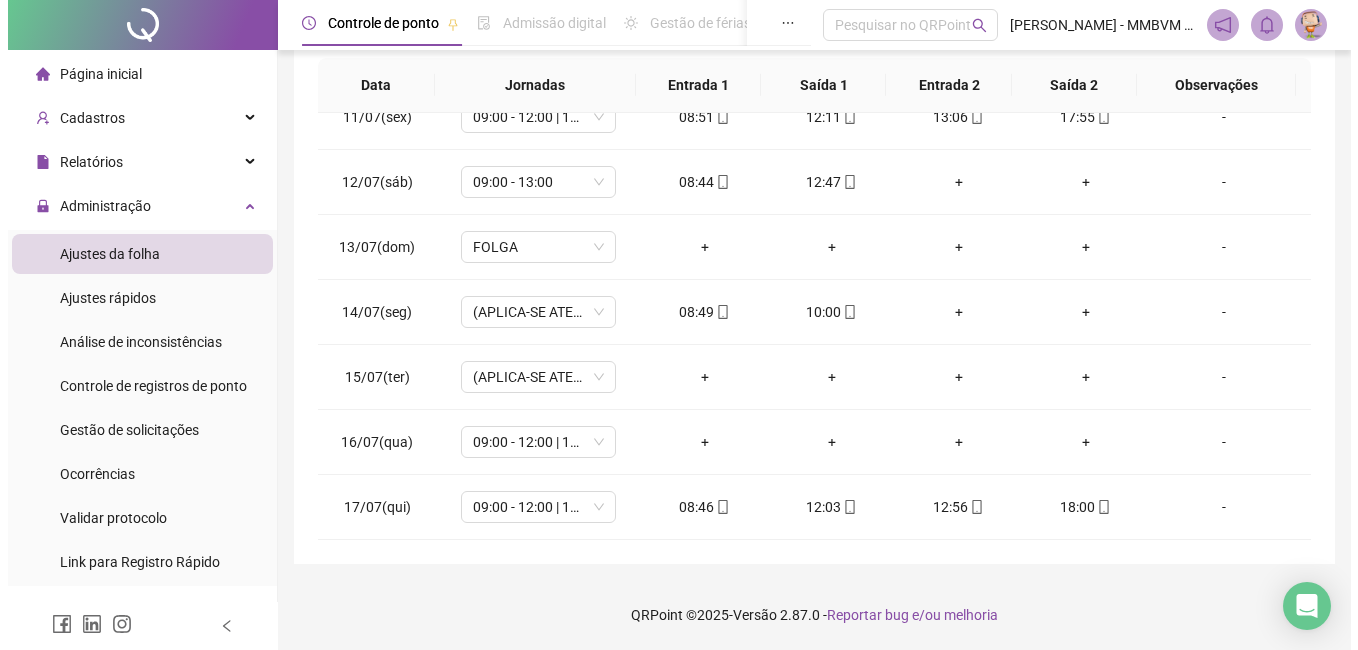 scroll, scrollTop: 0, scrollLeft: 0, axis: both 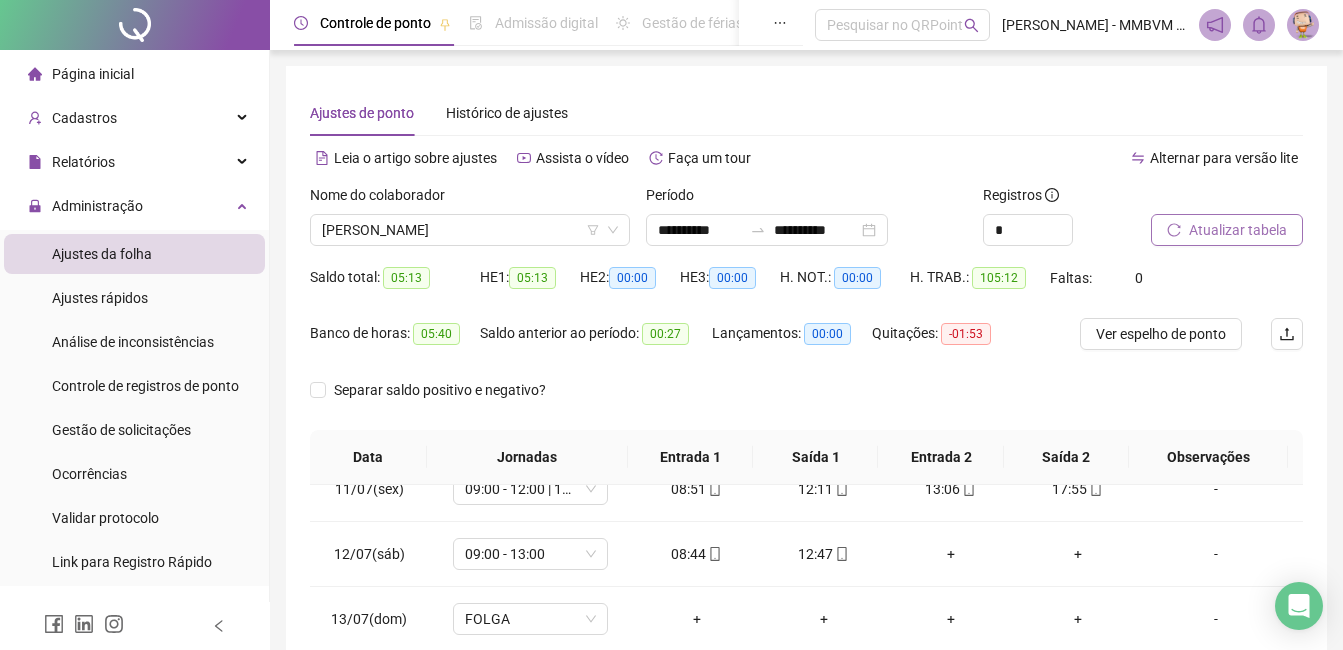 click on "Atualizar tabela" at bounding box center (1238, 230) 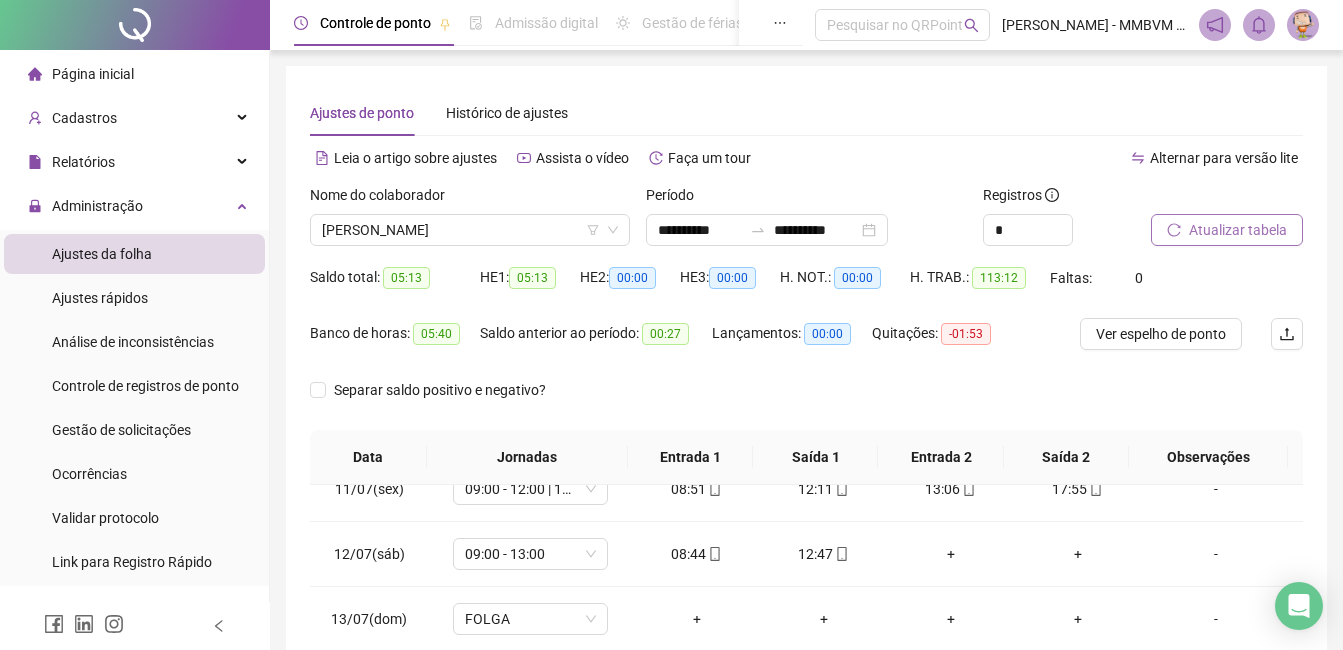 click on "Atualizar tabela" at bounding box center [1238, 230] 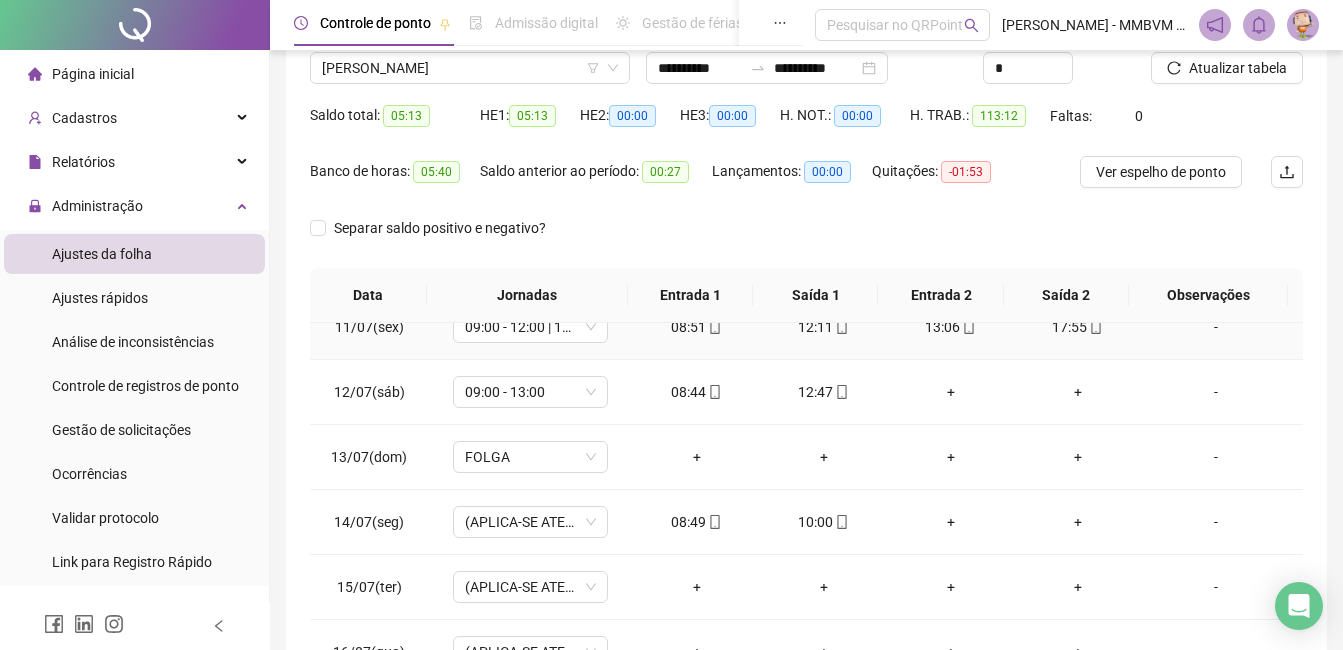 scroll, scrollTop: 372, scrollLeft: 0, axis: vertical 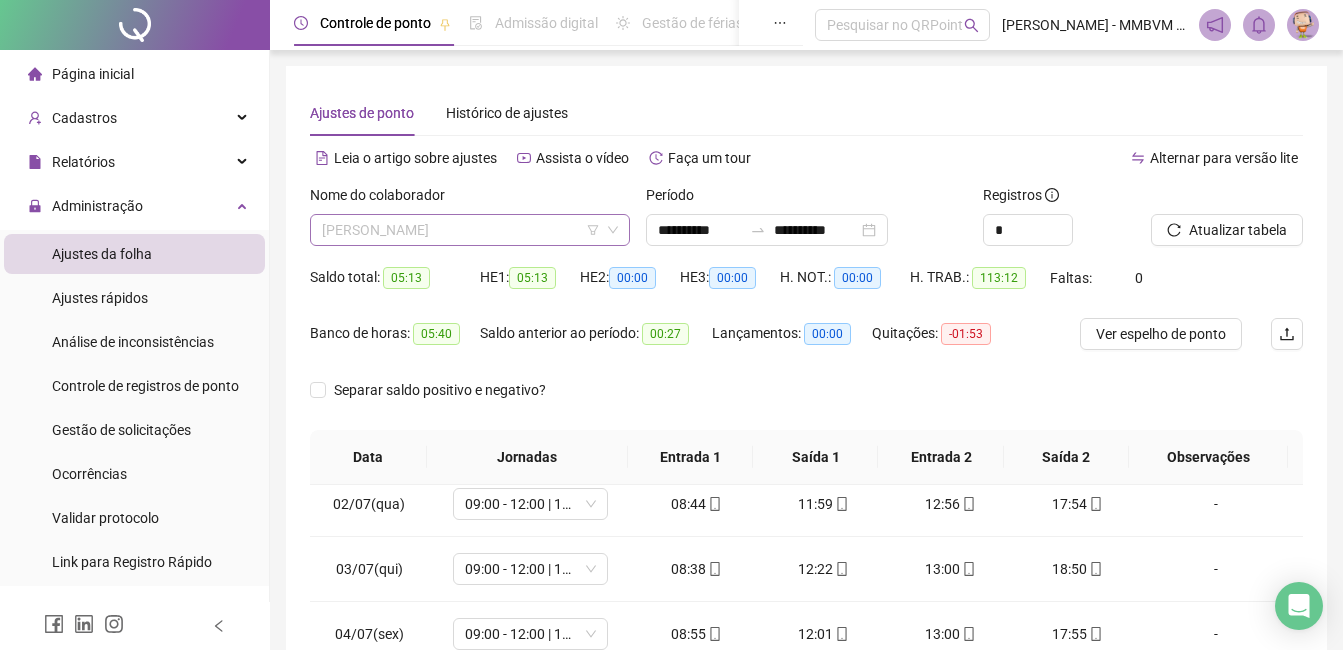 click on "[PERSON_NAME]" at bounding box center [470, 230] 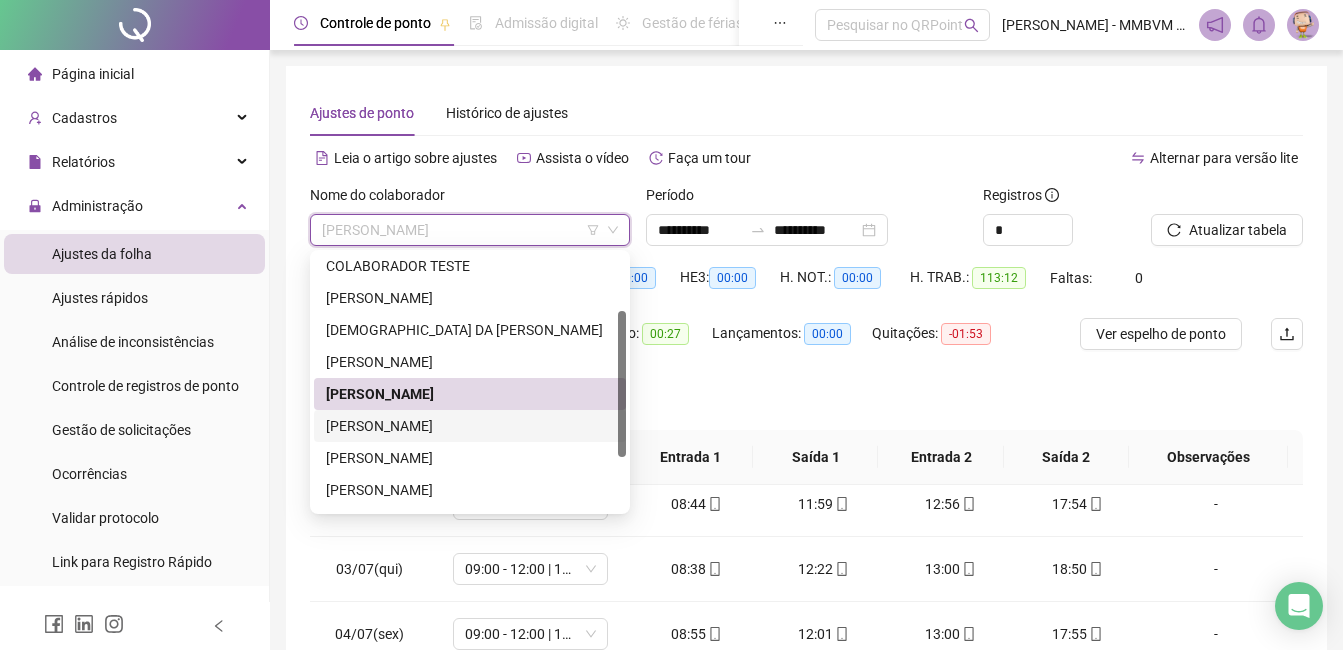 click on "[PERSON_NAME]" at bounding box center [470, 426] 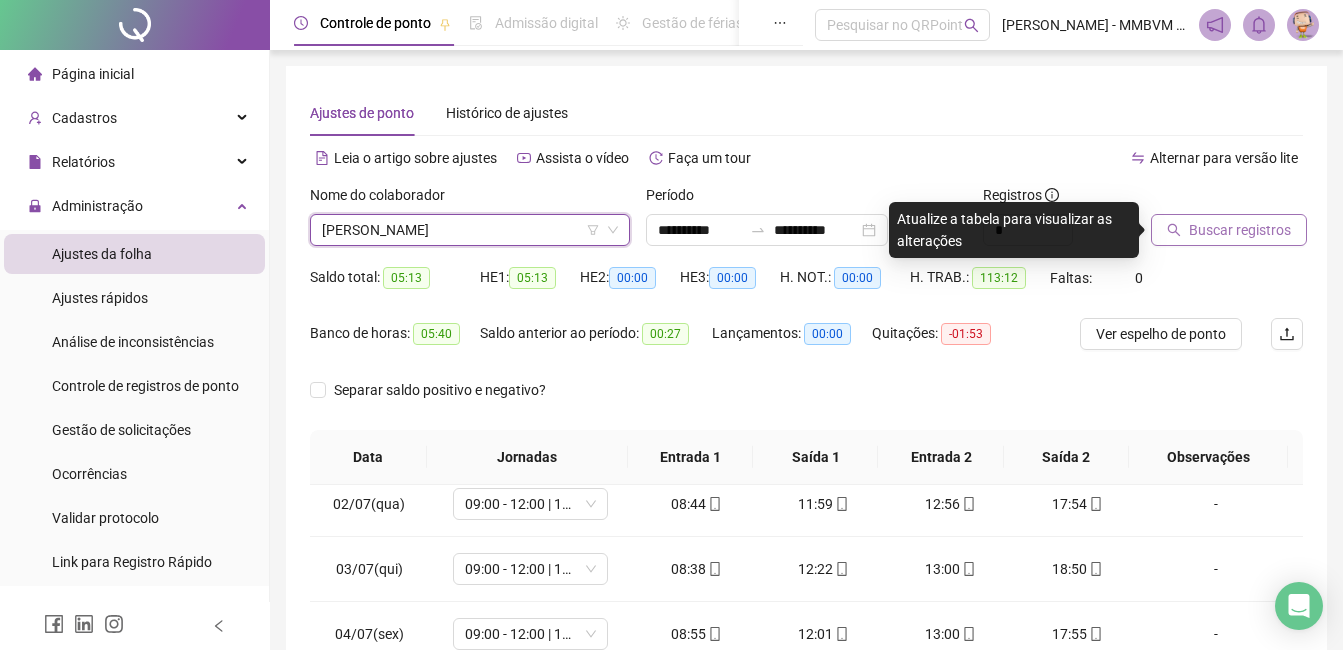 click on "Buscar registros" at bounding box center [1240, 230] 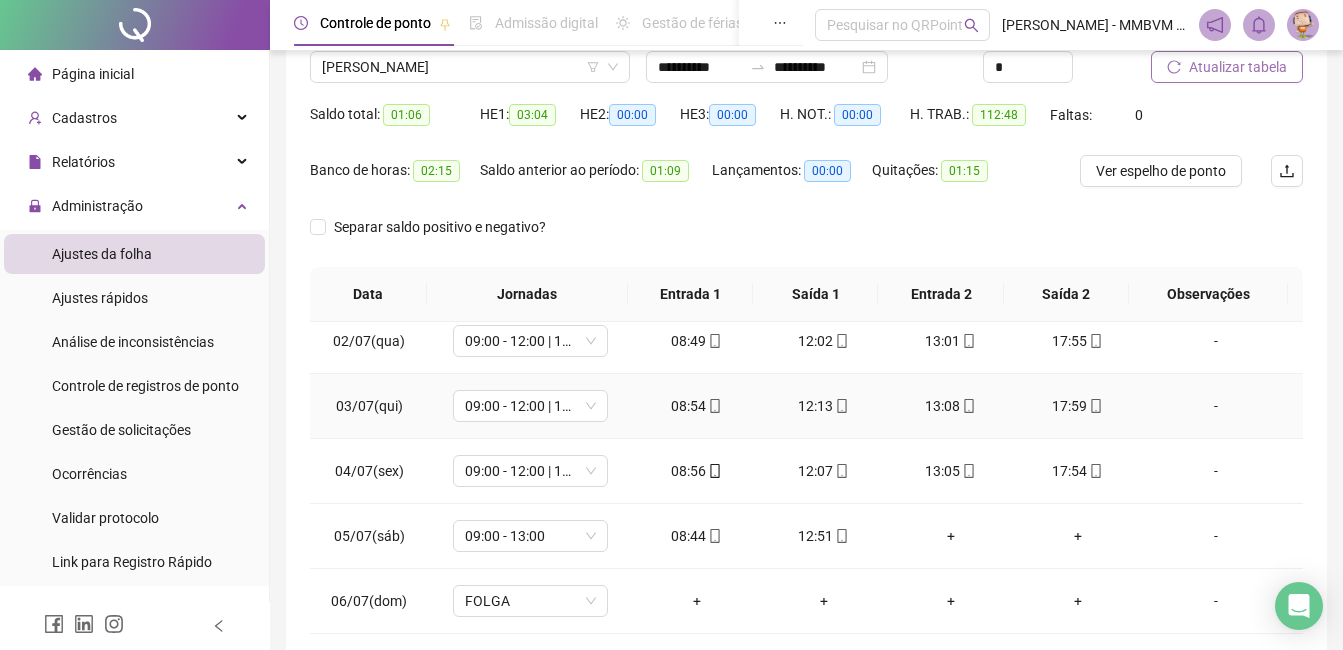 scroll, scrollTop: 372, scrollLeft: 0, axis: vertical 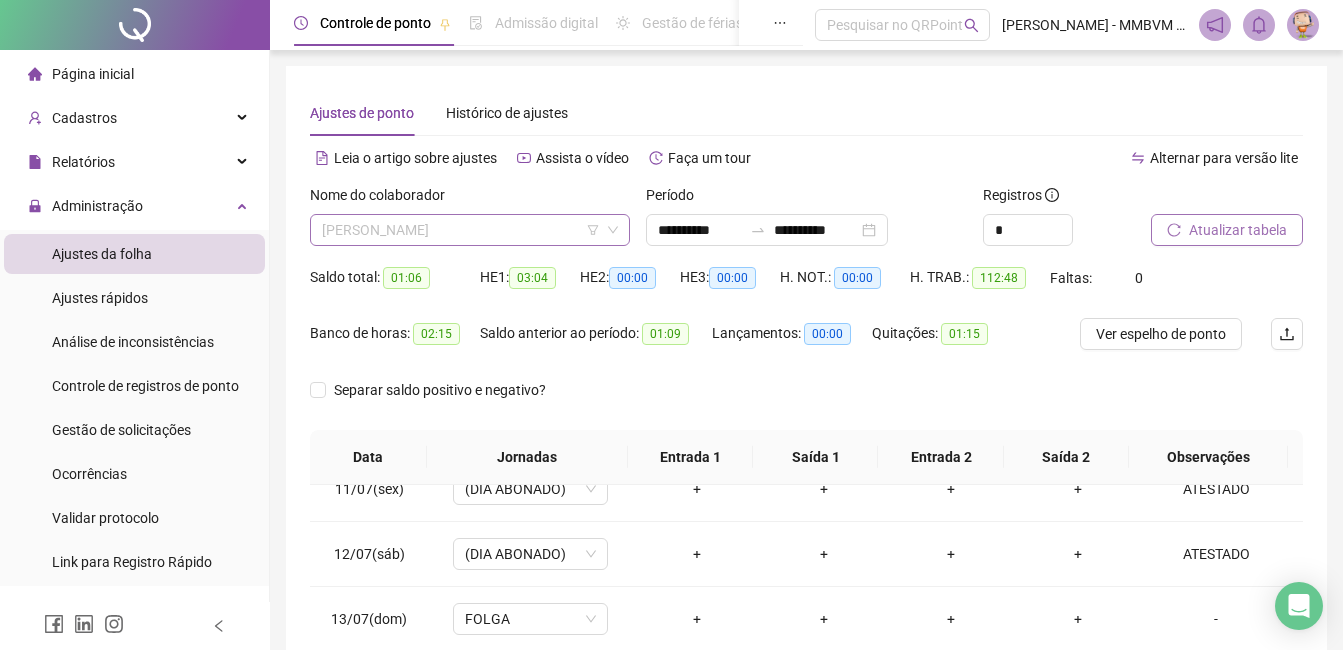 click on "[PERSON_NAME]" at bounding box center (470, 230) 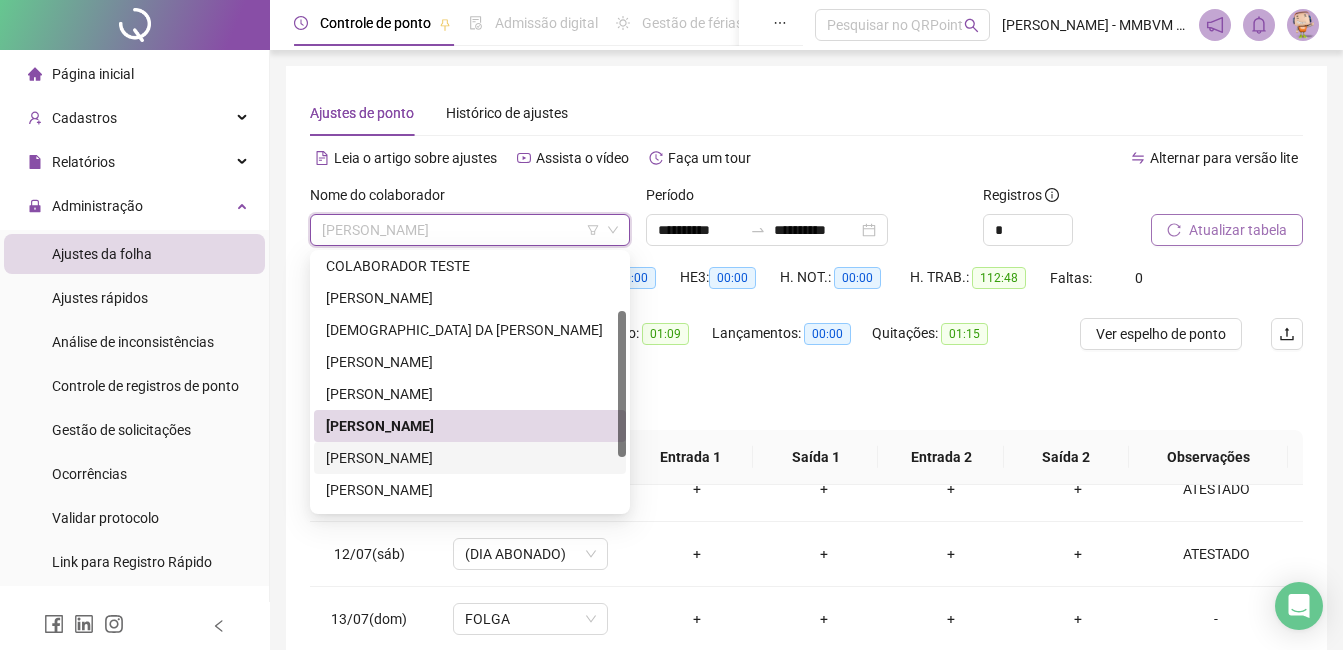 drag, startPoint x: 421, startPoint y: 458, endPoint x: 627, endPoint y: 423, distance: 208.95215 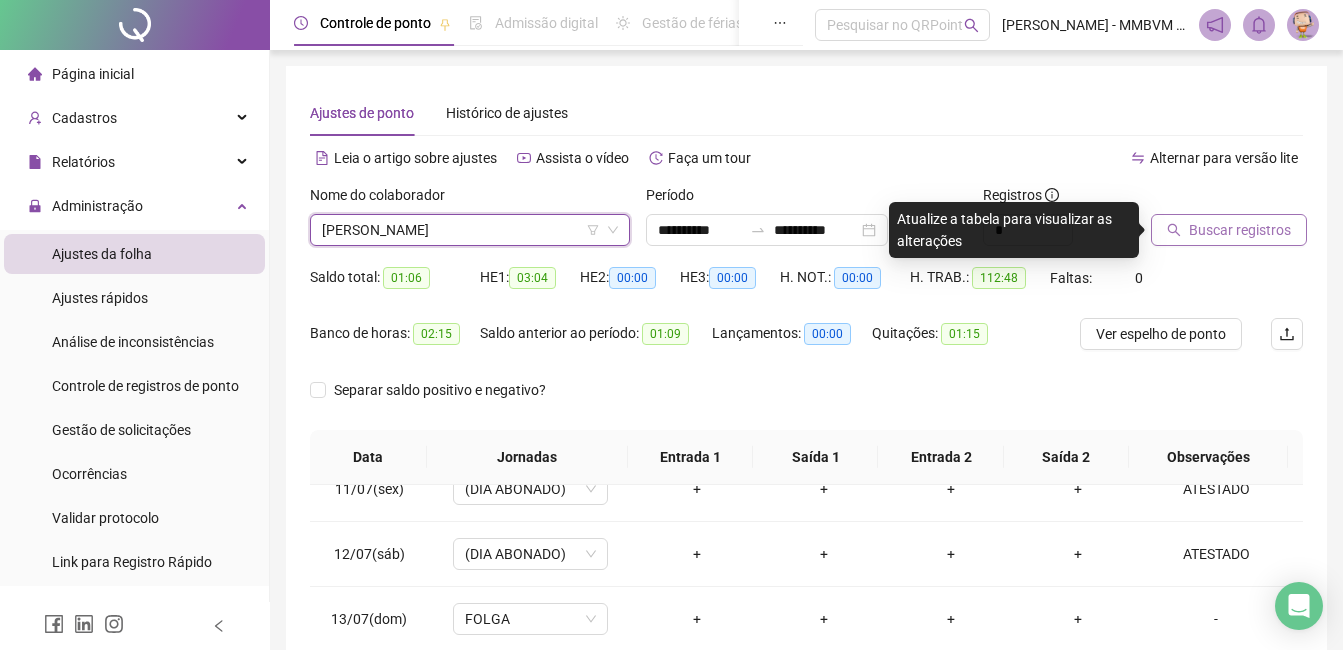 click on "Buscar registros" at bounding box center (1240, 230) 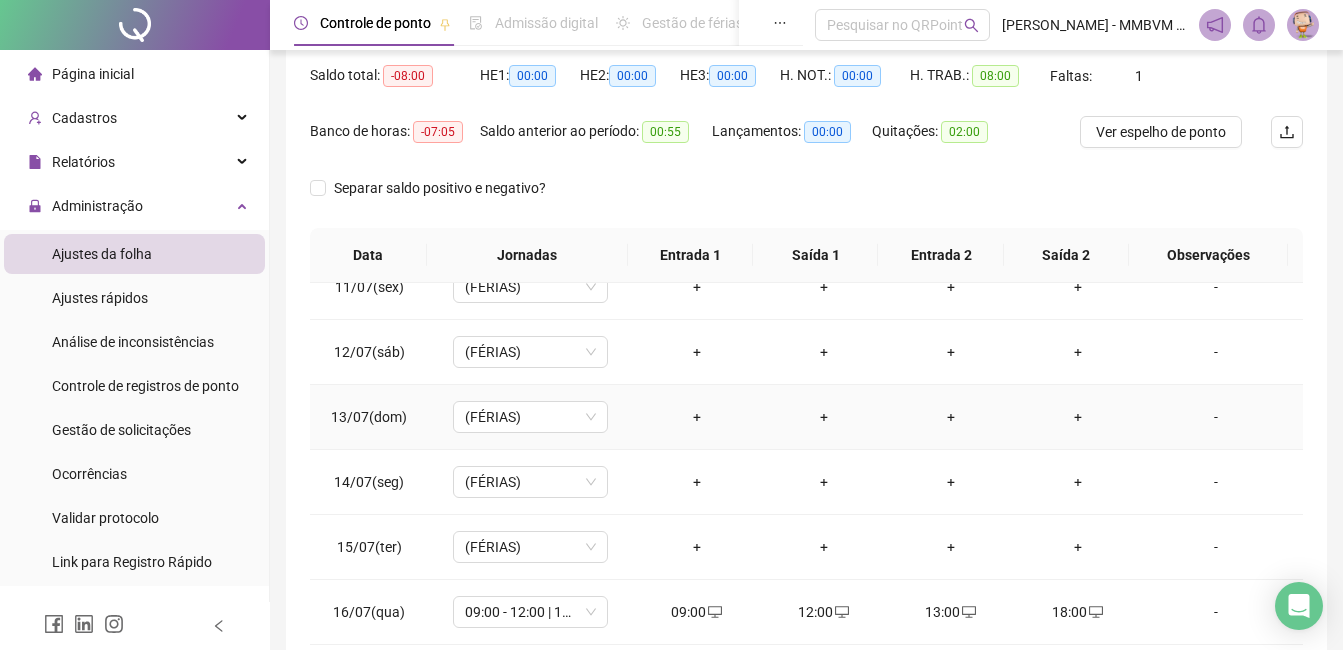 scroll, scrollTop: 372, scrollLeft: 0, axis: vertical 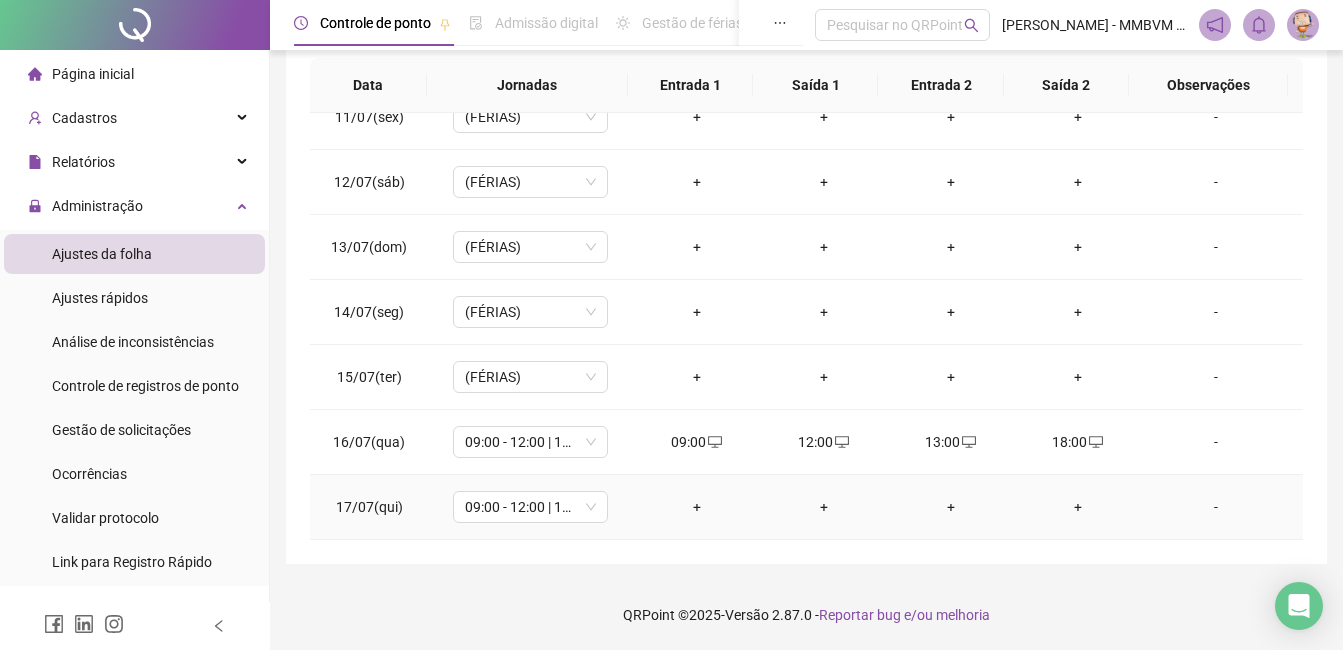 click on "+" at bounding box center [696, 507] 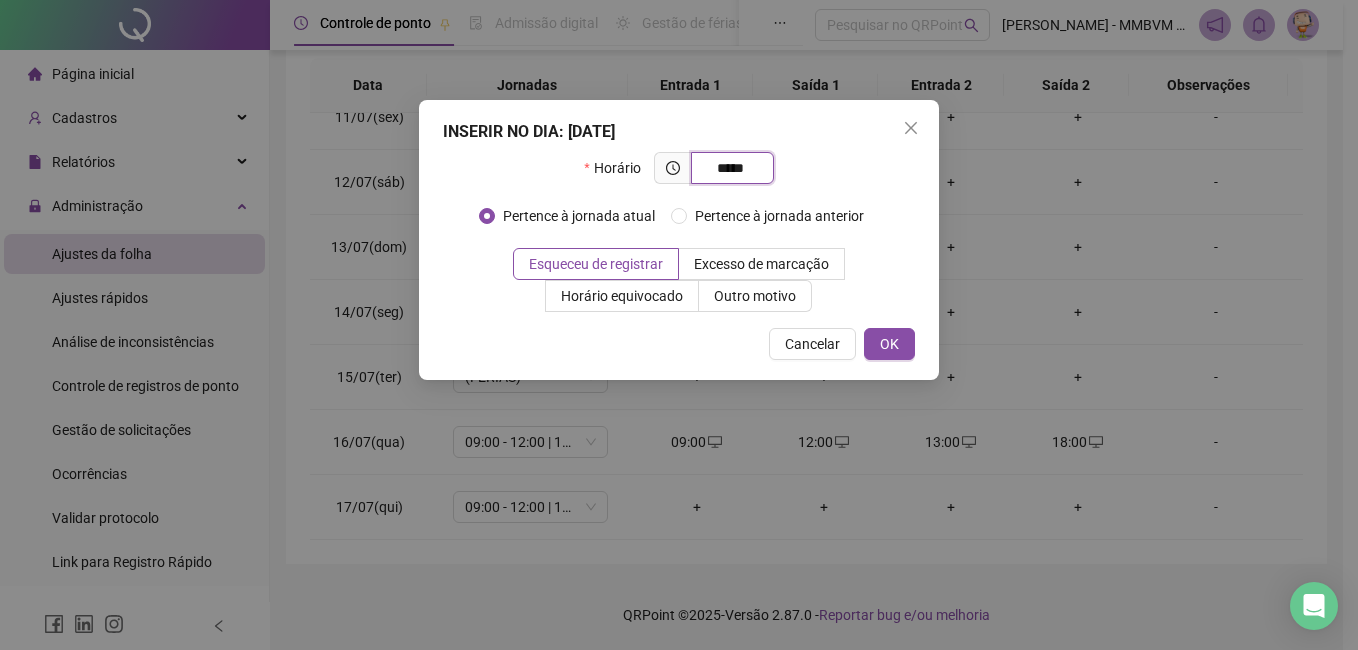 type on "*****" 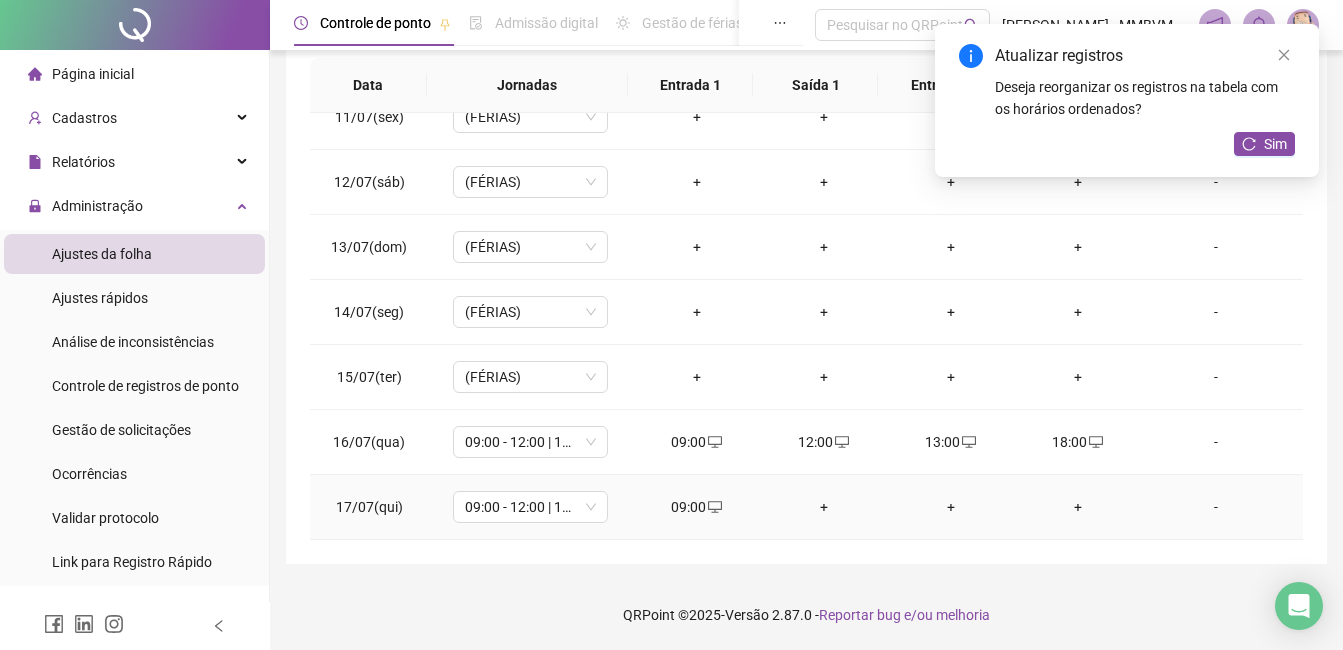 click on "+" at bounding box center [823, 507] 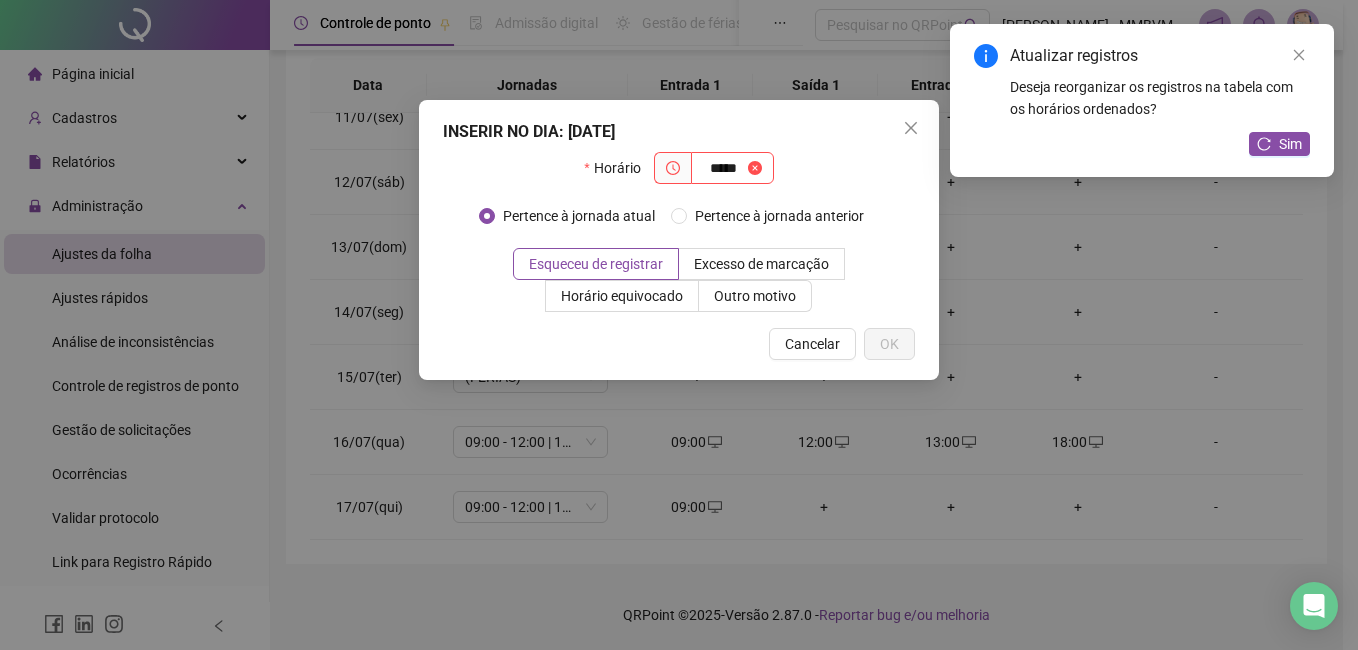 type on "*****" 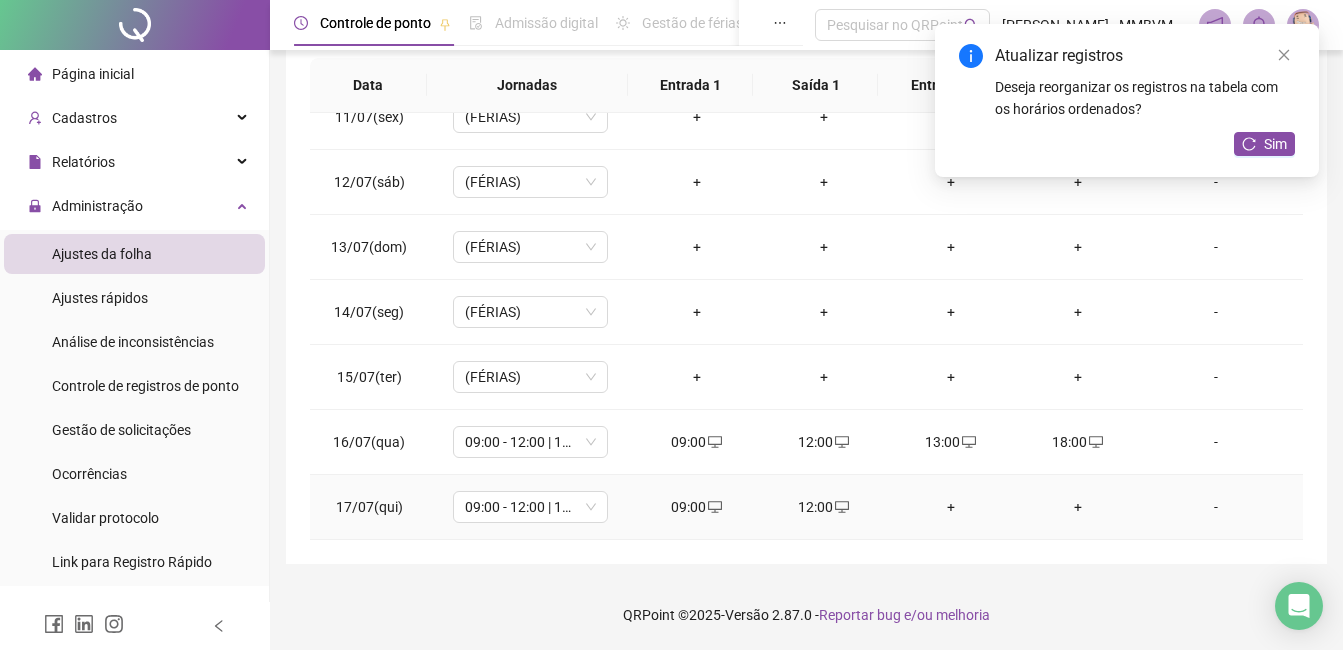 click on "+" at bounding box center (950, 507) 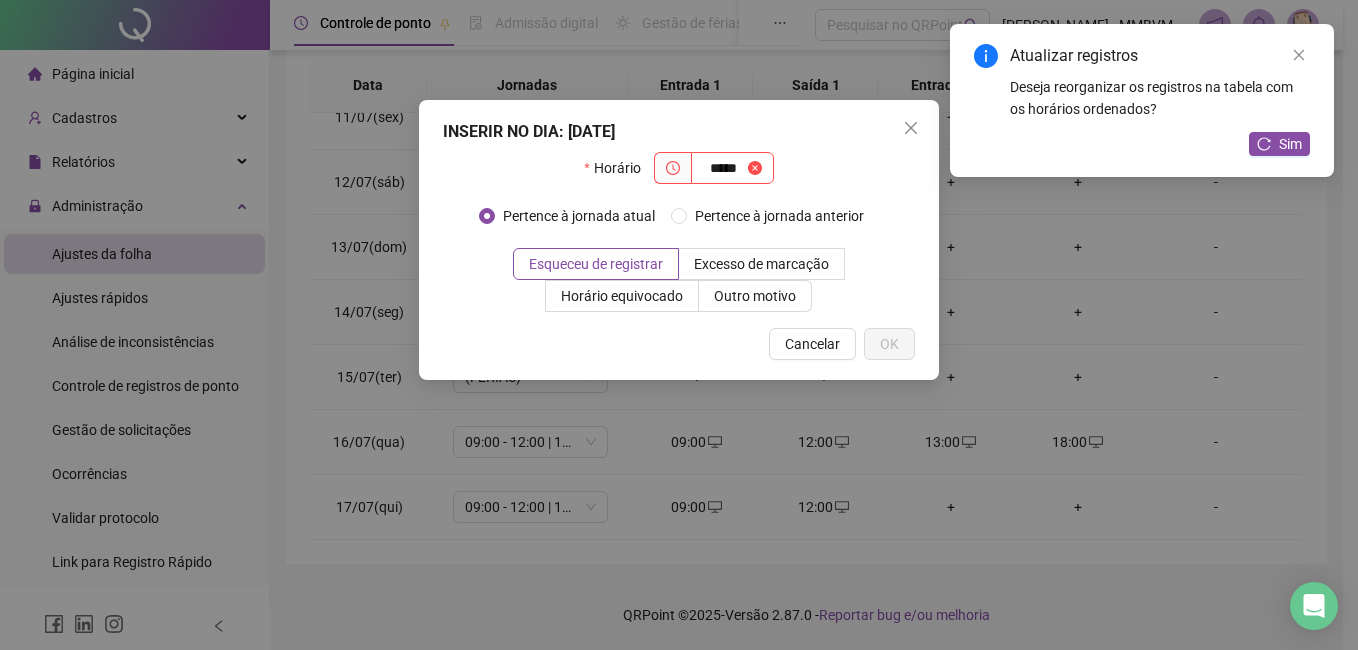 type on "*****" 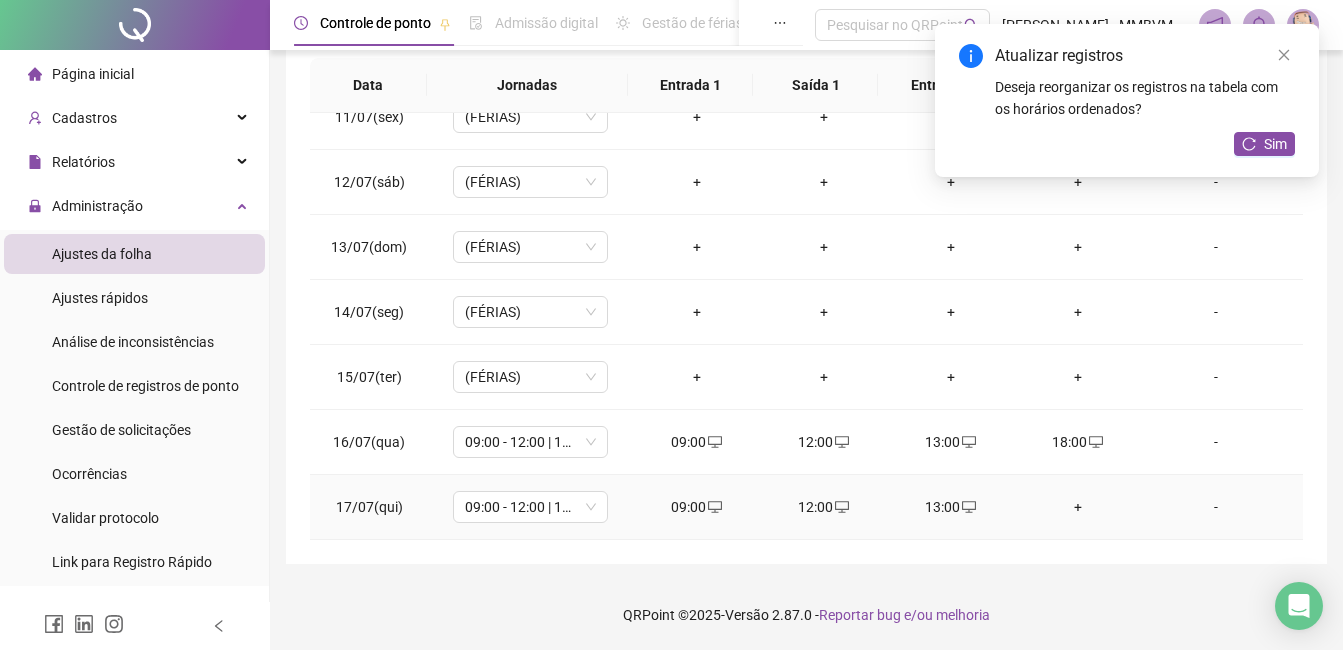 click on "+" at bounding box center (1077, 507) 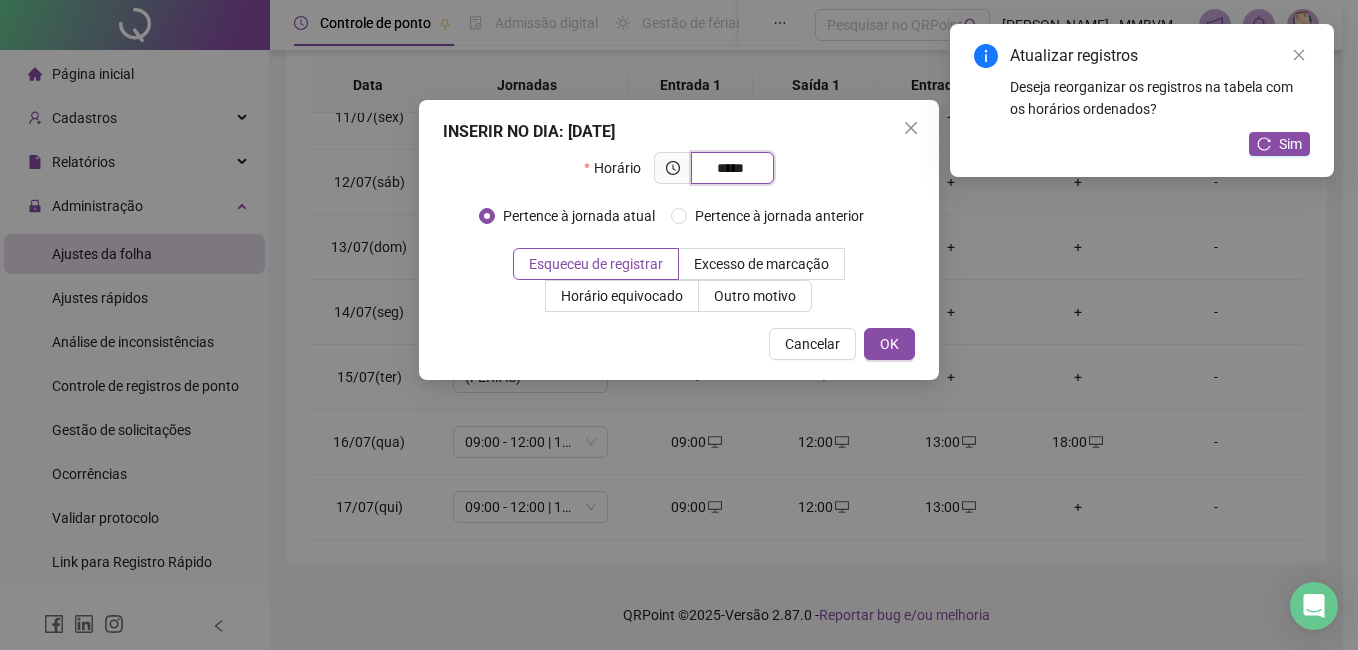 type on "*****" 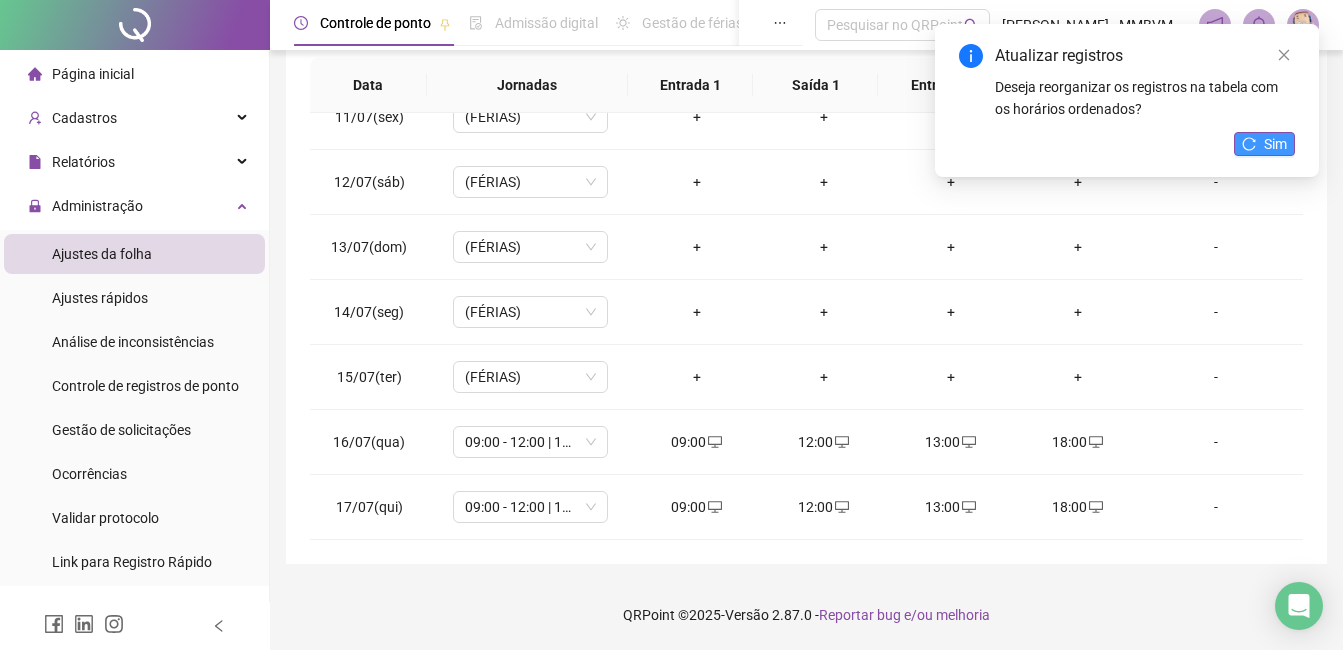 click on "Sim" at bounding box center [1275, 144] 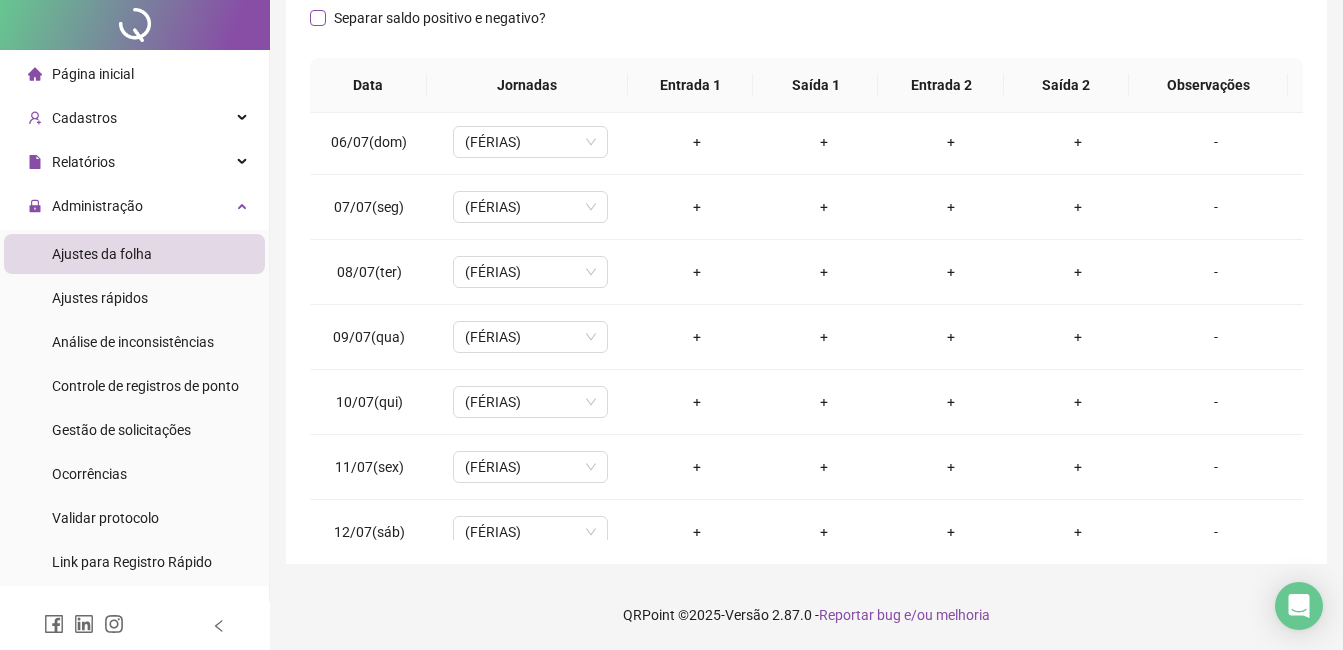 scroll, scrollTop: 0, scrollLeft: 0, axis: both 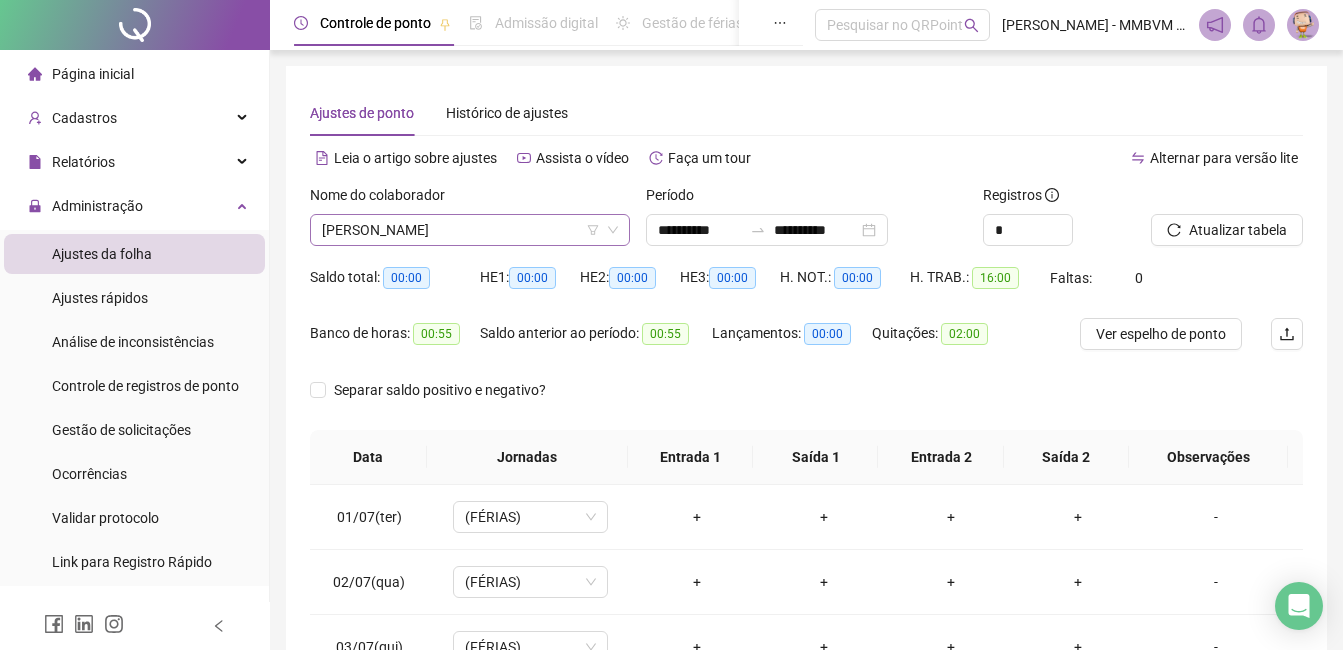 click on "[PERSON_NAME]" at bounding box center (470, 230) 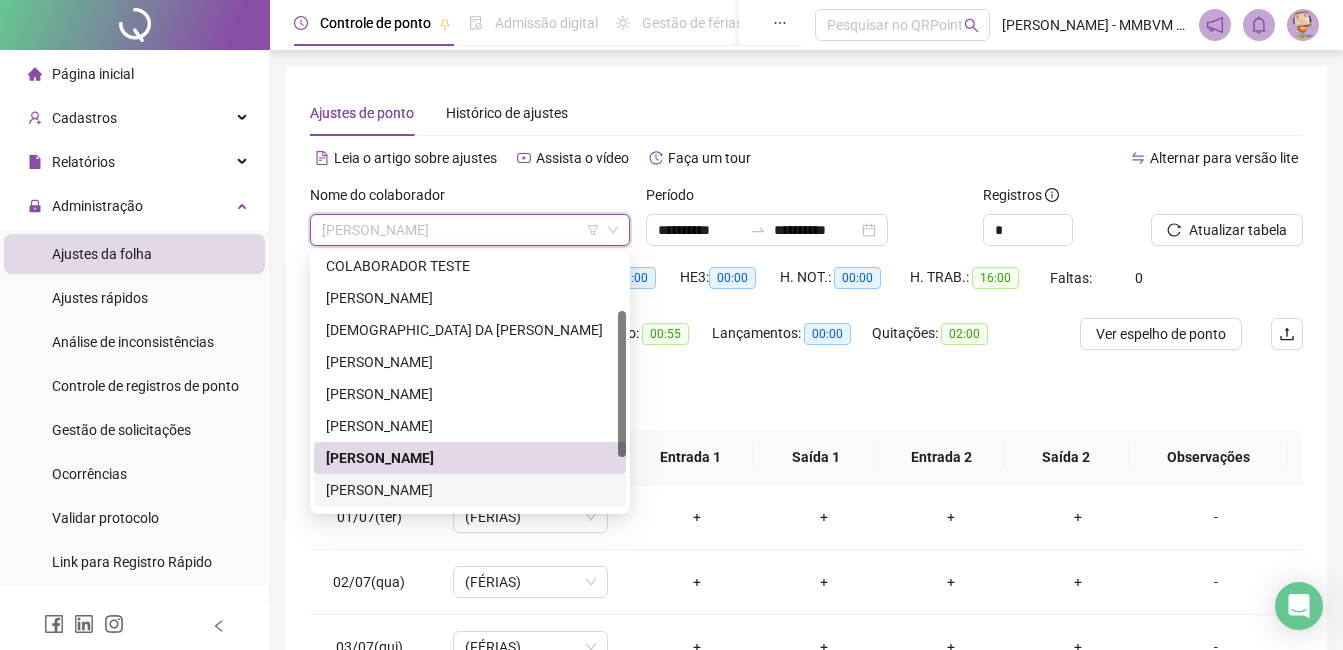 click on "[PERSON_NAME]" at bounding box center (470, 490) 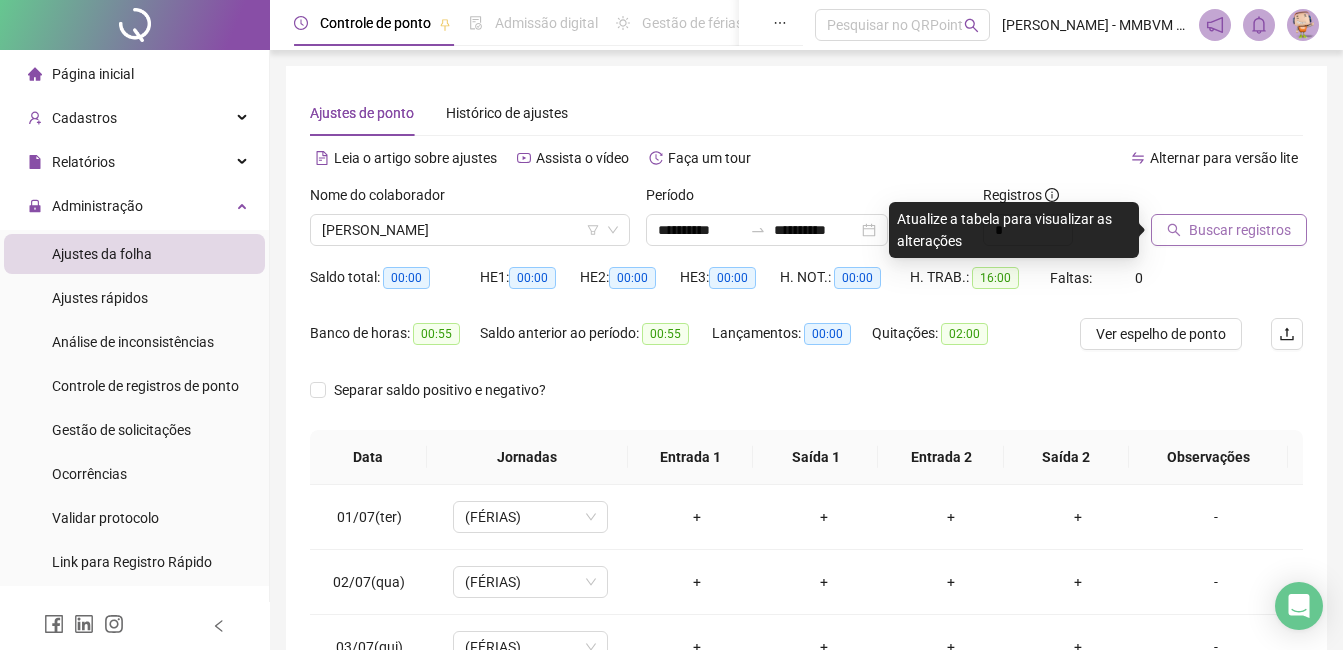 click on "Buscar registros" at bounding box center (1240, 230) 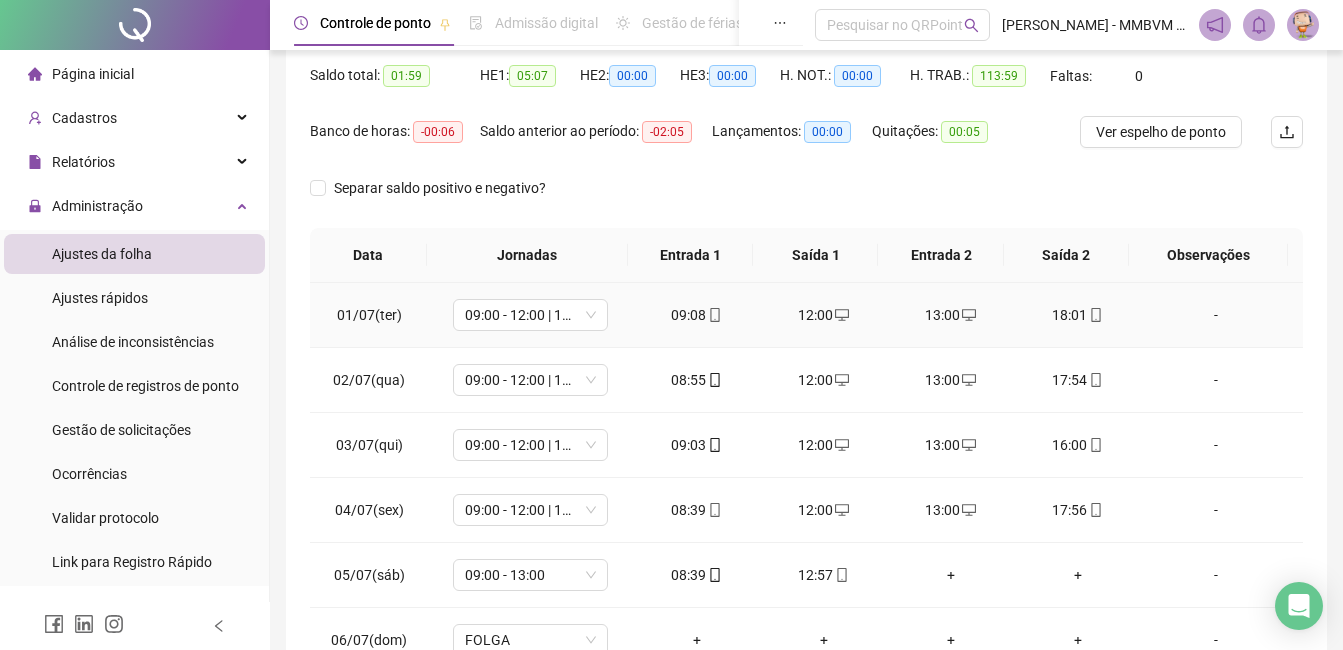 scroll, scrollTop: 372, scrollLeft: 0, axis: vertical 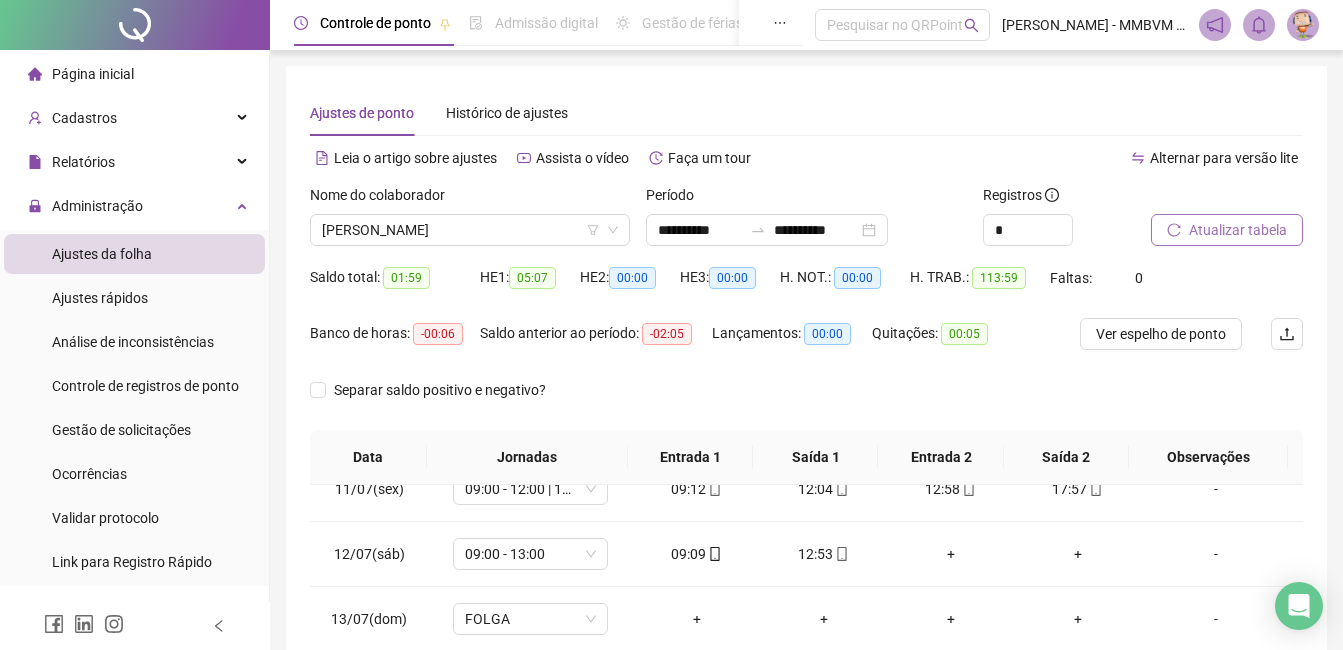 click on "Nome do colaborador" at bounding box center [470, 199] 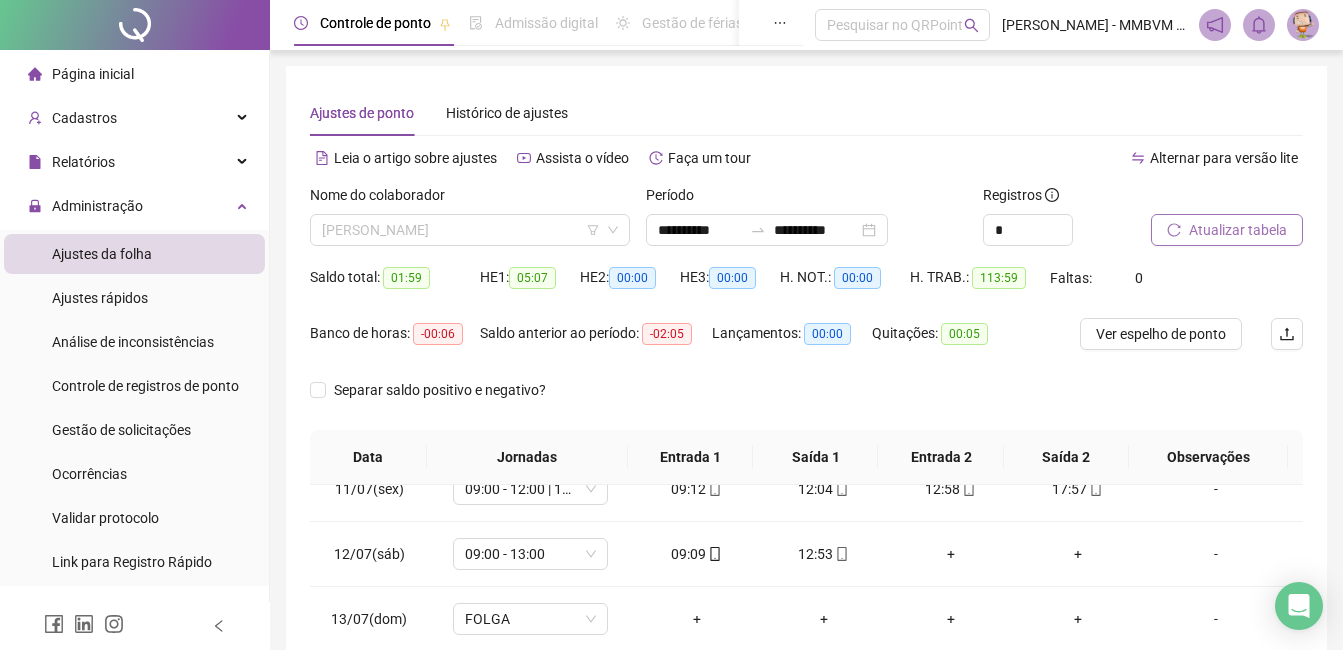 drag, startPoint x: 561, startPoint y: 226, endPoint x: 543, endPoint y: 297, distance: 73.24616 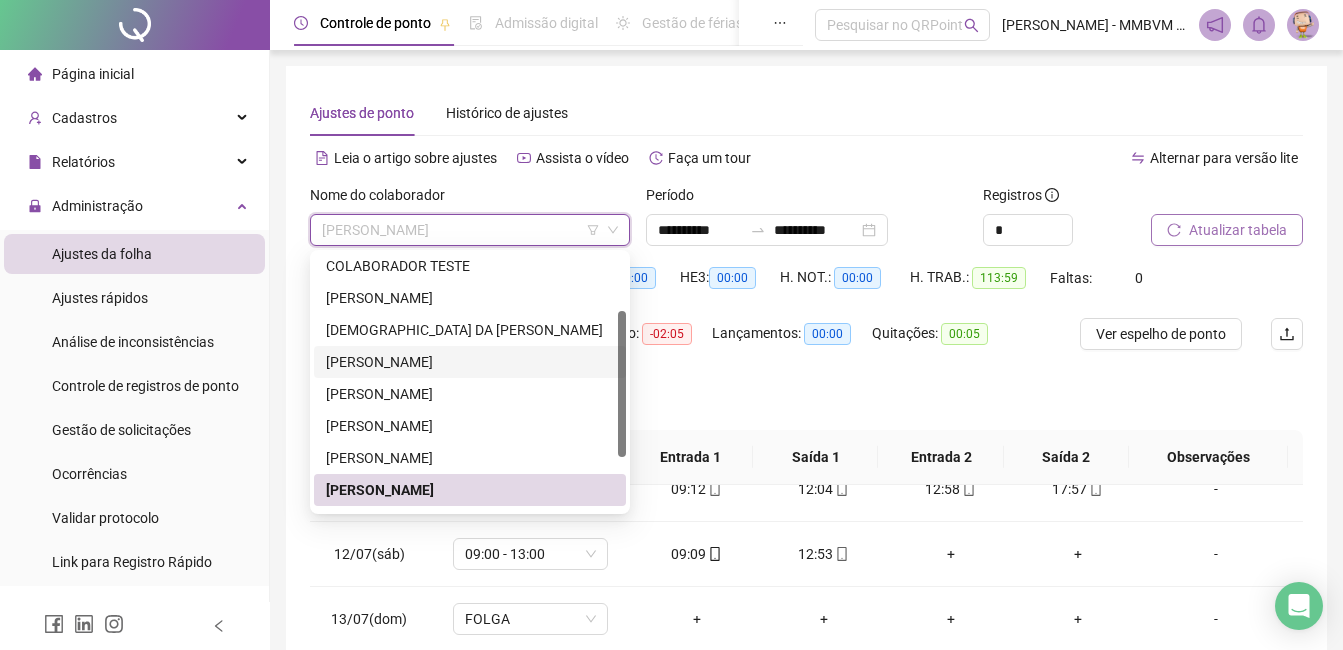 scroll, scrollTop: 192, scrollLeft: 0, axis: vertical 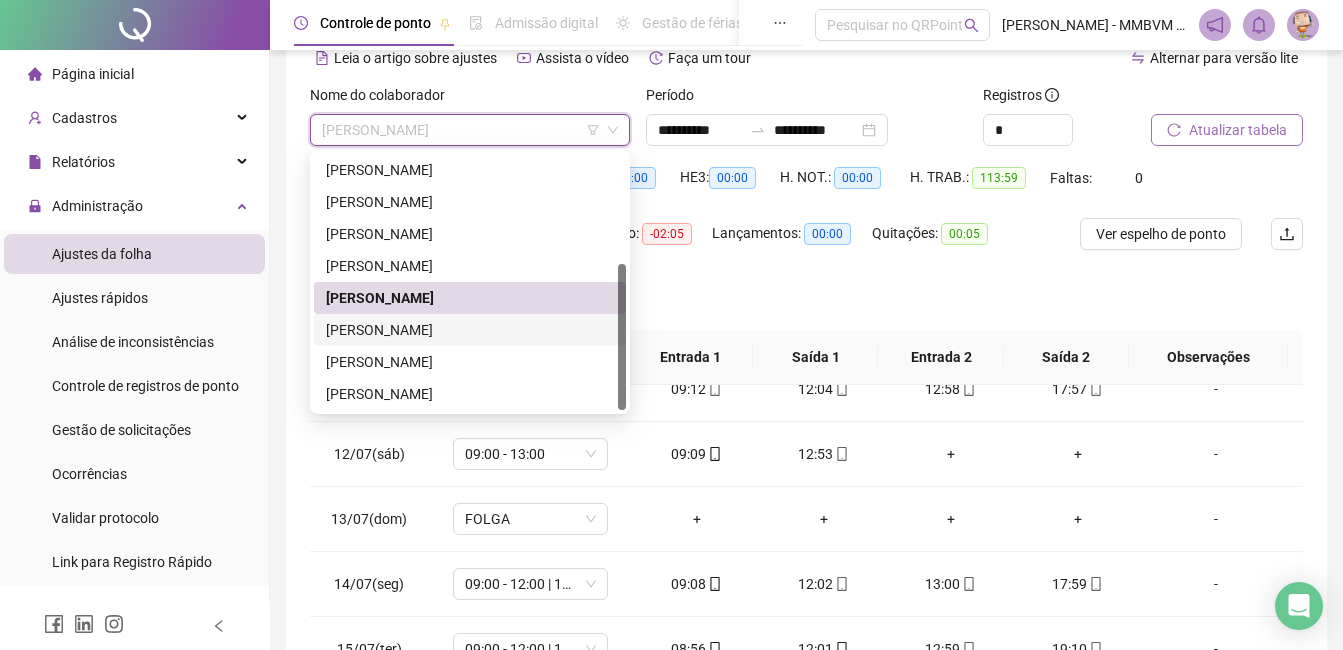 click on "[PERSON_NAME]" at bounding box center [470, 330] 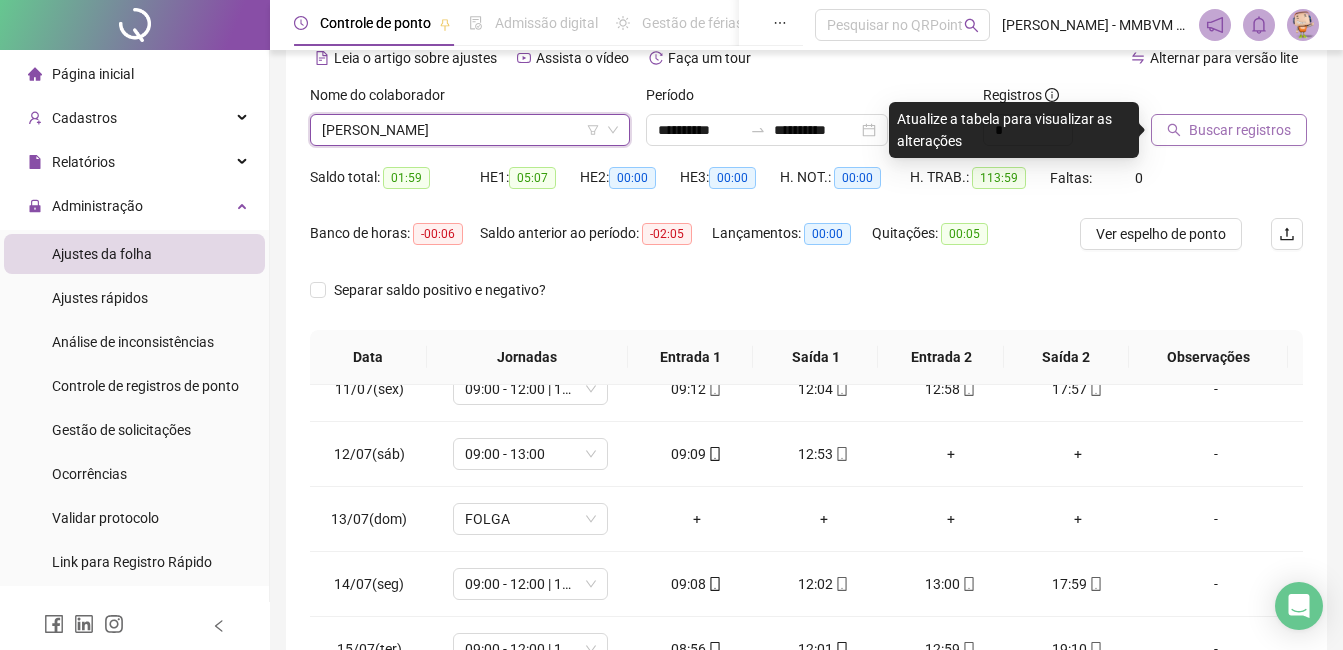 click on "Buscar registros" at bounding box center [1240, 130] 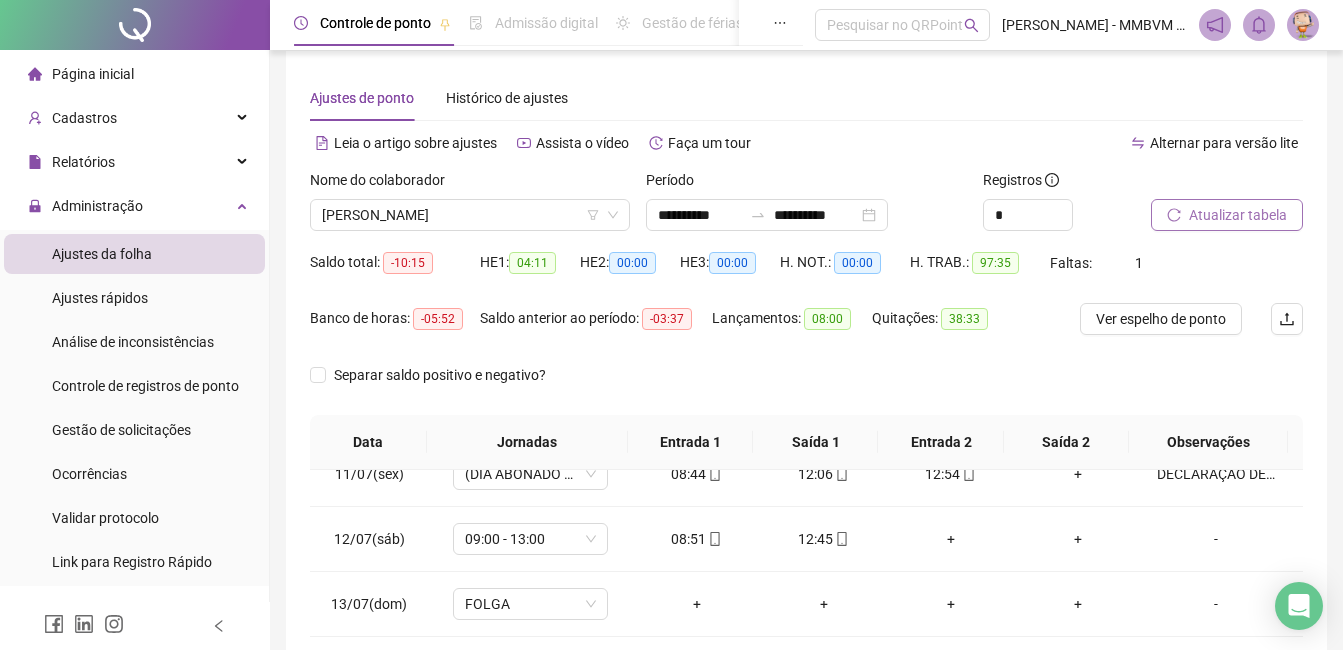 scroll, scrollTop: 0, scrollLeft: 0, axis: both 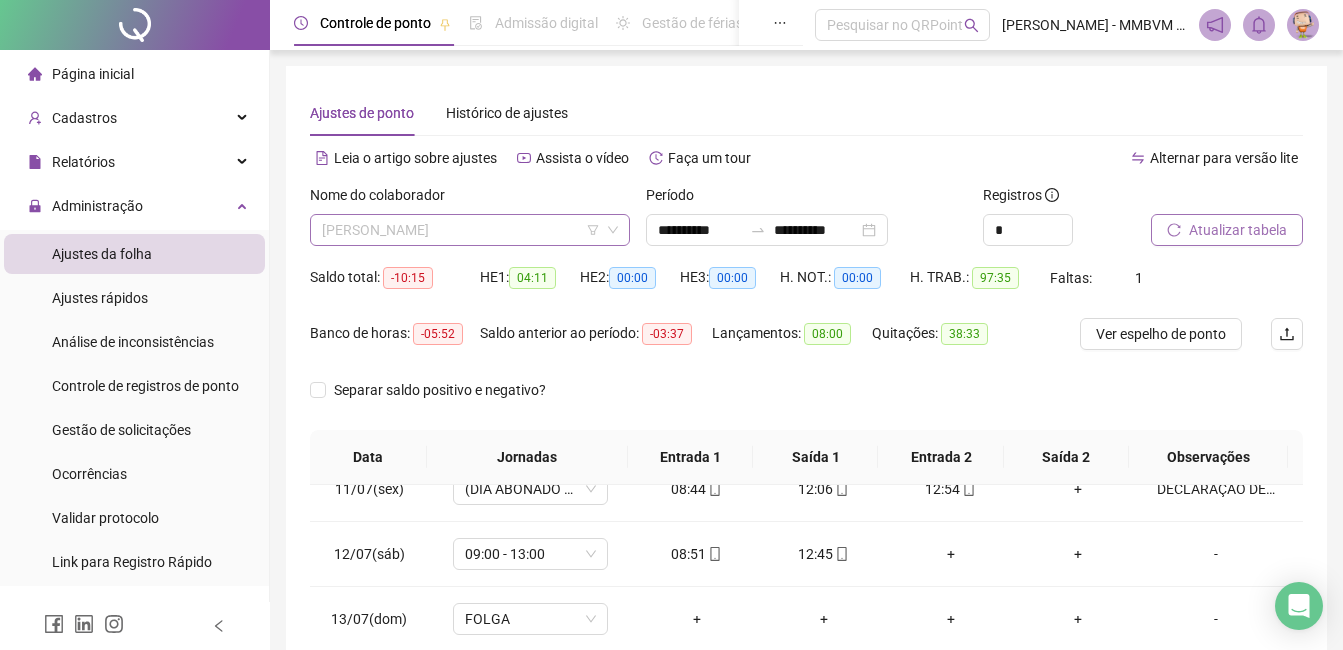 click on "[PERSON_NAME]" at bounding box center [470, 230] 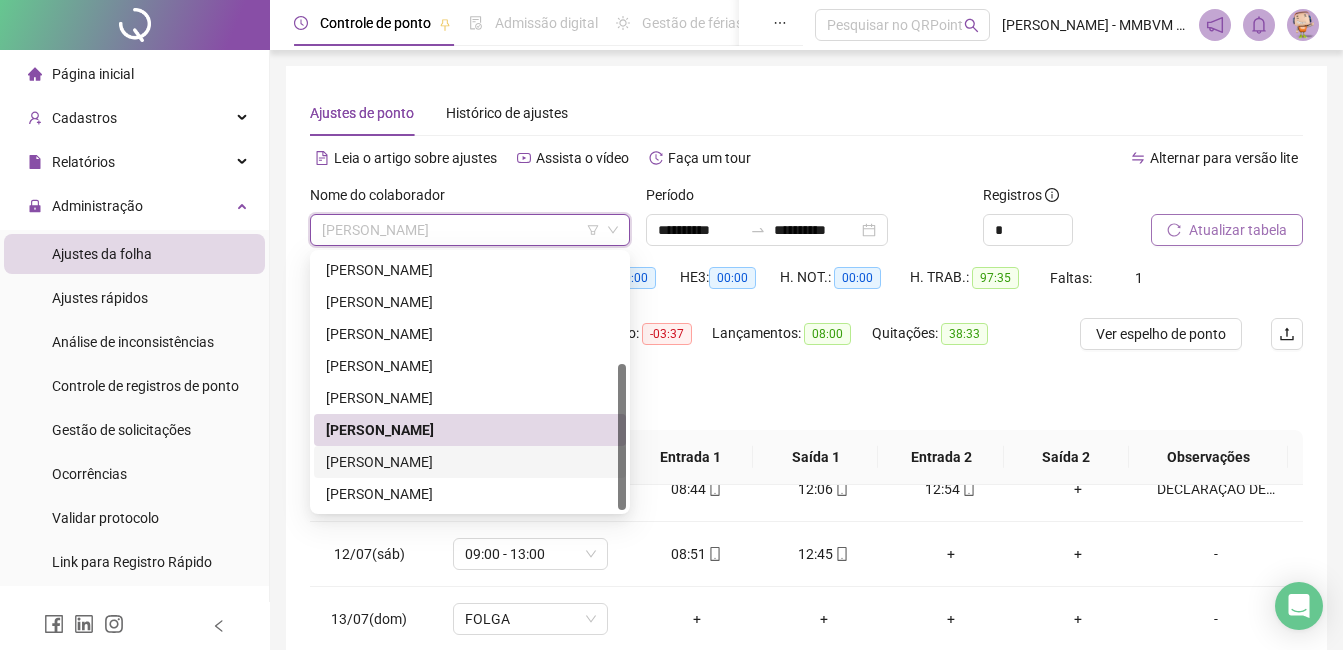 click on "[PERSON_NAME]" at bounding box center [470, 462] 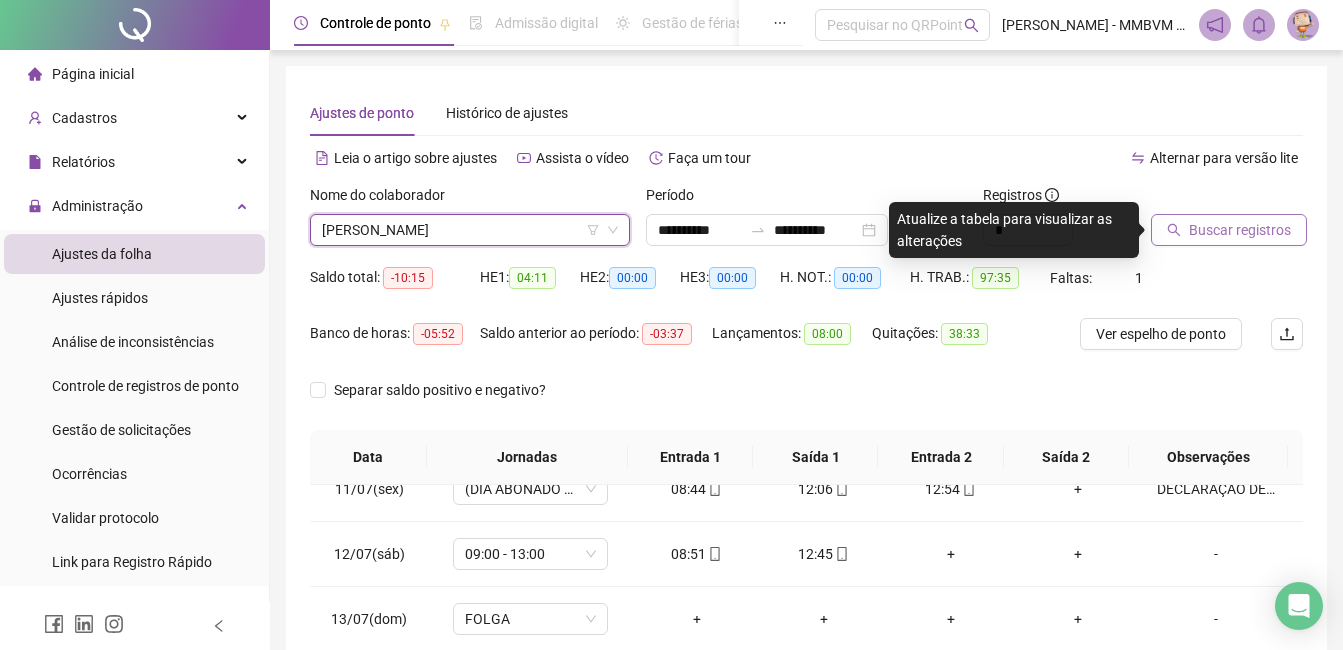 click on "Buscar registros" at bounding box center (1229, 230) 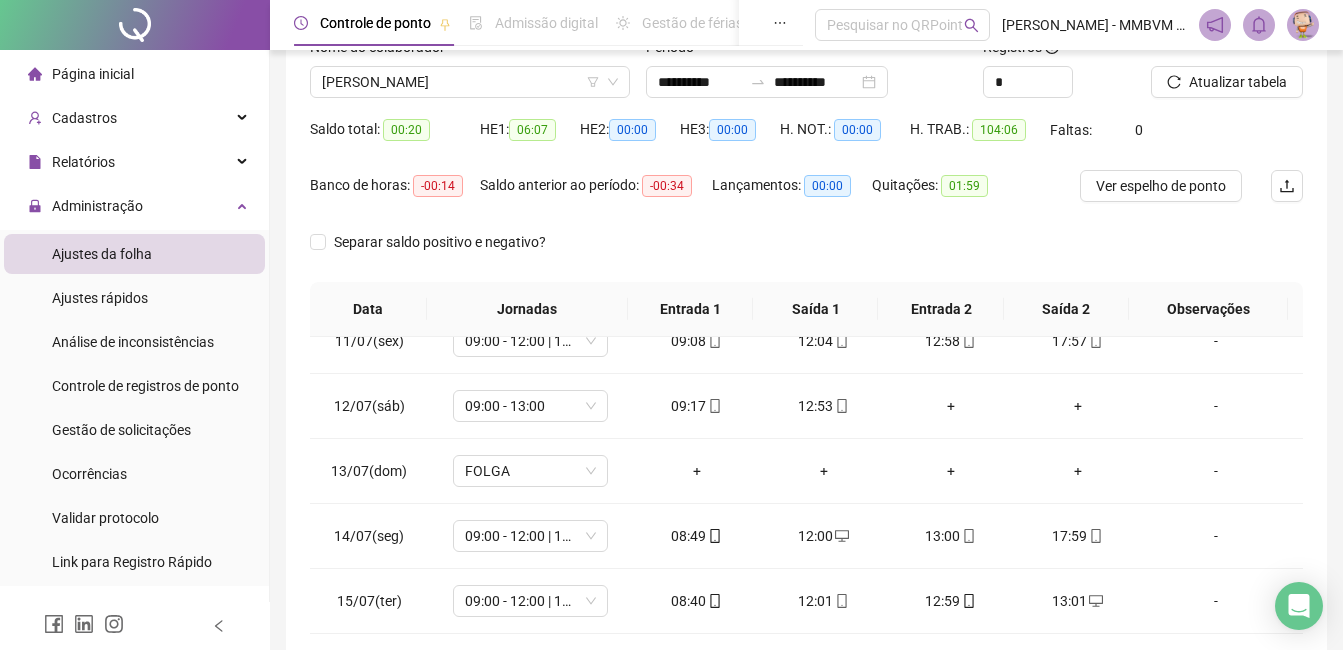 scroll, scrollTop: 372, scrollLeft: 0, axis: vertical 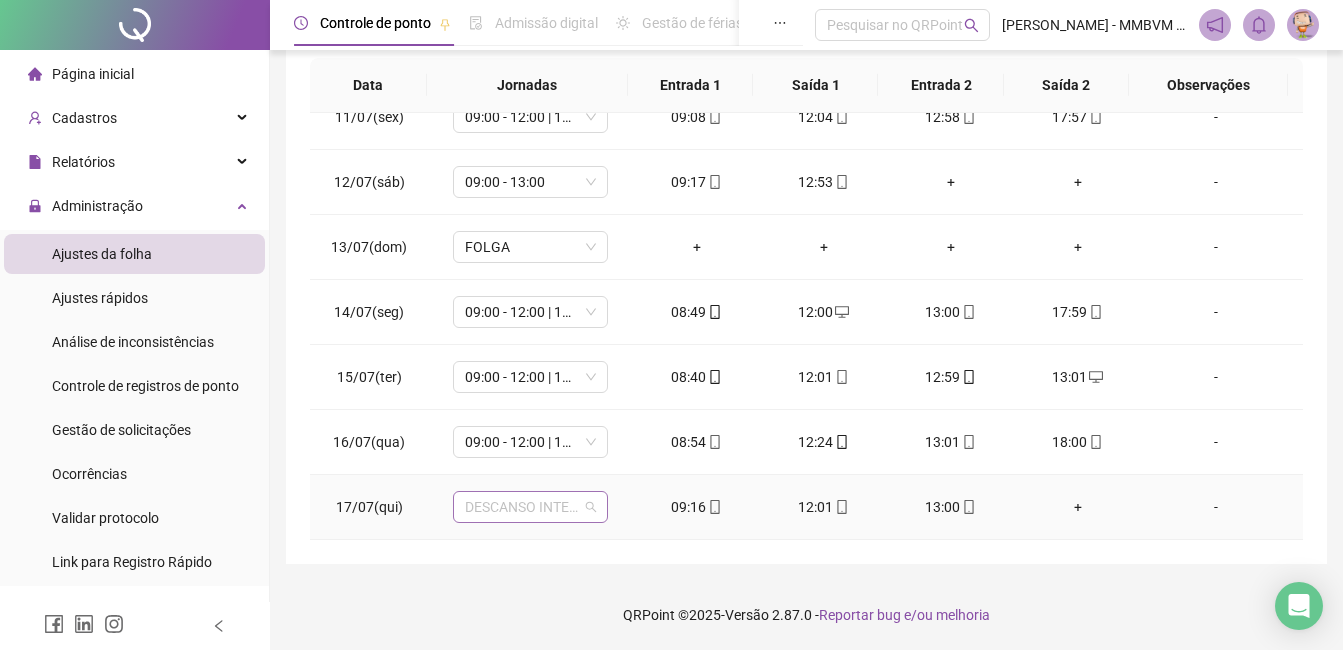 click on "DESCANSO INTER-JORNADA" at bounding box center (530, 507) 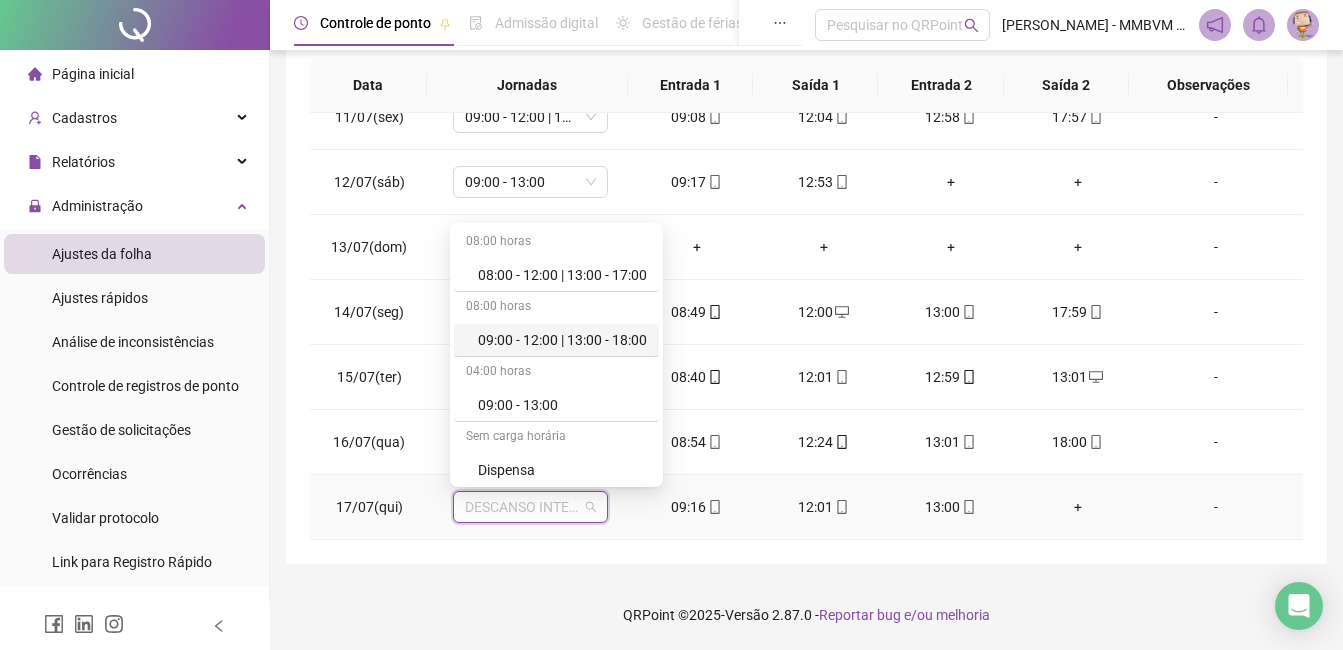 click on "09:00 - 12:00 | 13:00 - 18:00" at bounding box center [562, 340] 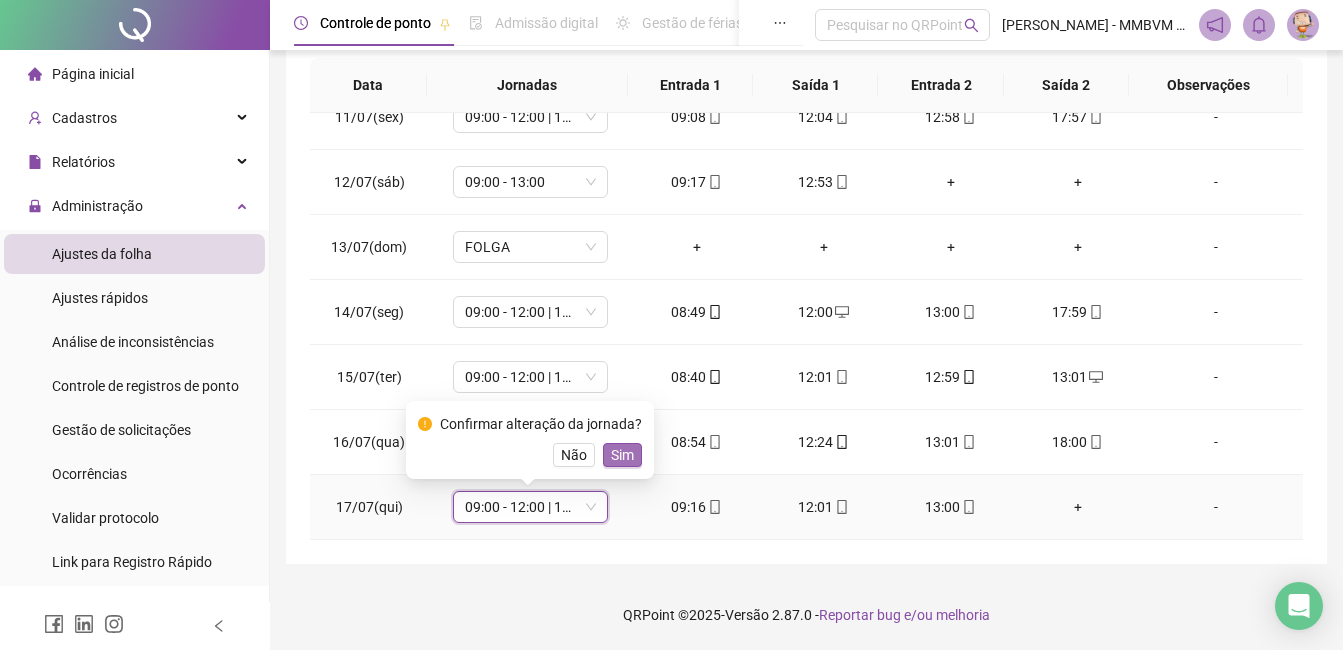 click on "Sim" at bounding box center (622, 455) 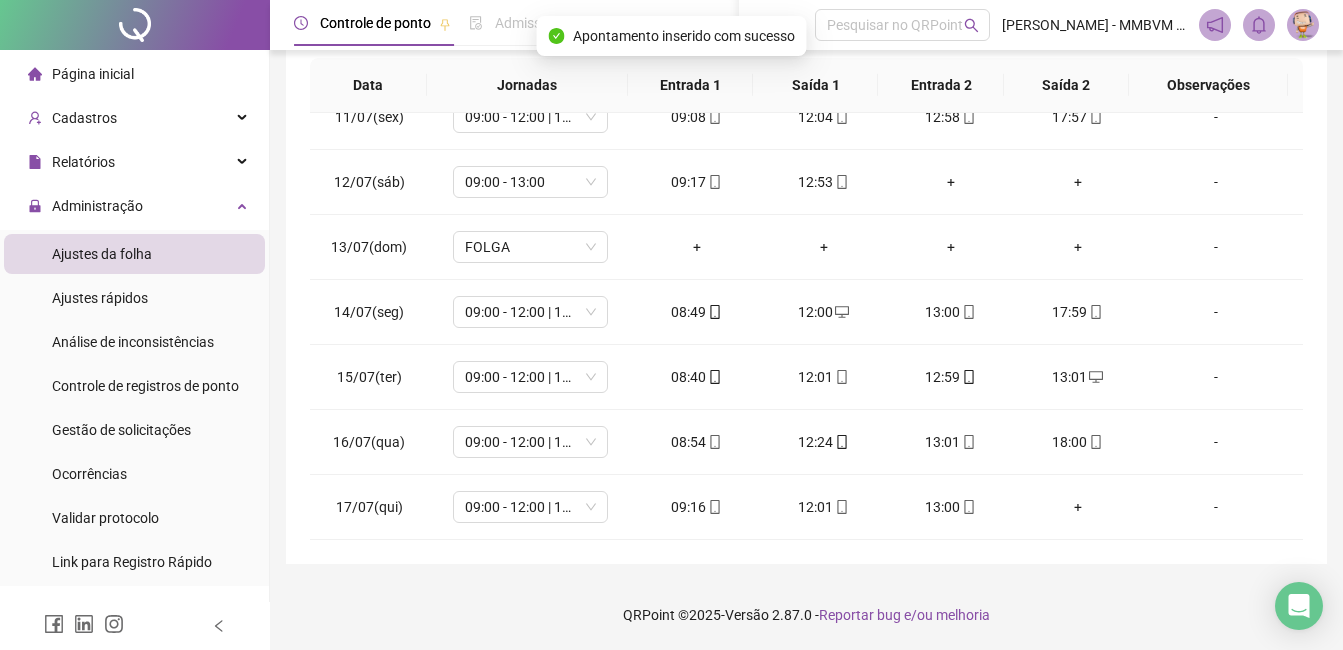 scroll, scrollTop: 172, scrollLeft: 0, axis: vertical 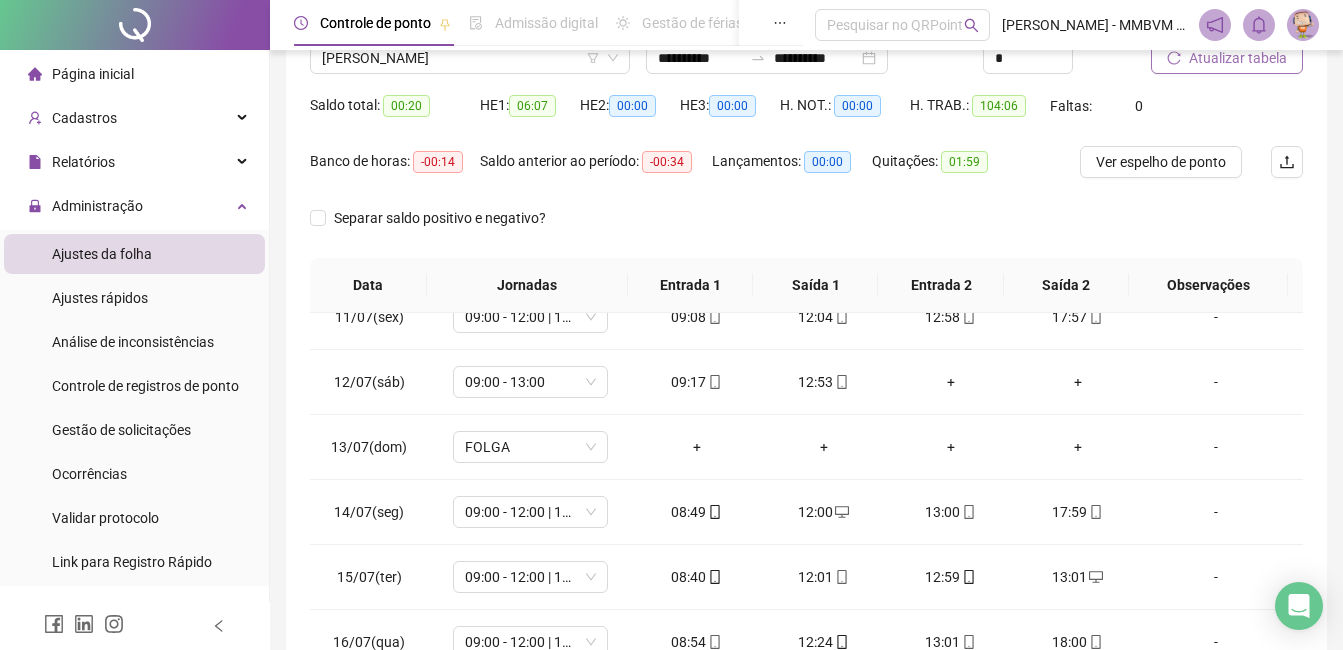 click on "Atualizar tabela" at bounding box center [1238, 58] 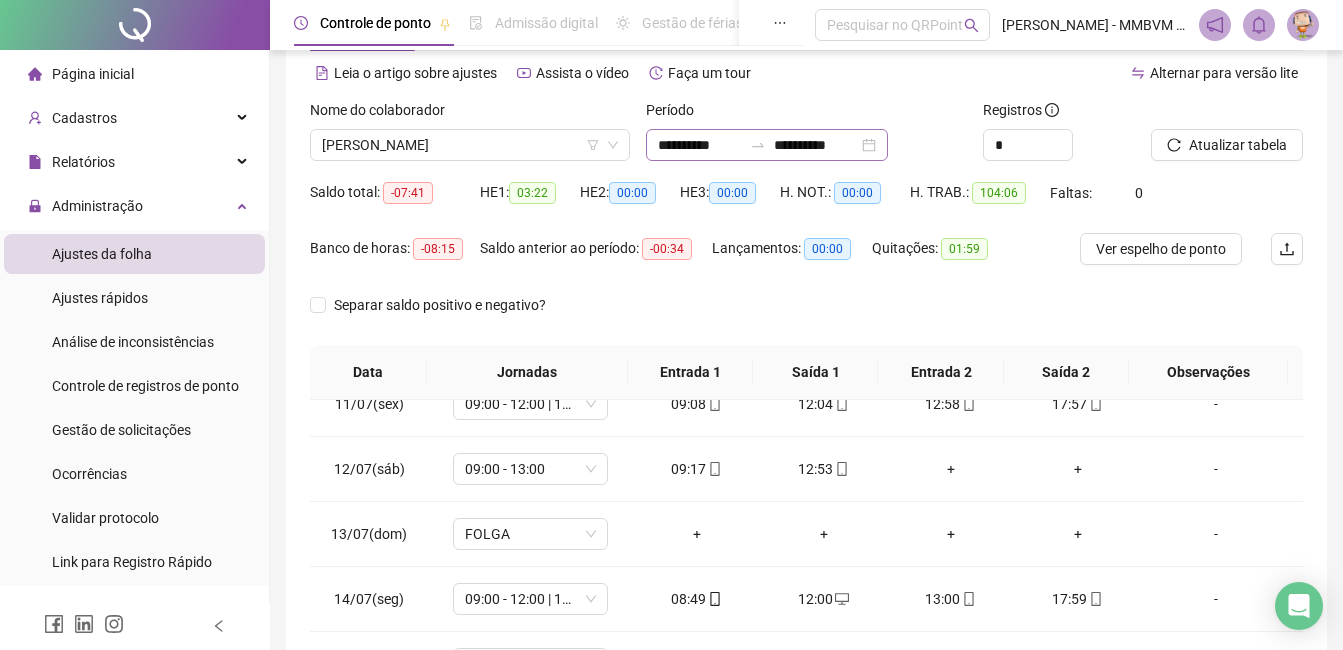 scroll, scrollTop: 0, scrollLeft: 0, axis: both 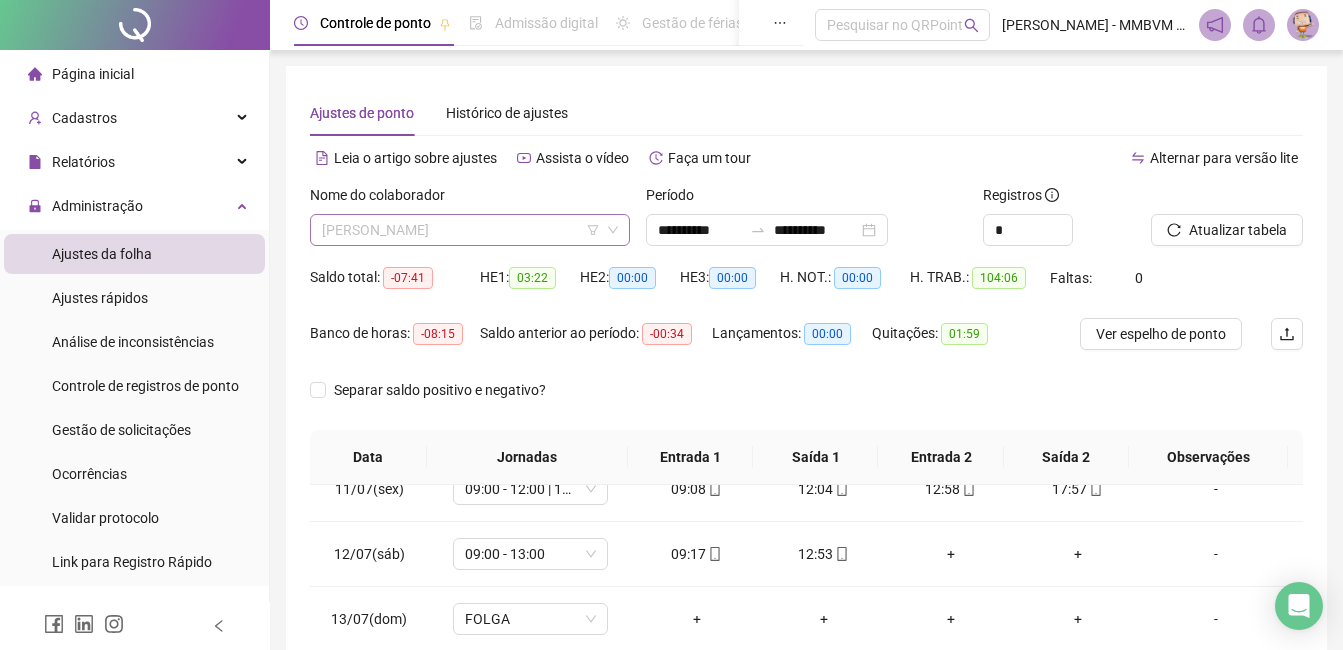 drag, startPoint x: 541, startPoint y: 229, endPoint x: 530, endPoint y: 248, distance: 21.954498 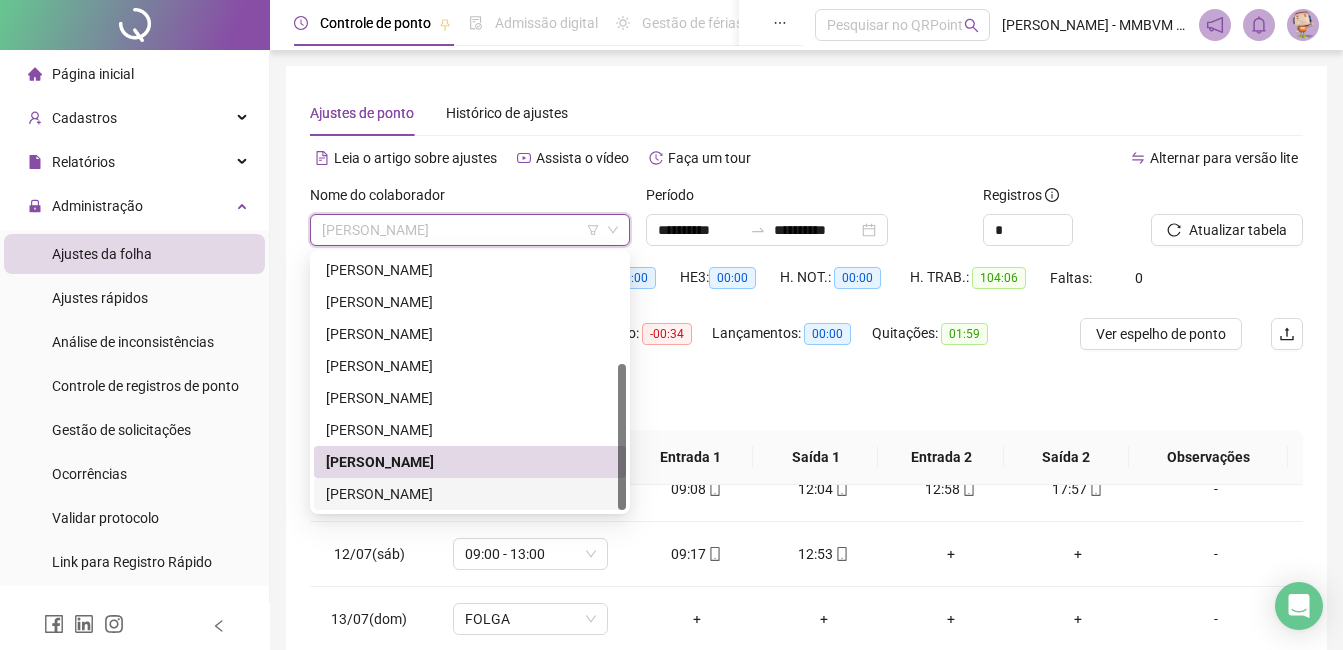 click on "[PERSON_NAME]" at bounding box center [470, 494] 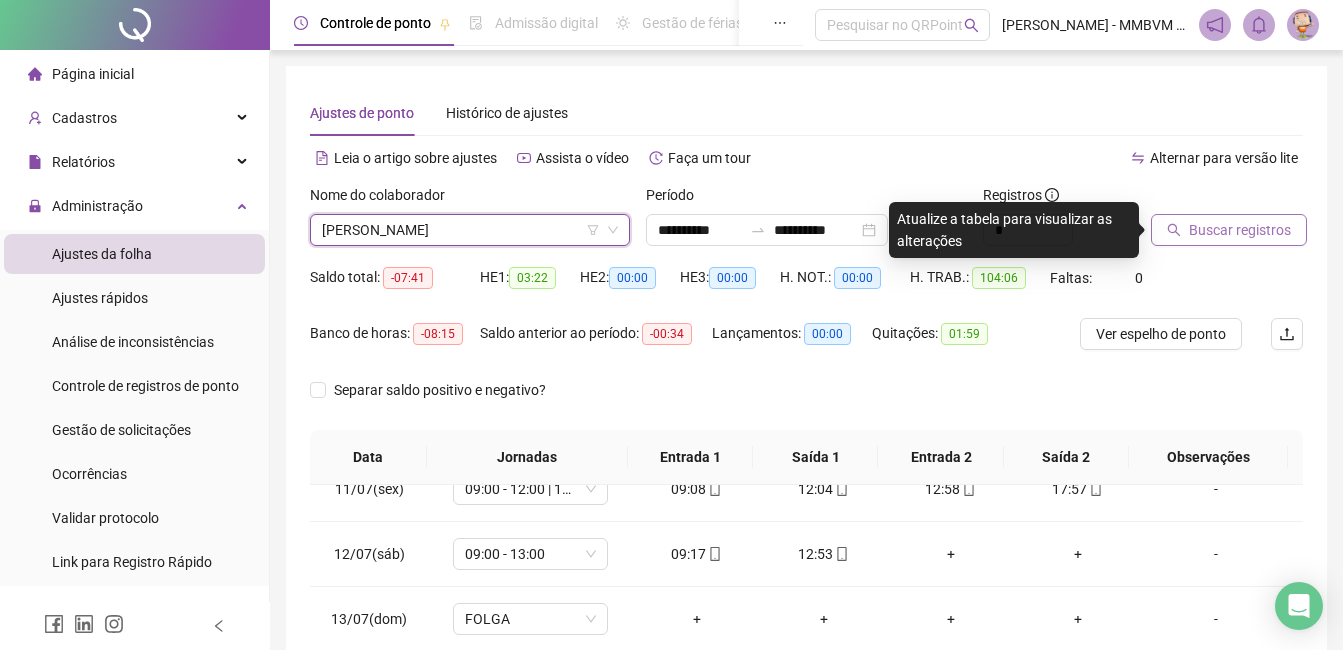 click on "Buscar registros" at bounding box center (1229, 230) 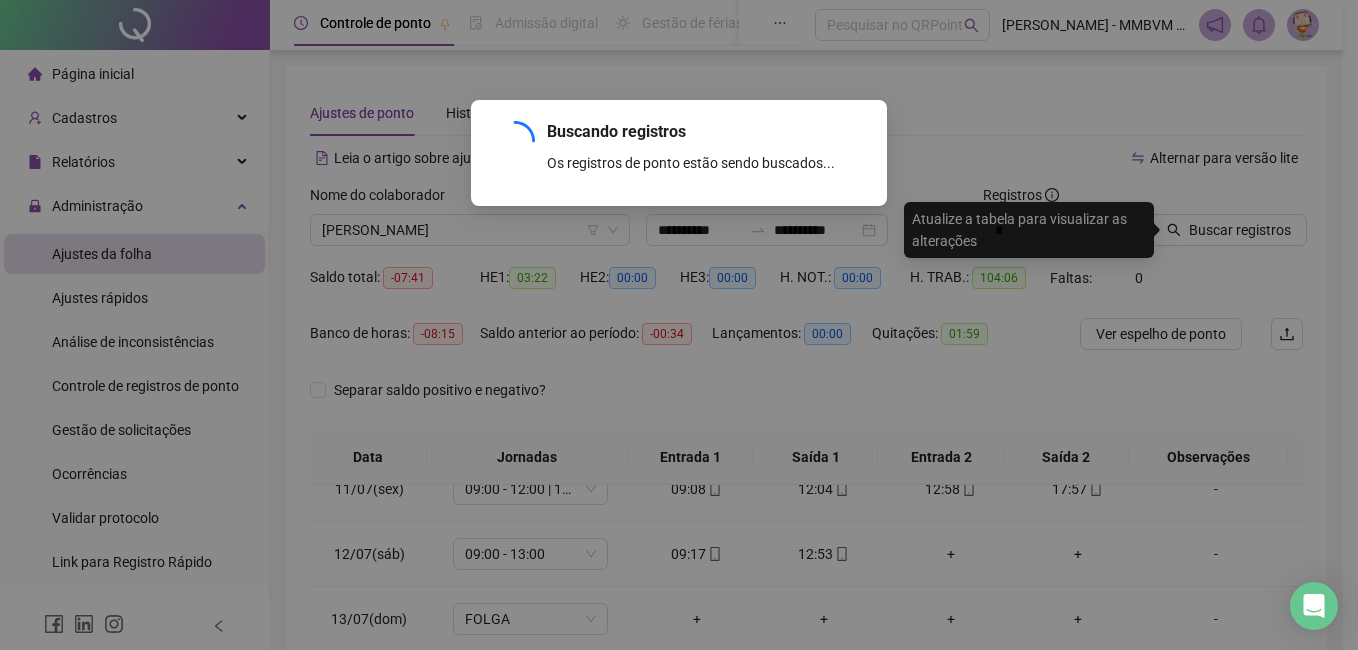 click on "Buscando registros Os registros de ponto estão sendo buscados... OK" at bounding box center (679, 325) 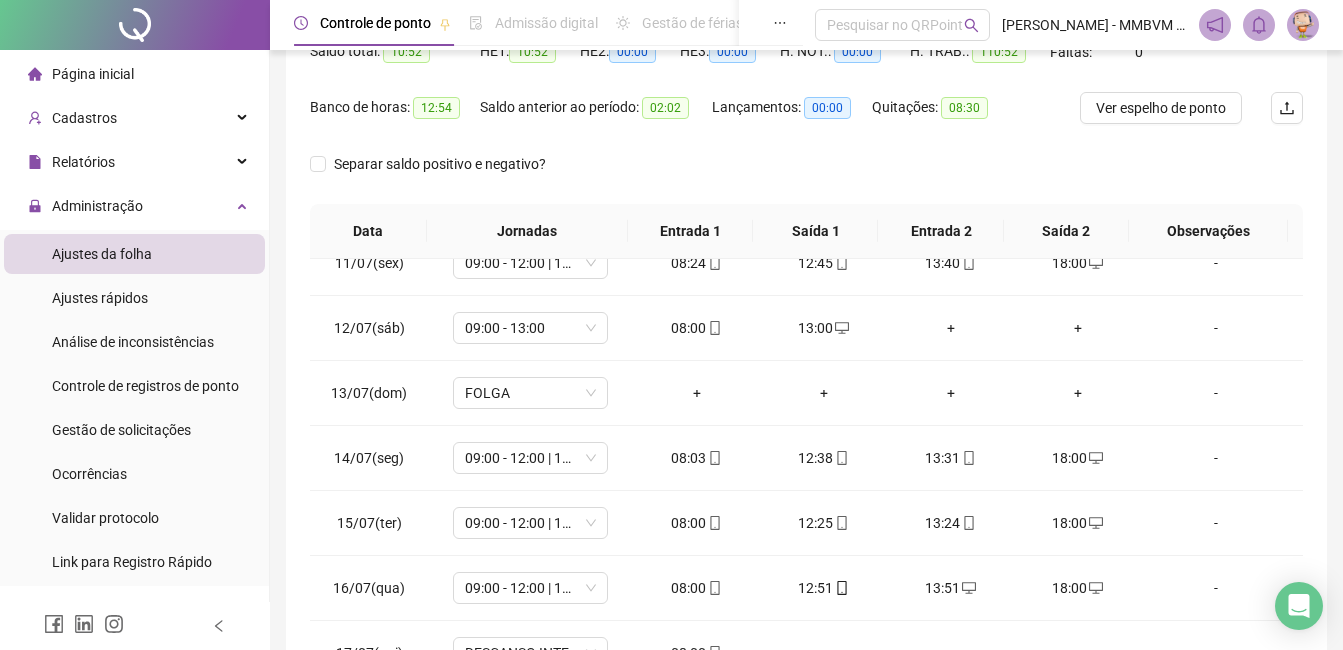 scroll, scrollTop: 372, scrollLeft: 0, axis: vertical 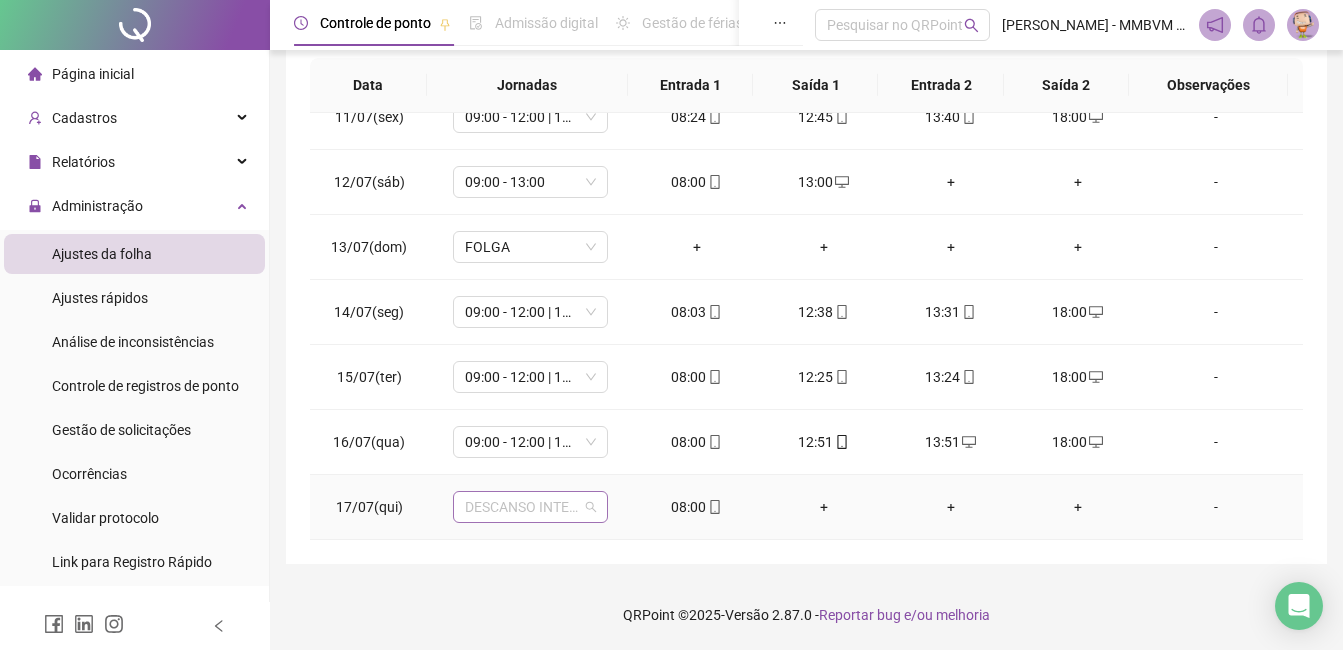 click on "DESCANSO INTER-JORNADA" at bounding box center [530, 507] 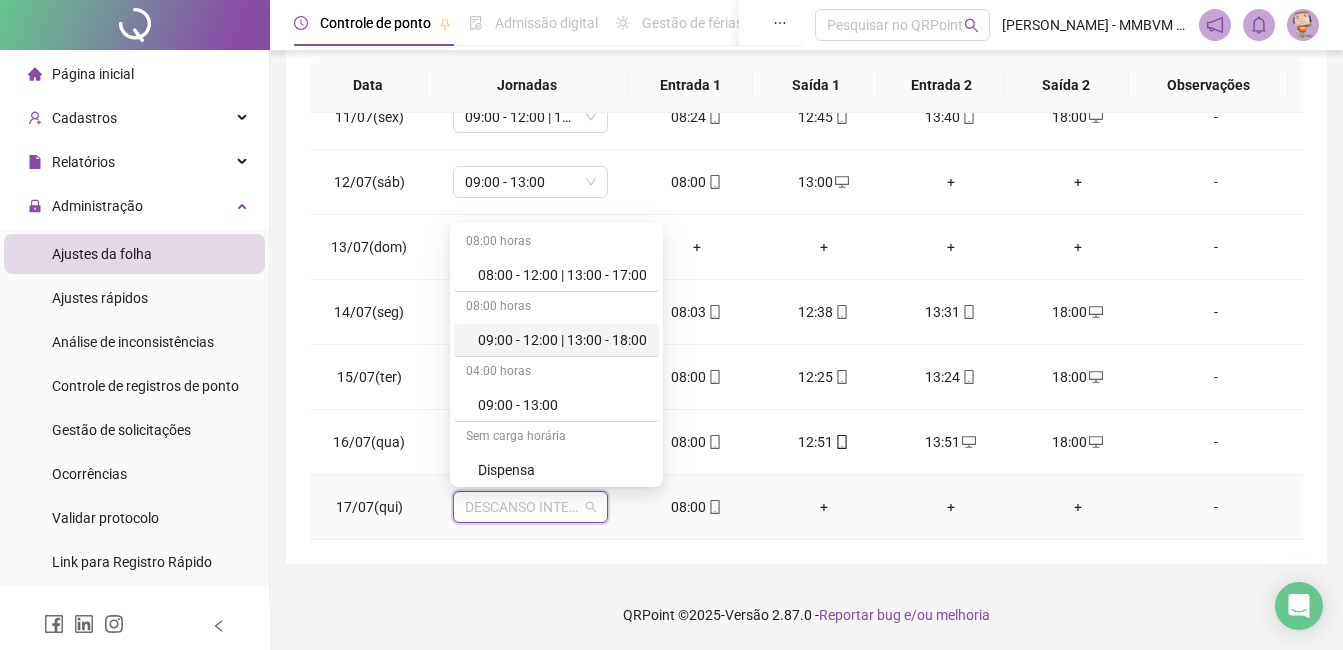 click on "09:00 - 12:00 | 13:00 - 18:00" at bounding box center (562, 340) 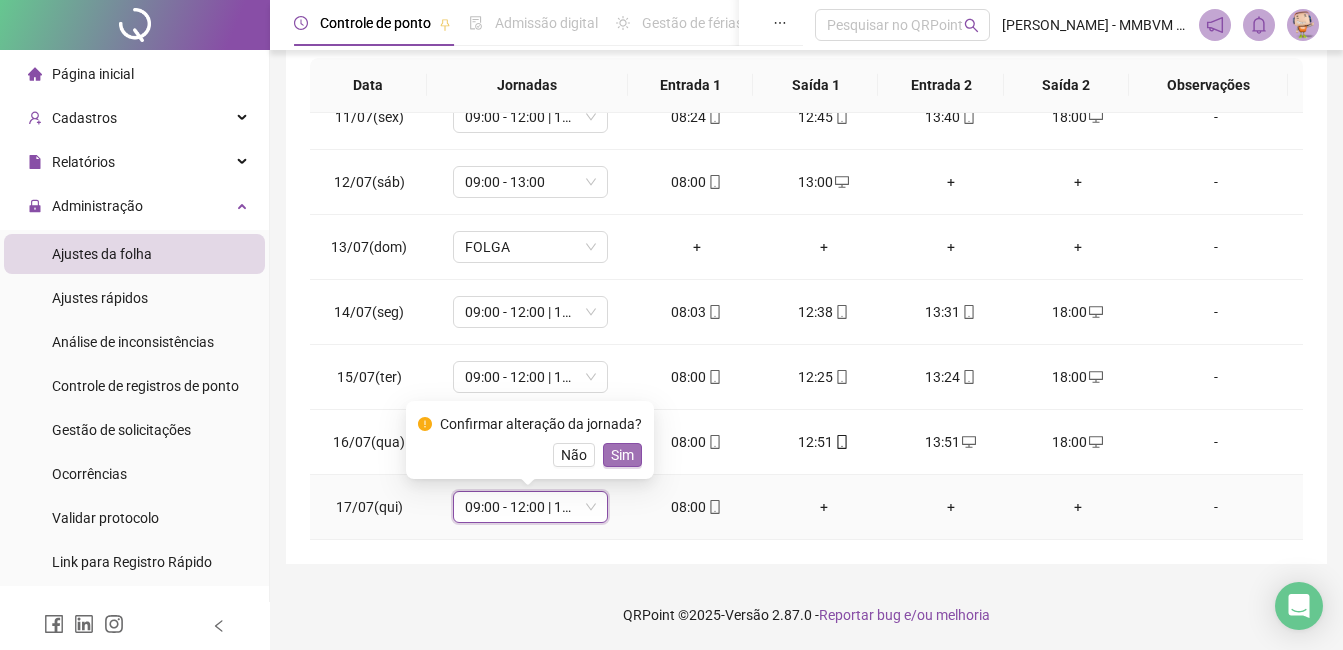 click on "Sim" at bounding box center (622, 455) 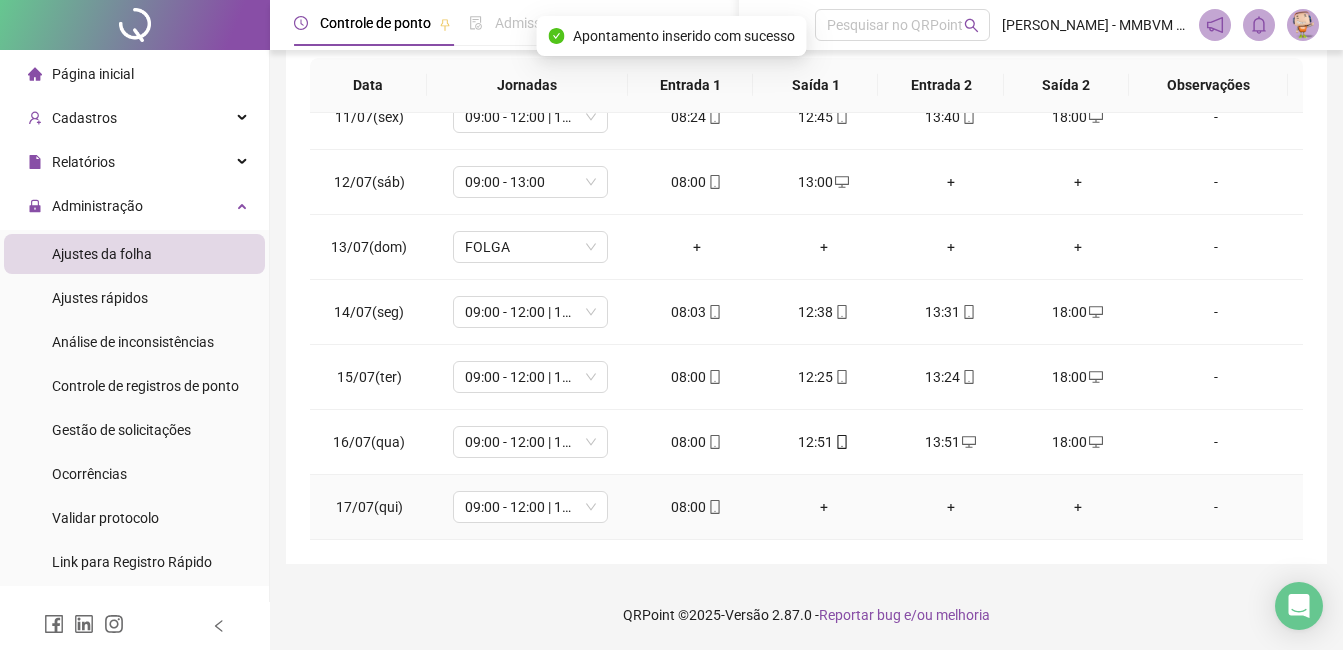 click on "+" at bounding box center [823, 507] 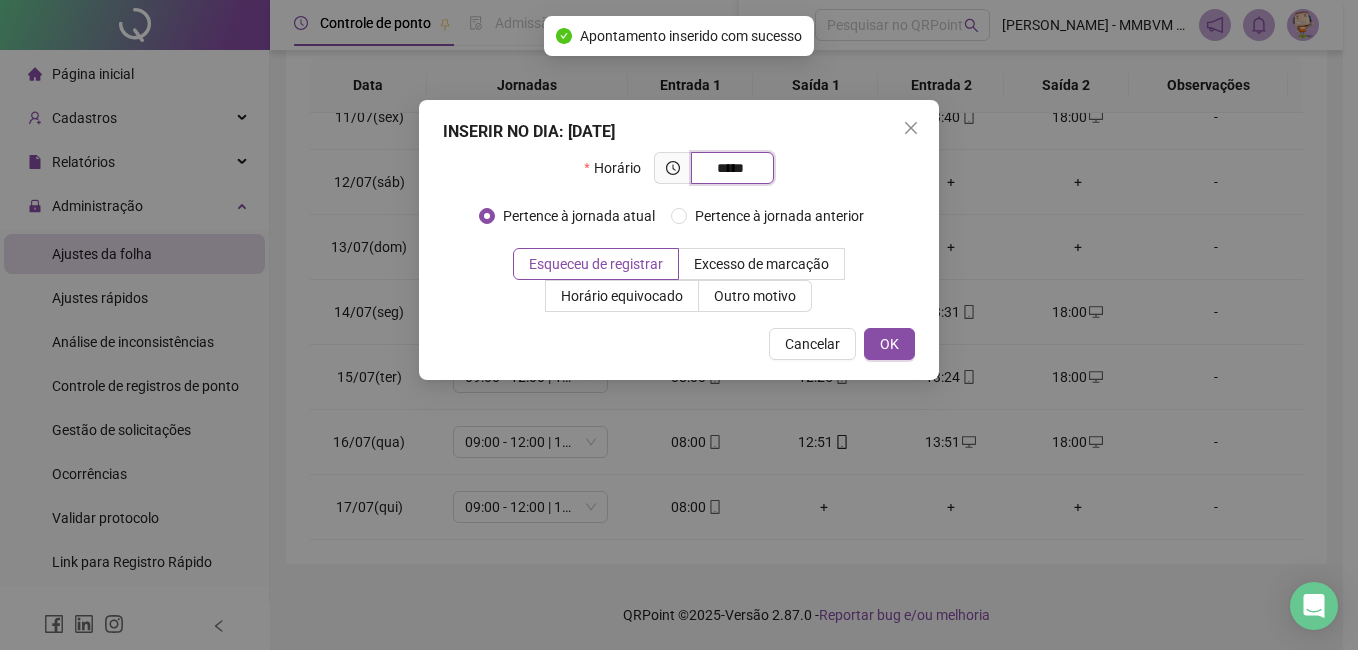 type on "*****" 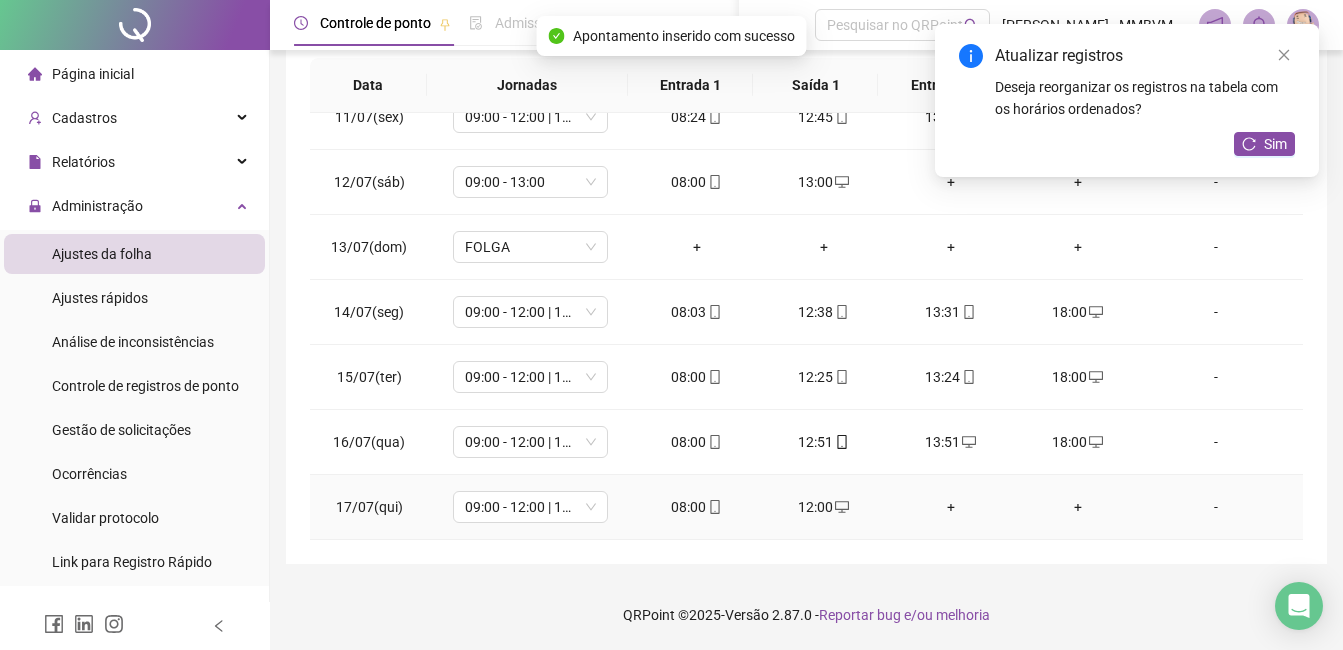 click on "+" at bounding box center (950, 507) 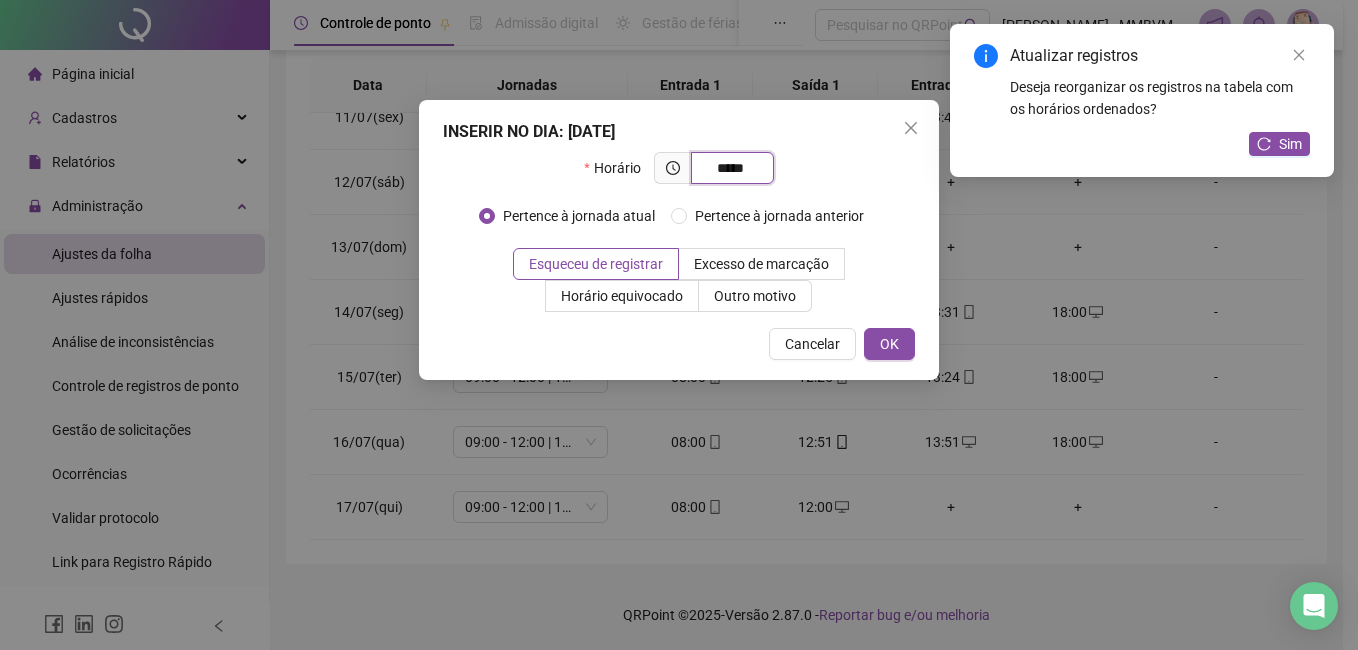 type on "*****" 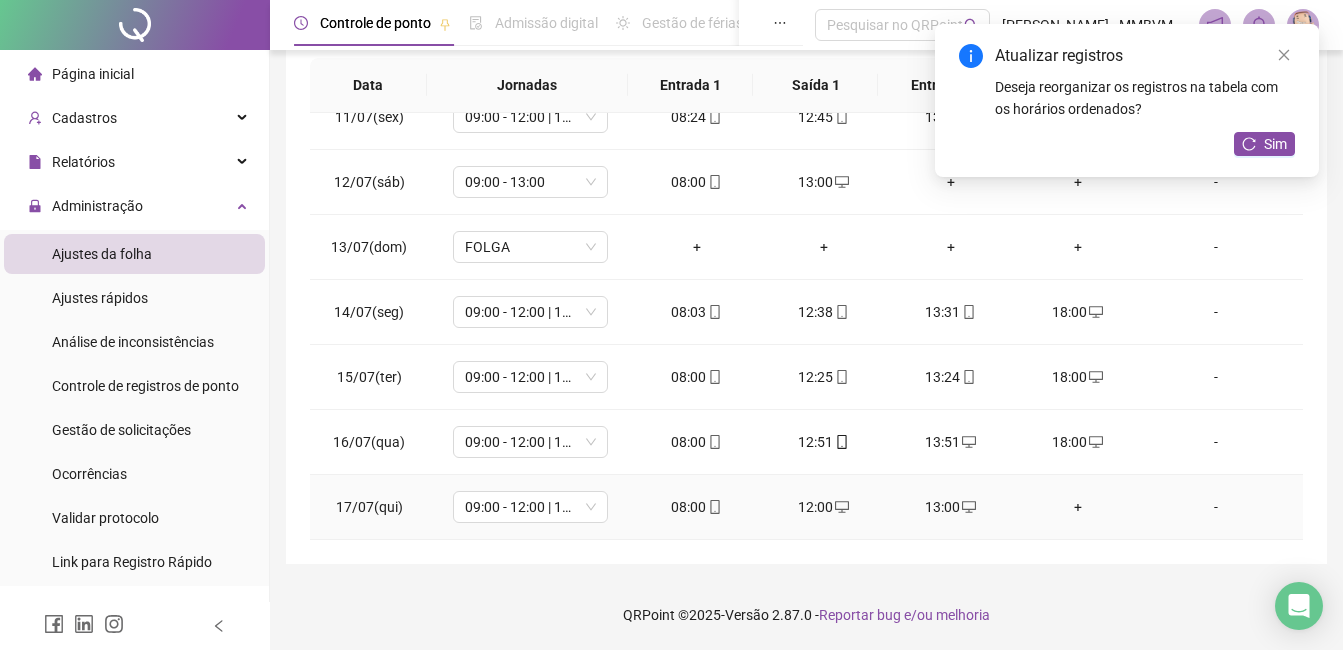 click on "+" at bounding box center [1077, 507] 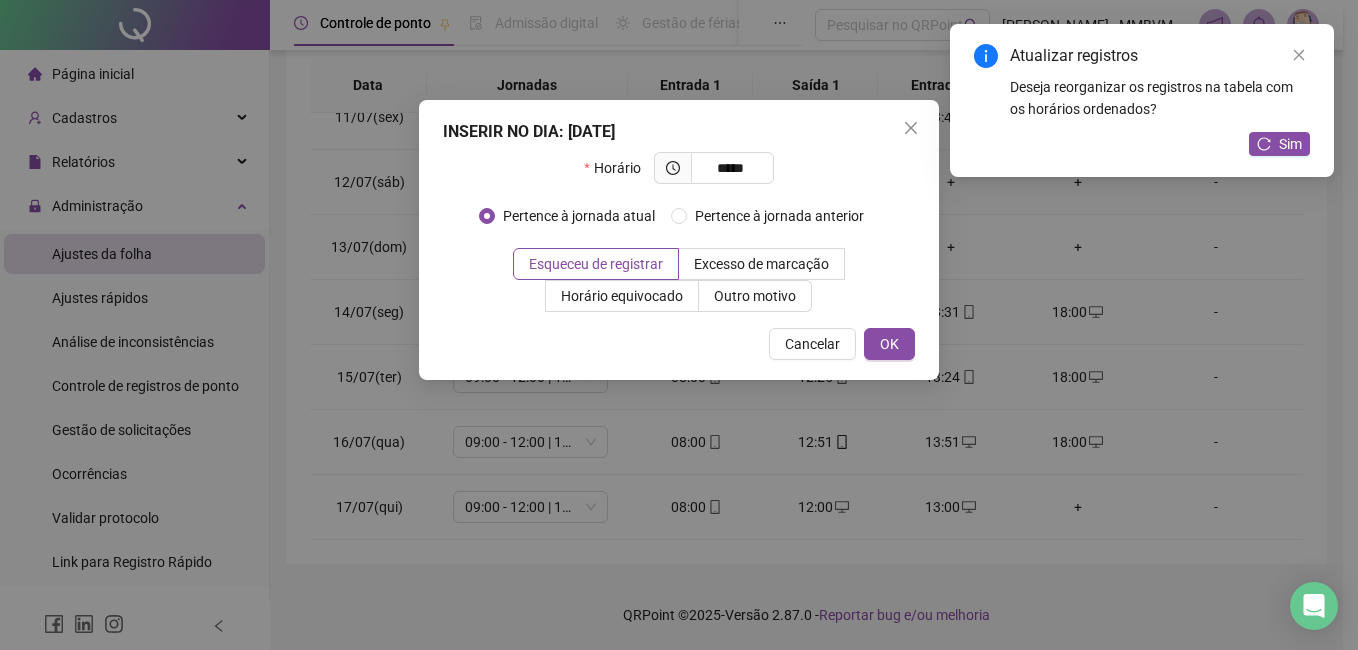 type on "*****" 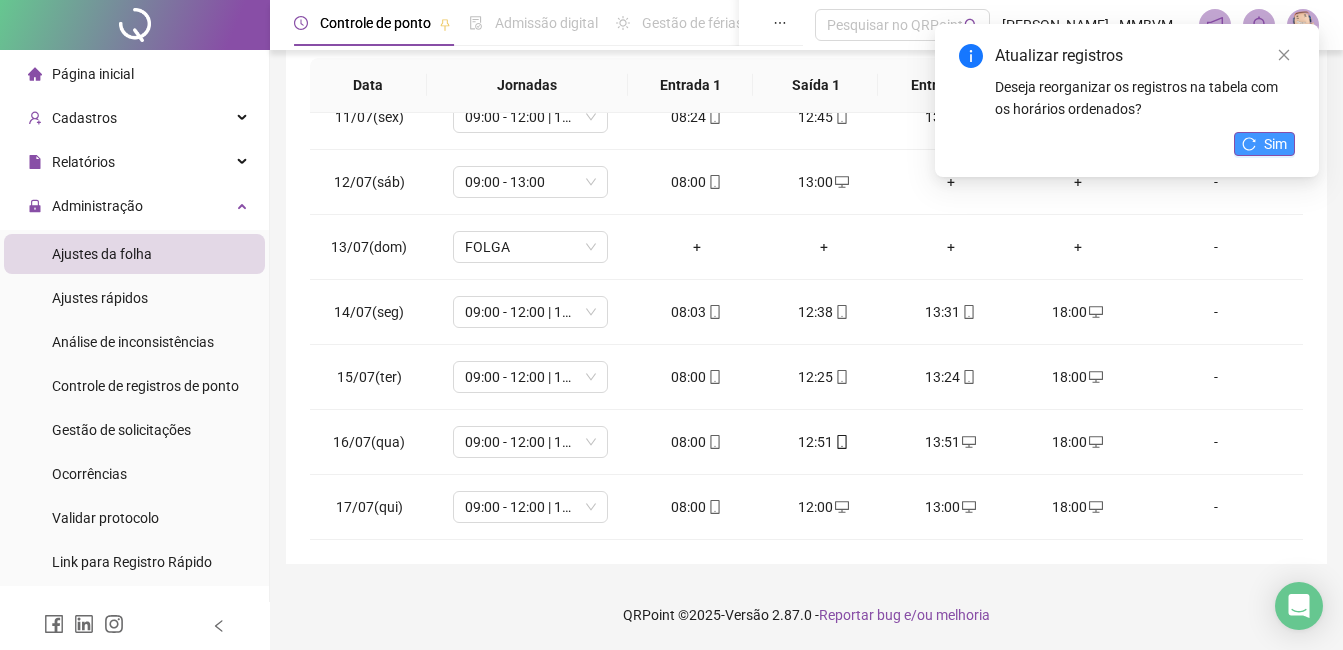 click 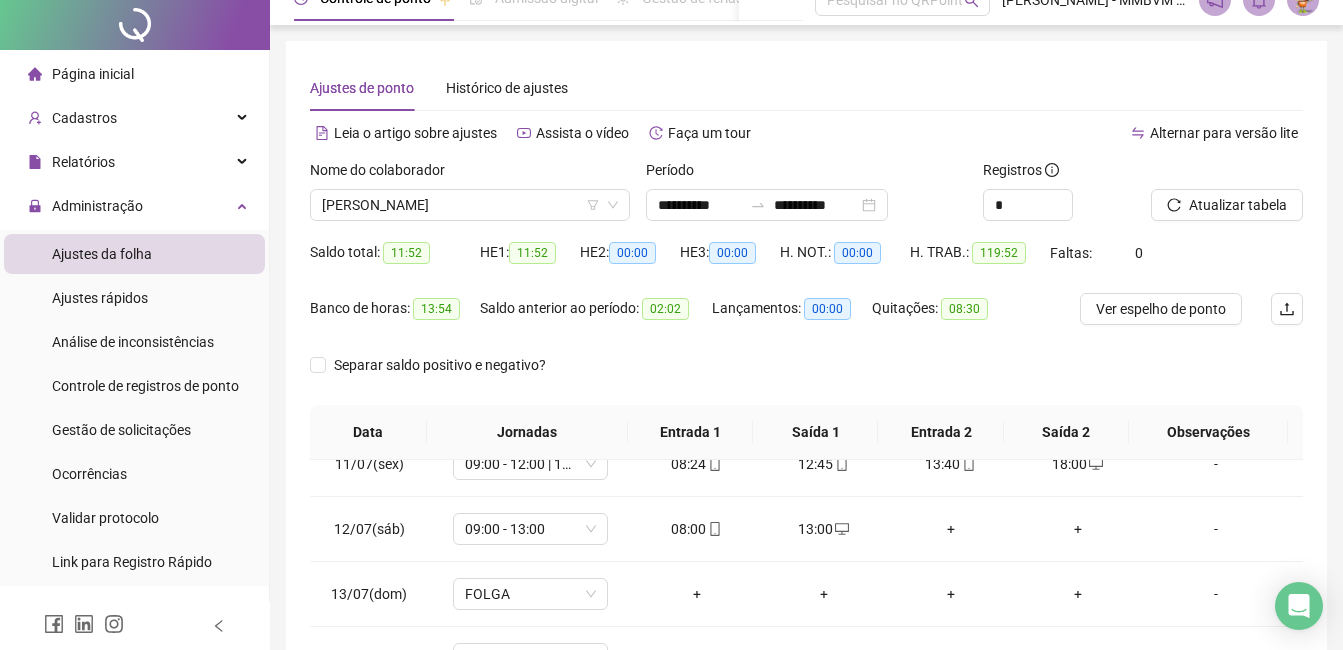 scroll, scrollTop: 0, scrollLeft: 0, axis: both 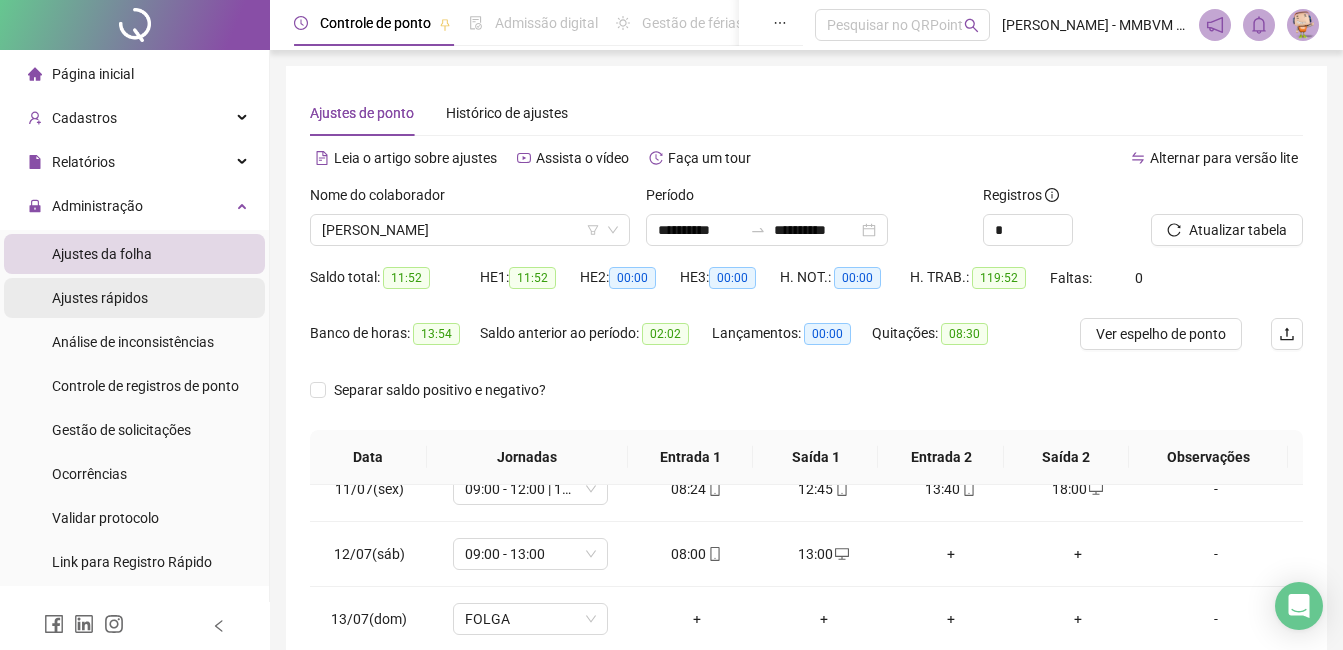 click on "Ajustes rápidos" at bounding box center [100, 298] 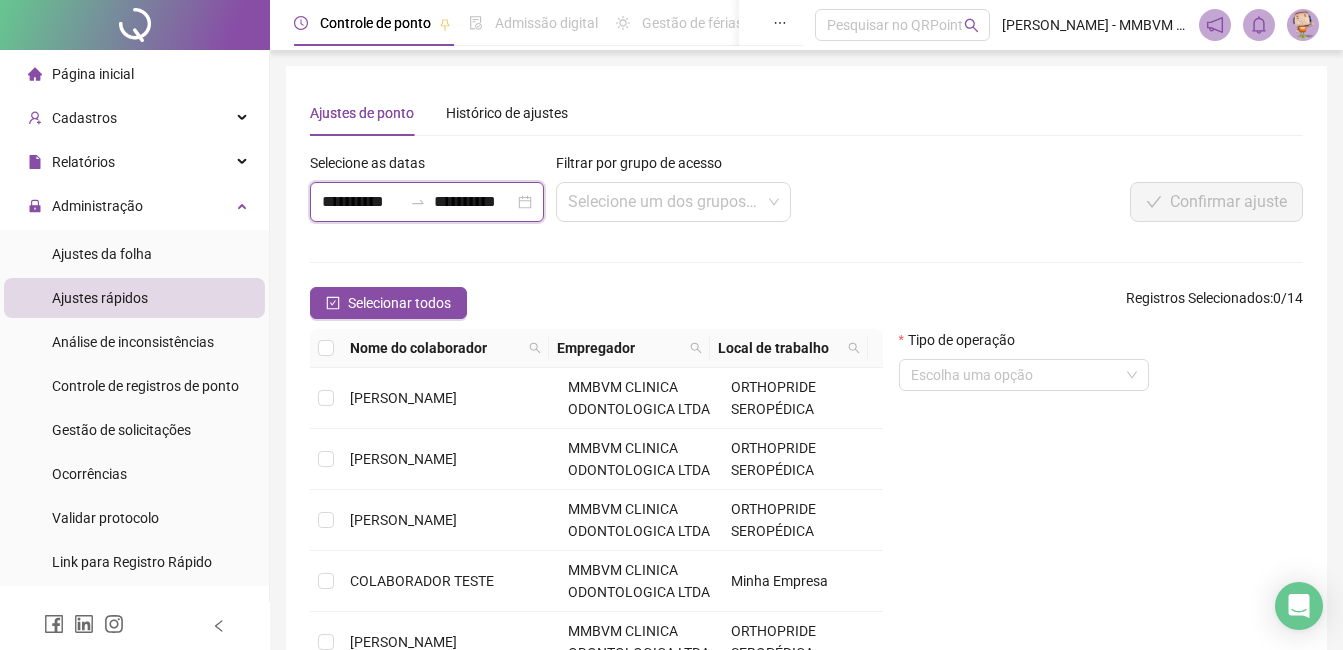 click on "**********" at bounding box center (362, 202) 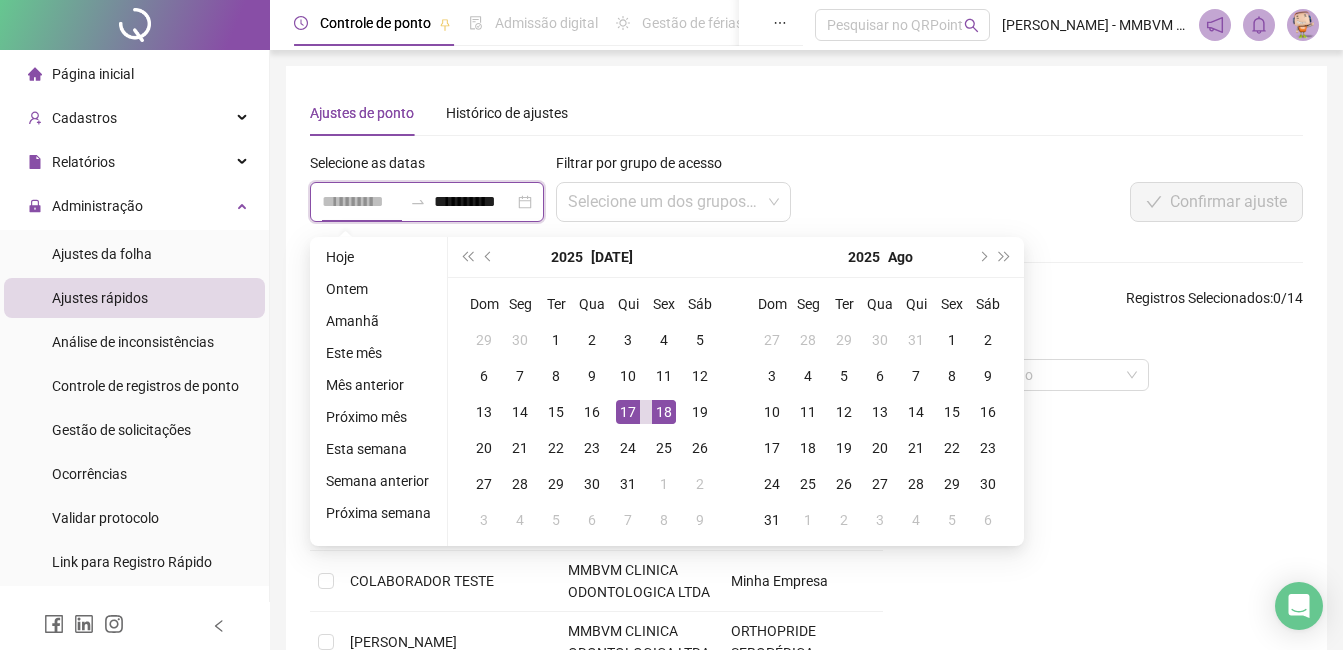 type on "**********" 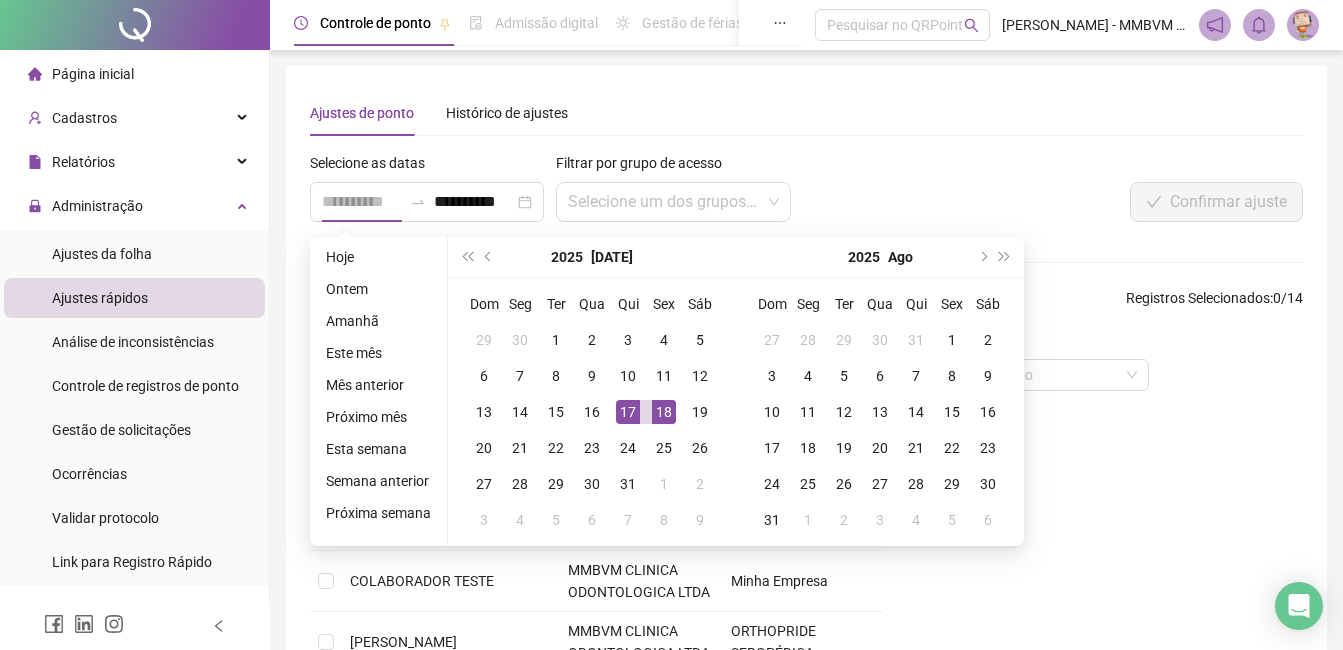 click on "17" at bounding box center (628, 412) 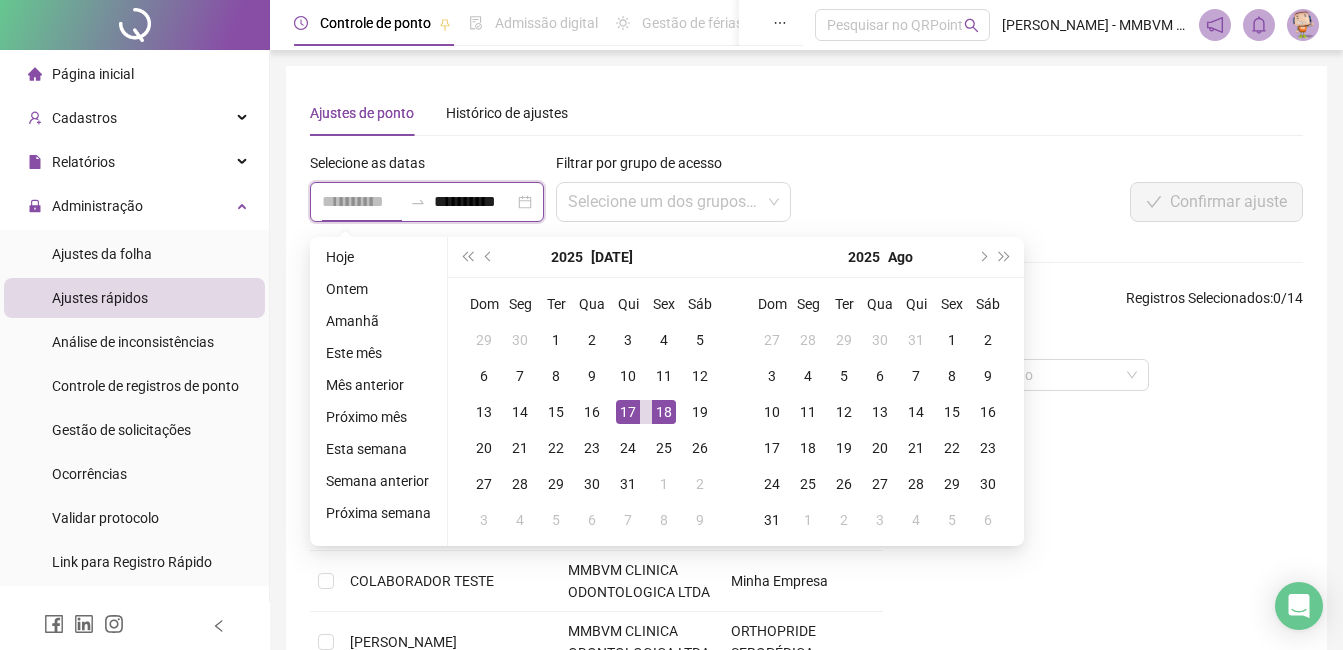 scroll, scrollTop: 0, scrollLeft: 1, axis: horizontal 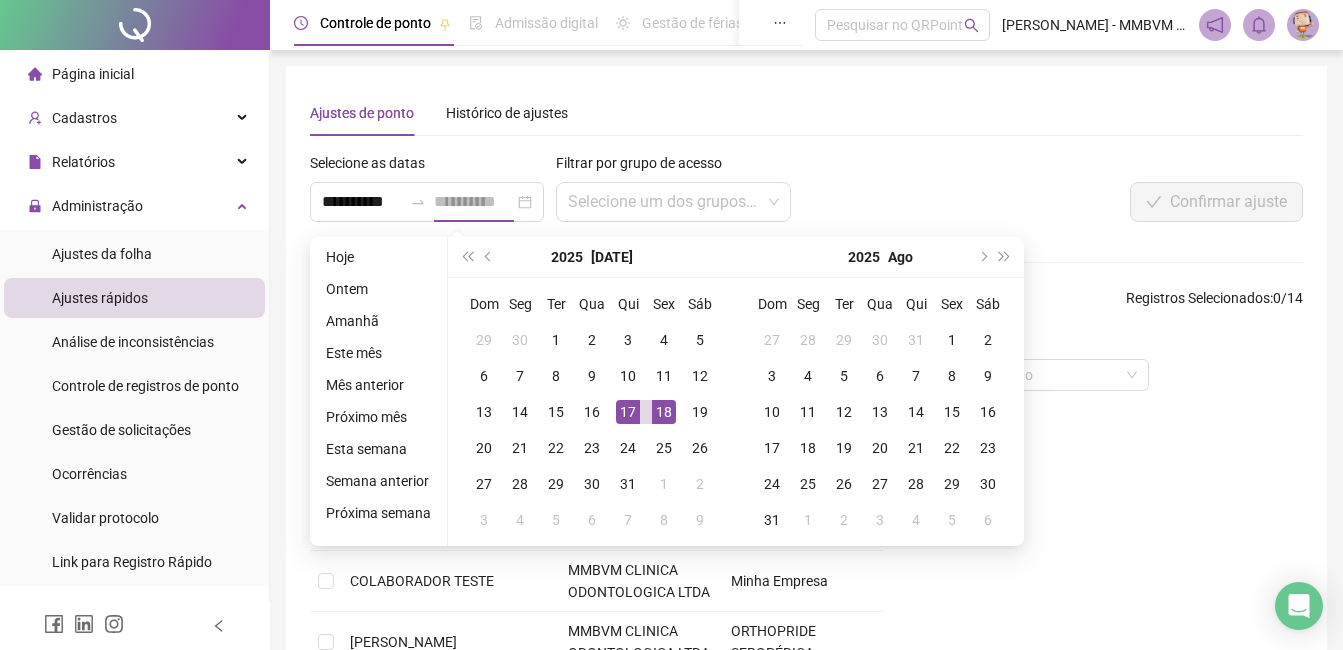 click on "17" at bounding box center (628, 412) 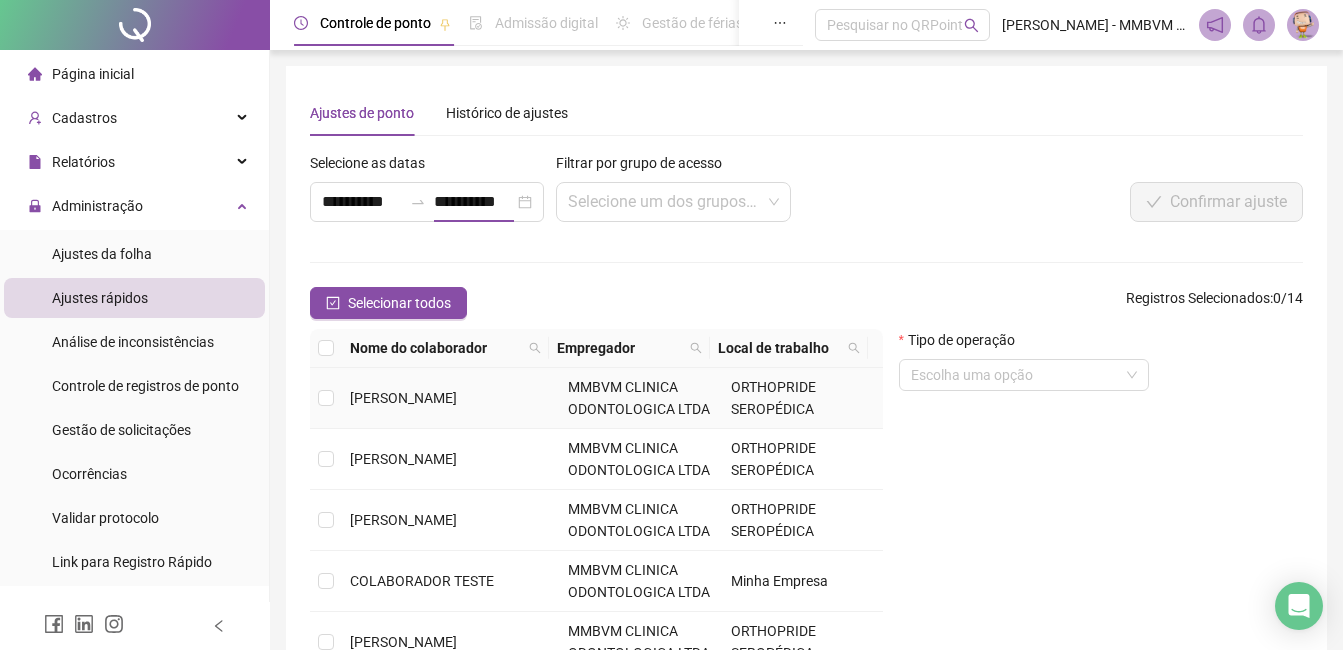 type on "**********" 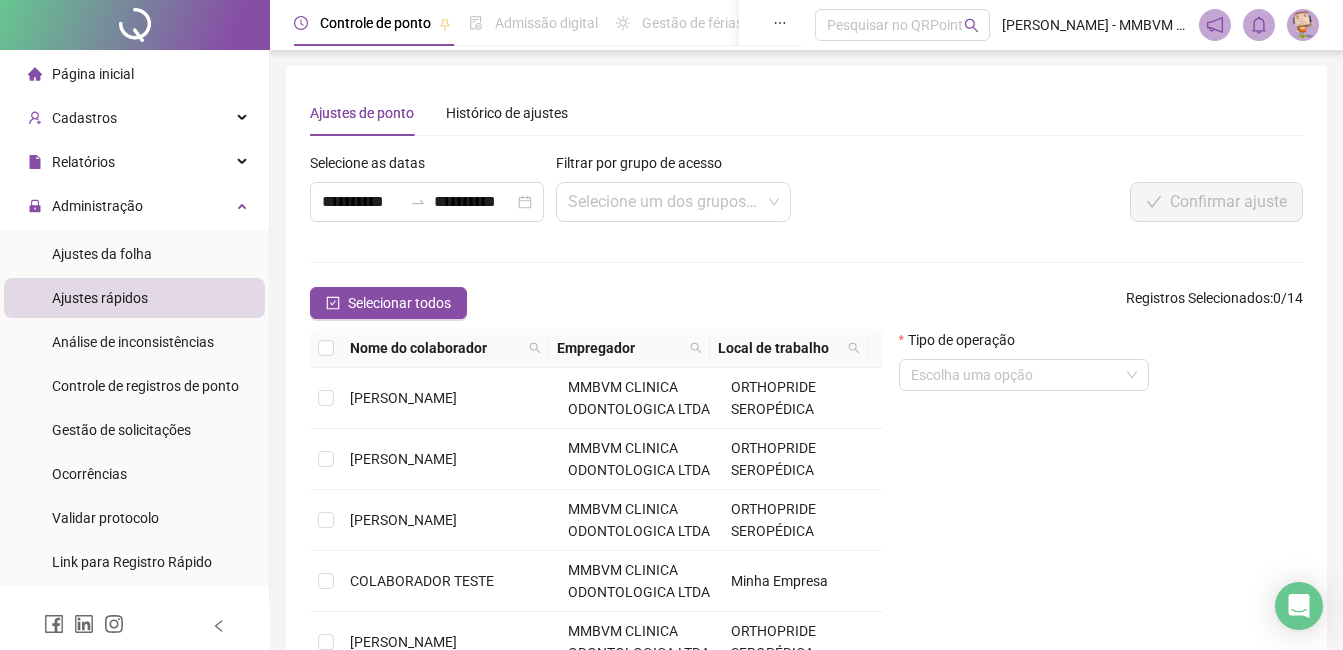 drag, startPoint x: 964, startPoint y: 205, endPoint x: 981, endPoint y: 318, distance: 114.27161 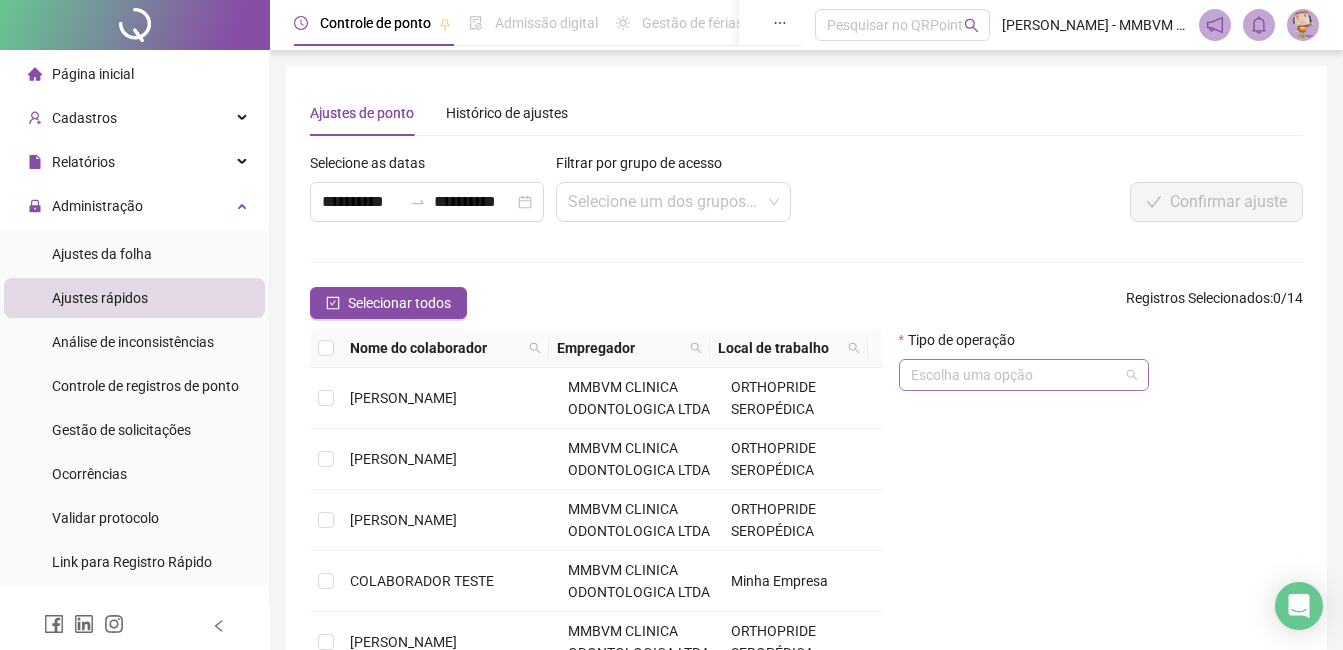 click at bounding box center [1018, 375] 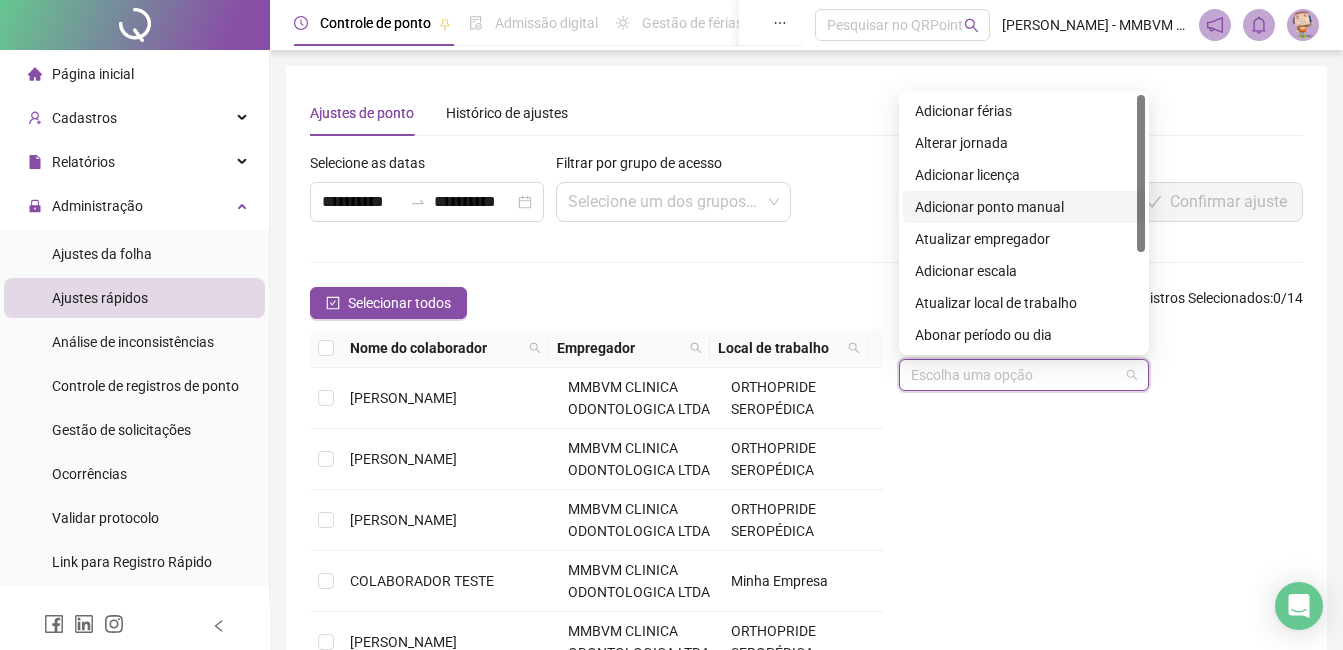 click on "Adicionar ponto manual" at bounding box center [1024, 207] 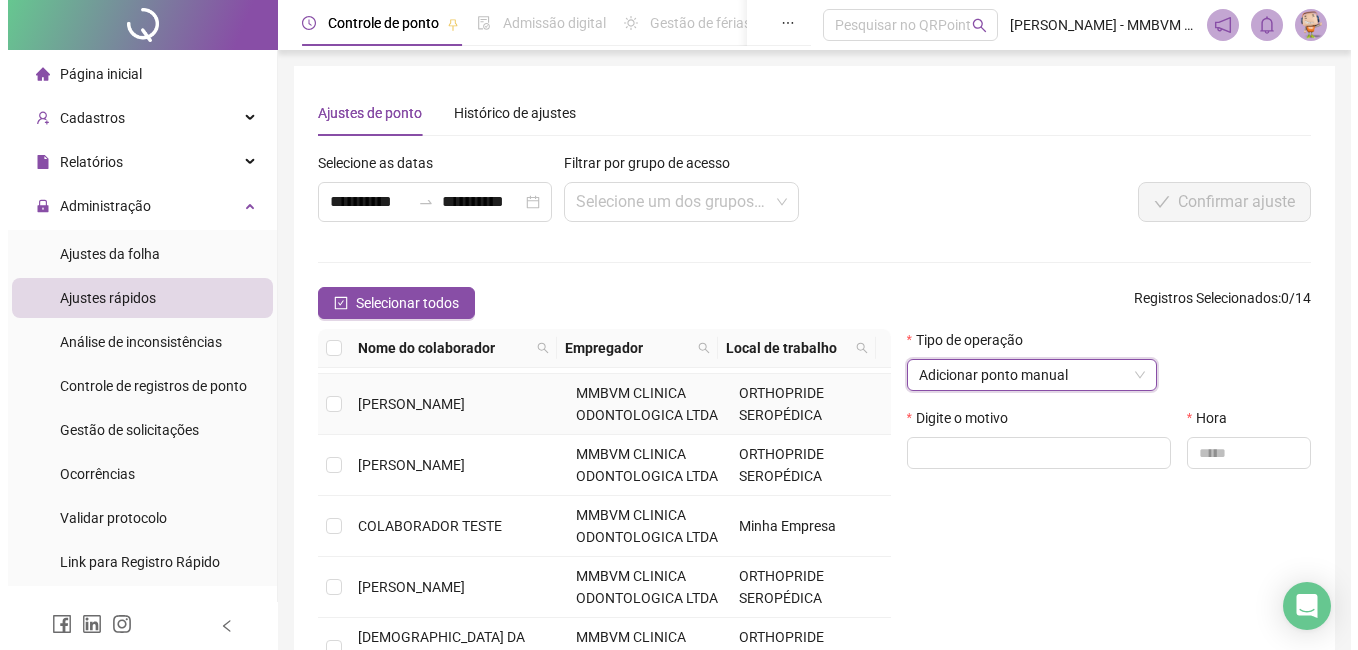 scroll, scrollTop: 100, scrollLeft: 0, axis: vertical 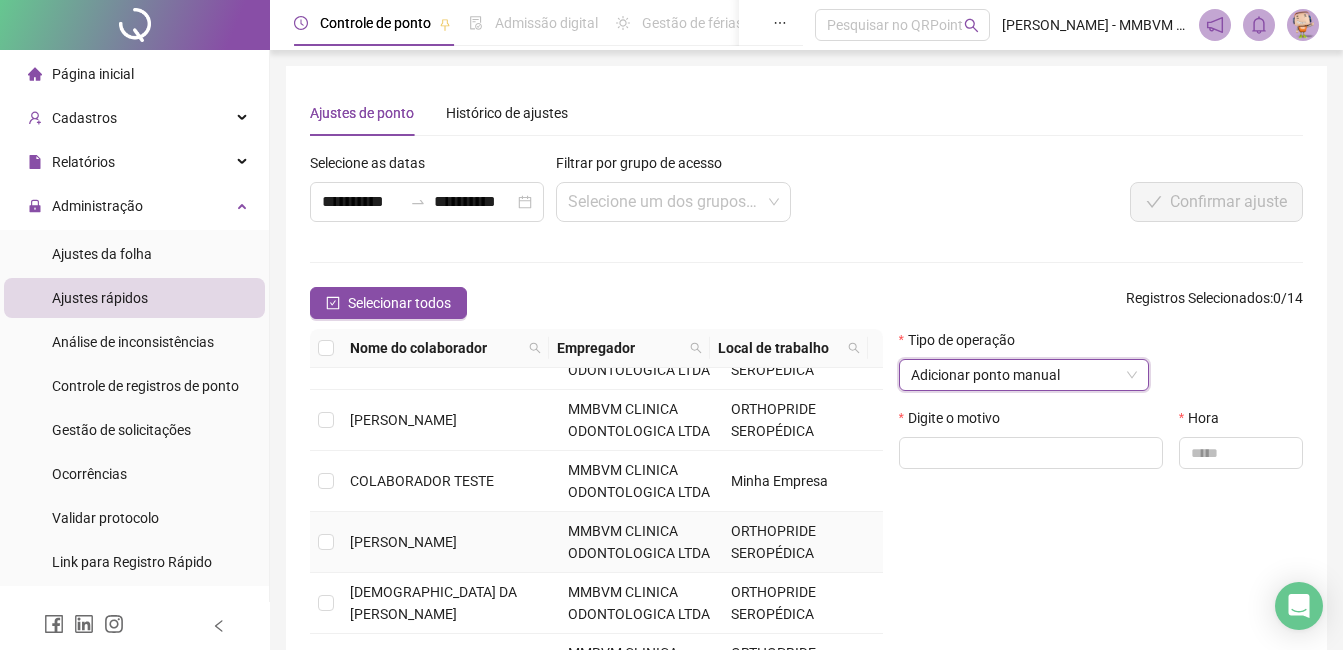 click on "[PERSON_NAME]" at bounding box center [403, 542] 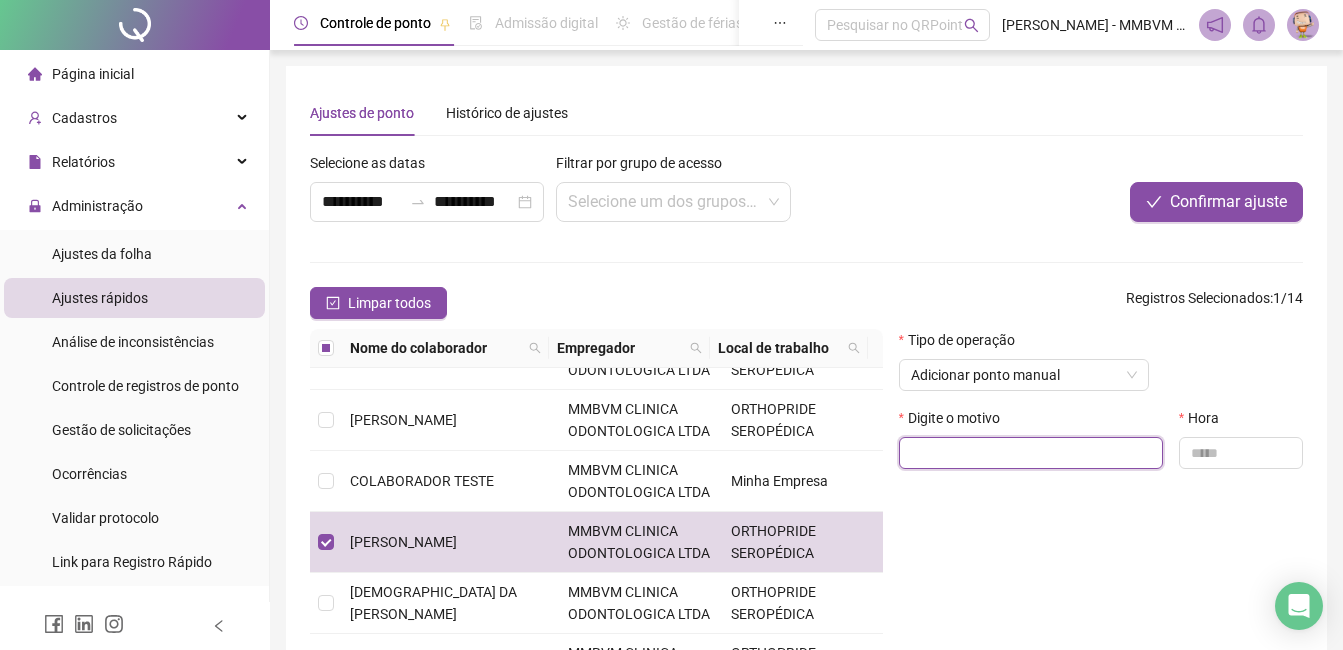 click at bounding box center (1031, 453) 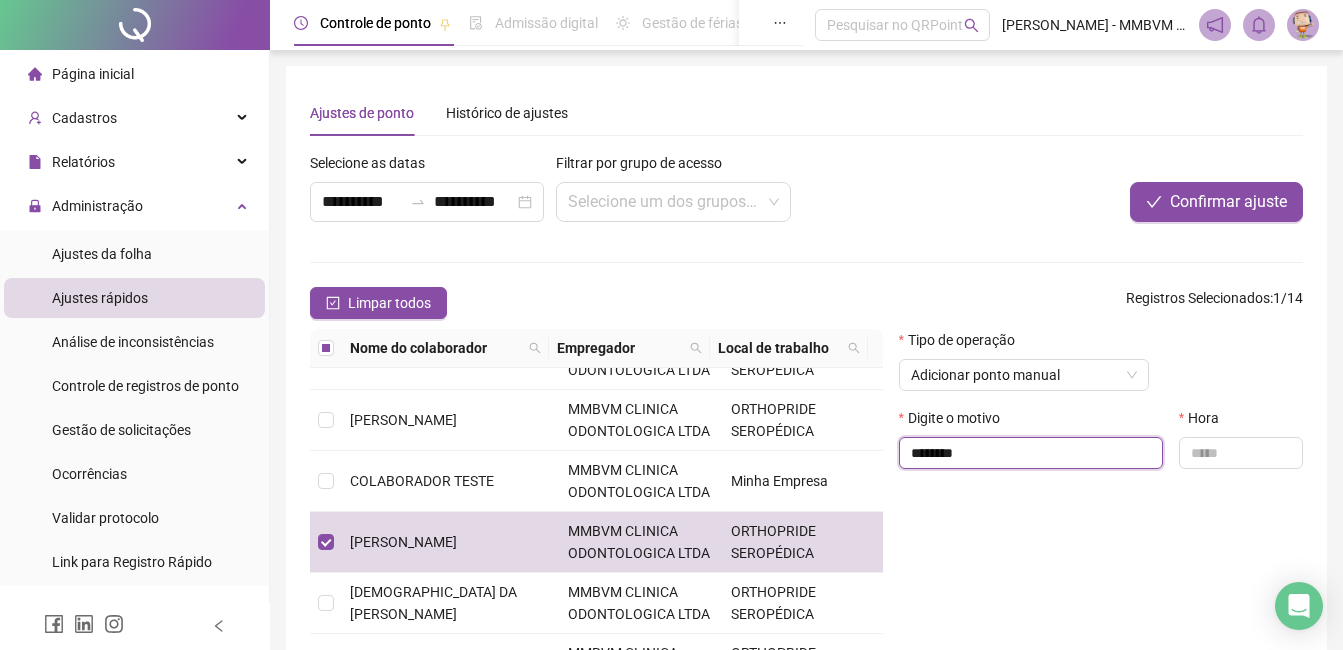 click on "********" at bounding box center (1031, 453) 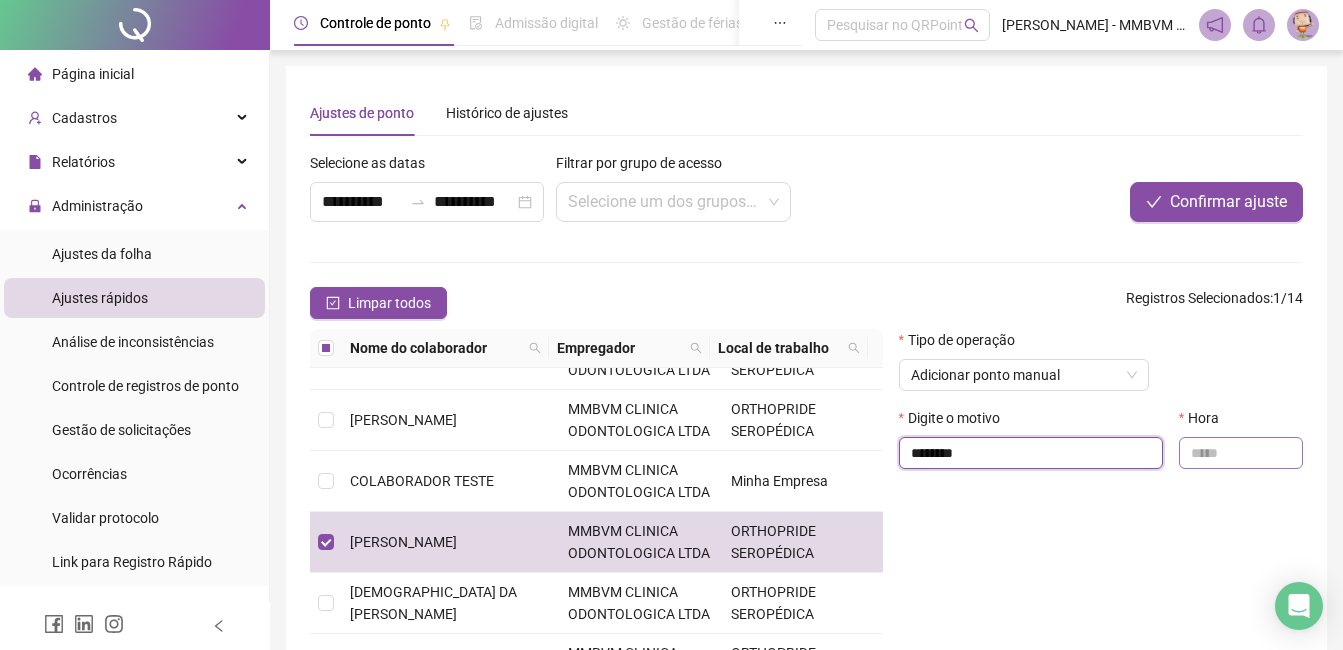 type on "********" 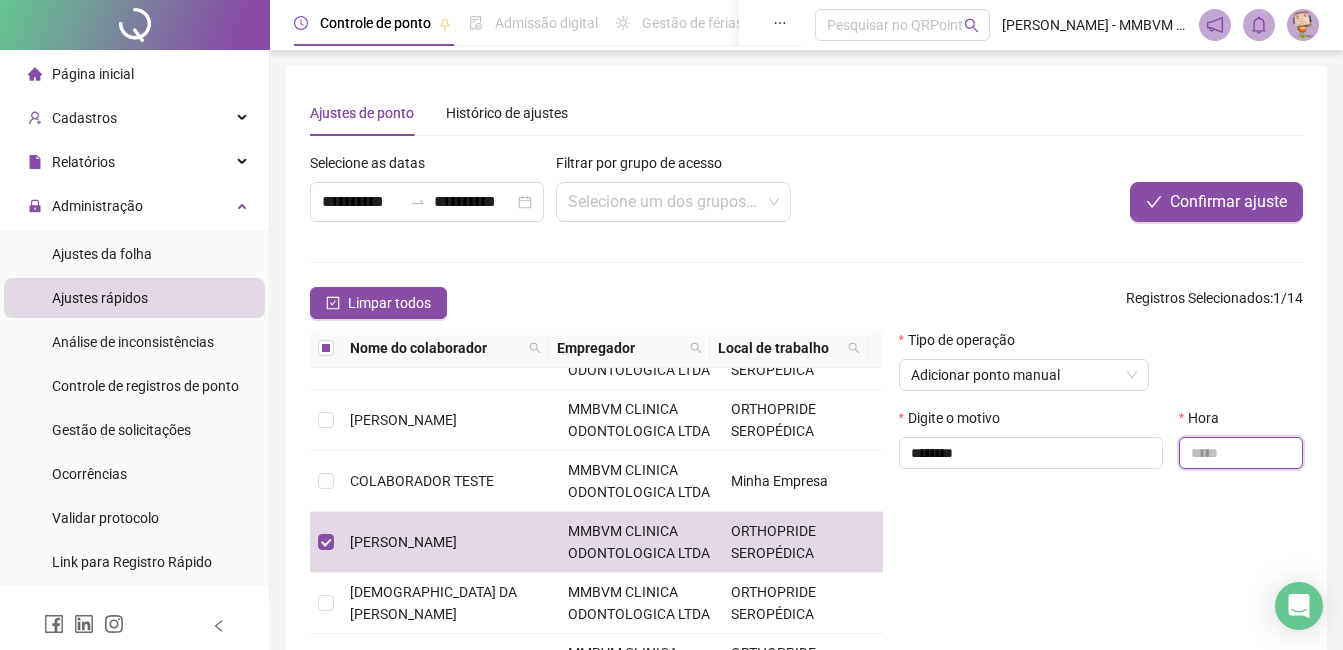 click at bounding box center [1241, 453] 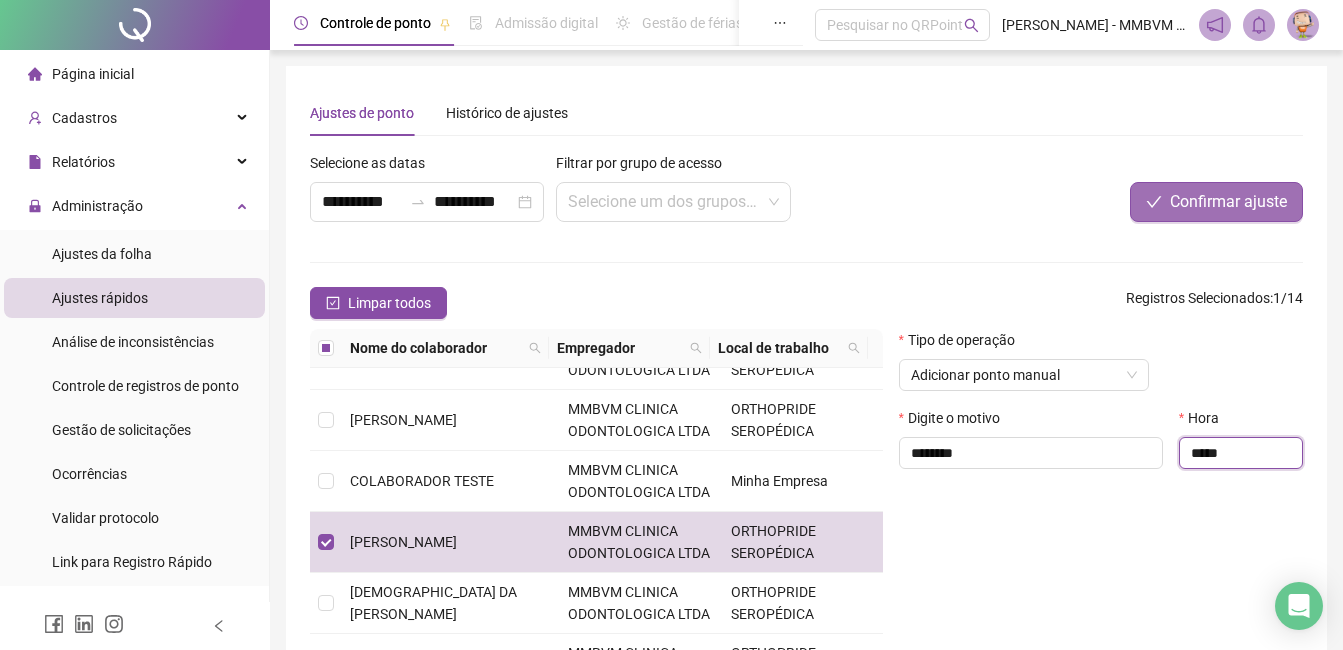 type on "*****" 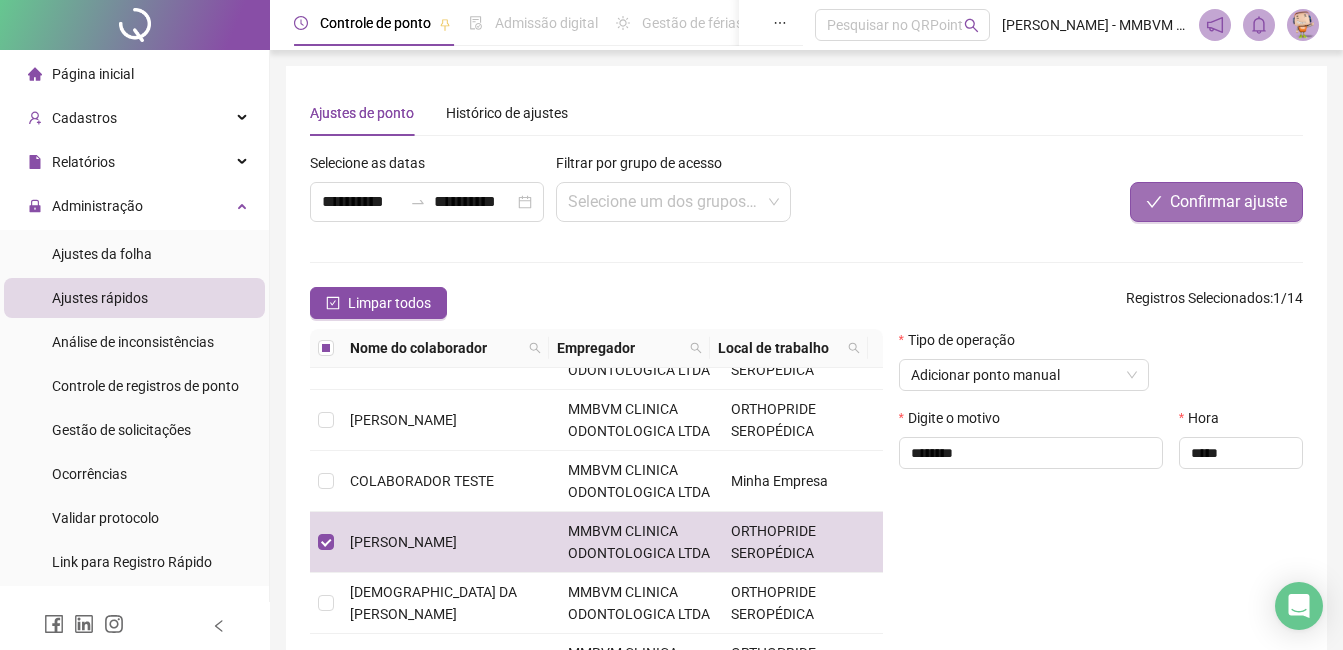 click on "Confirmar ajuste" at bounding box center (1228, 202) 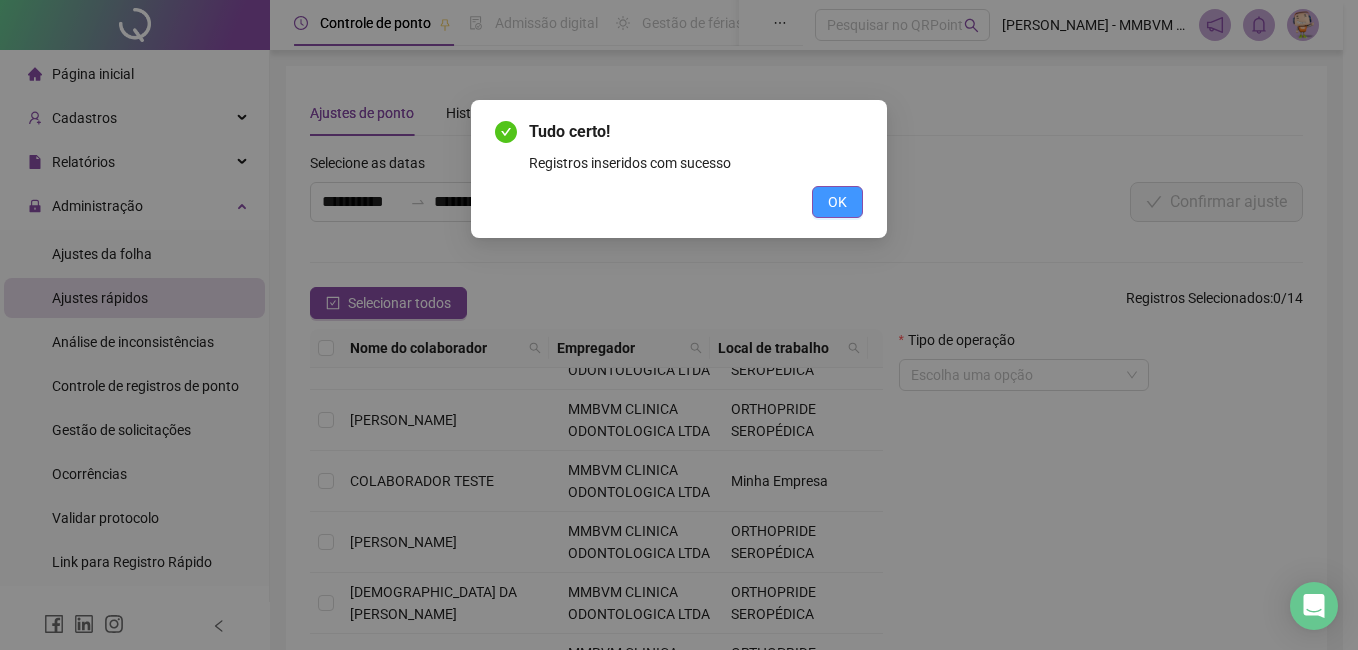 click on "OK" at bounding box center [837, 202] 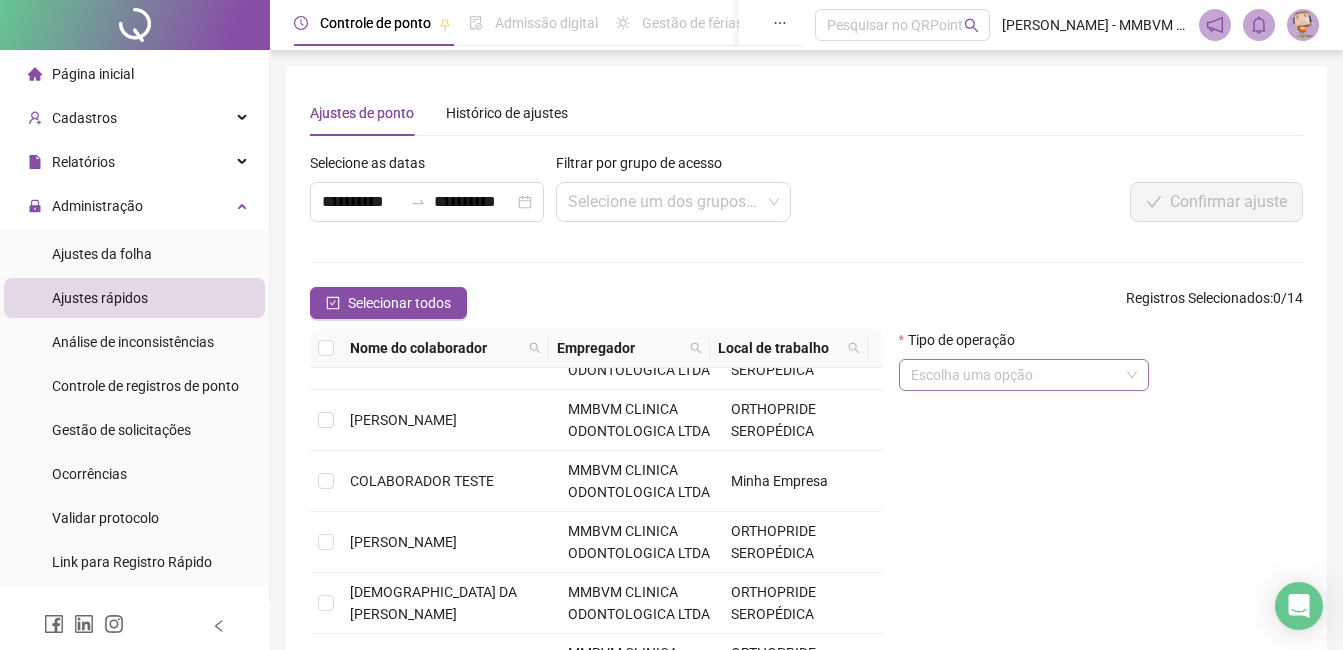 click at bounding box center [1018, 375] 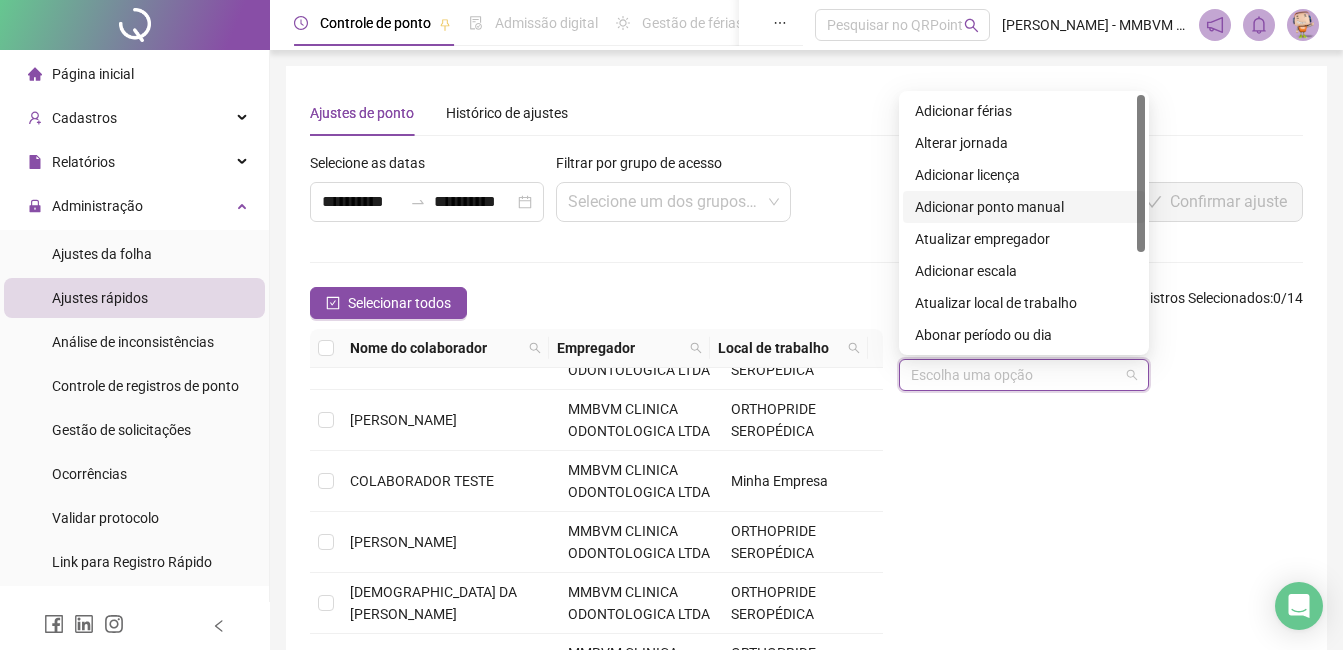 click on "Adicionar ponto manual" at bounding box center (1024, 207) 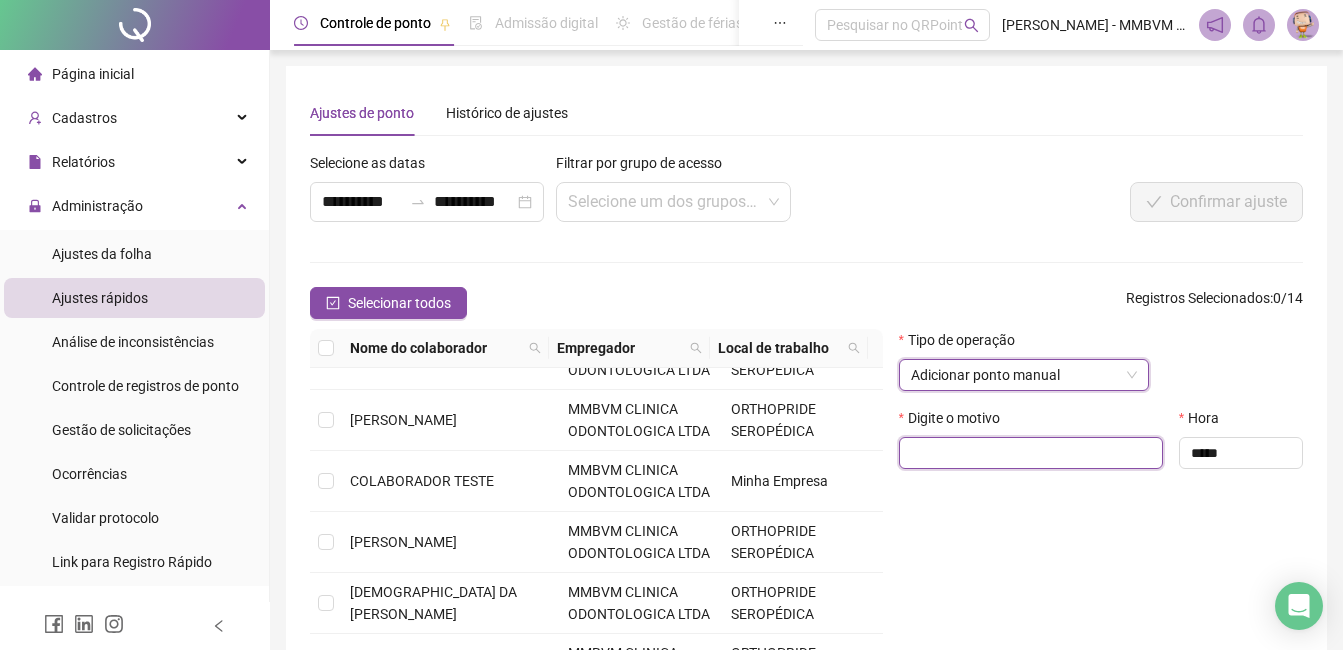 click at bounding box center [1031, 453] 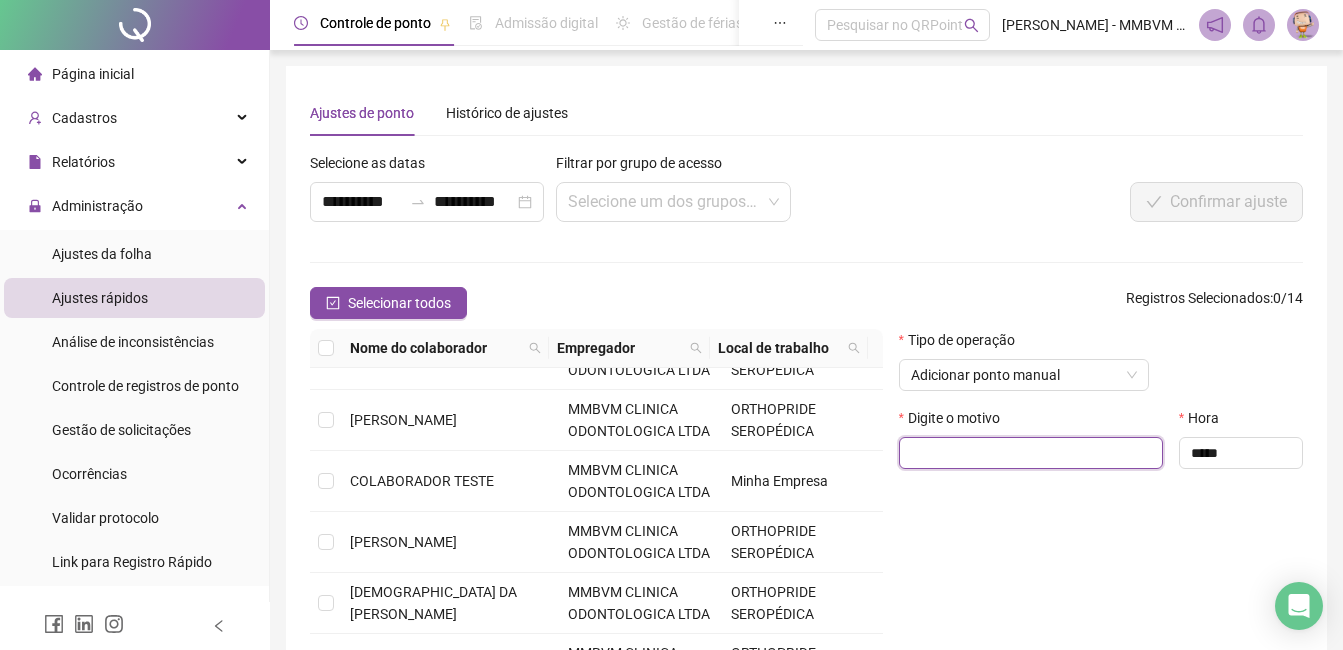 paste on "********" 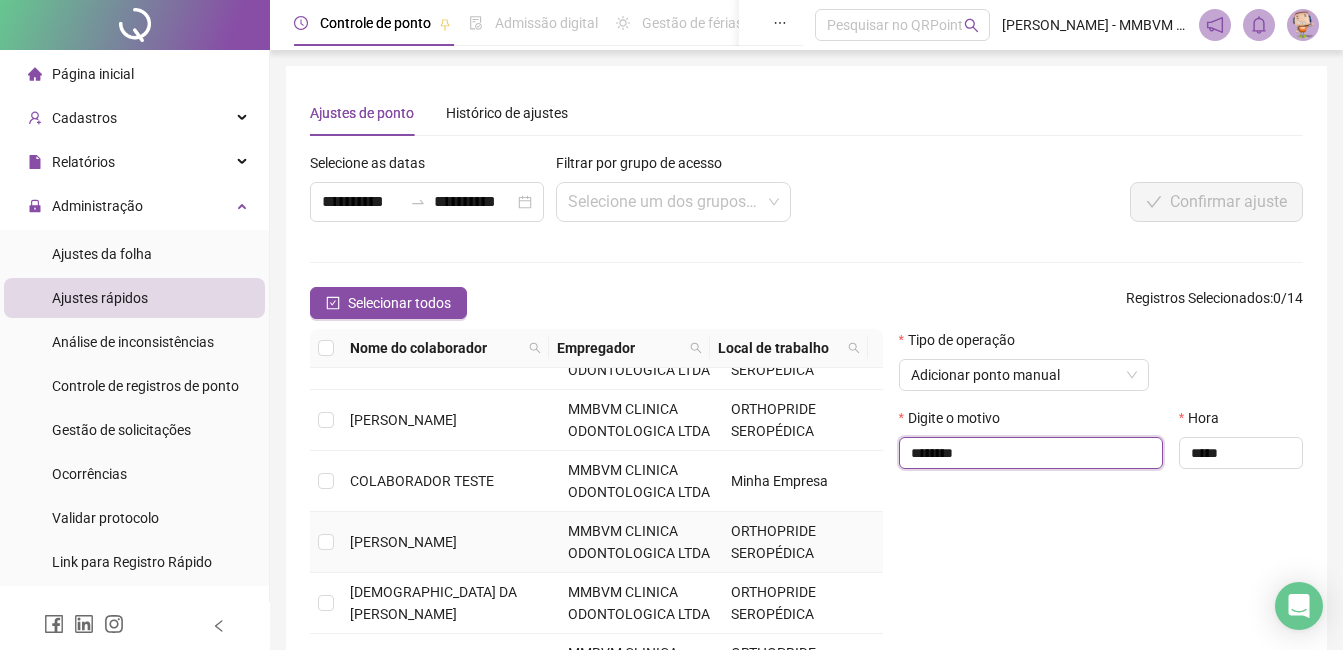 type on "********" 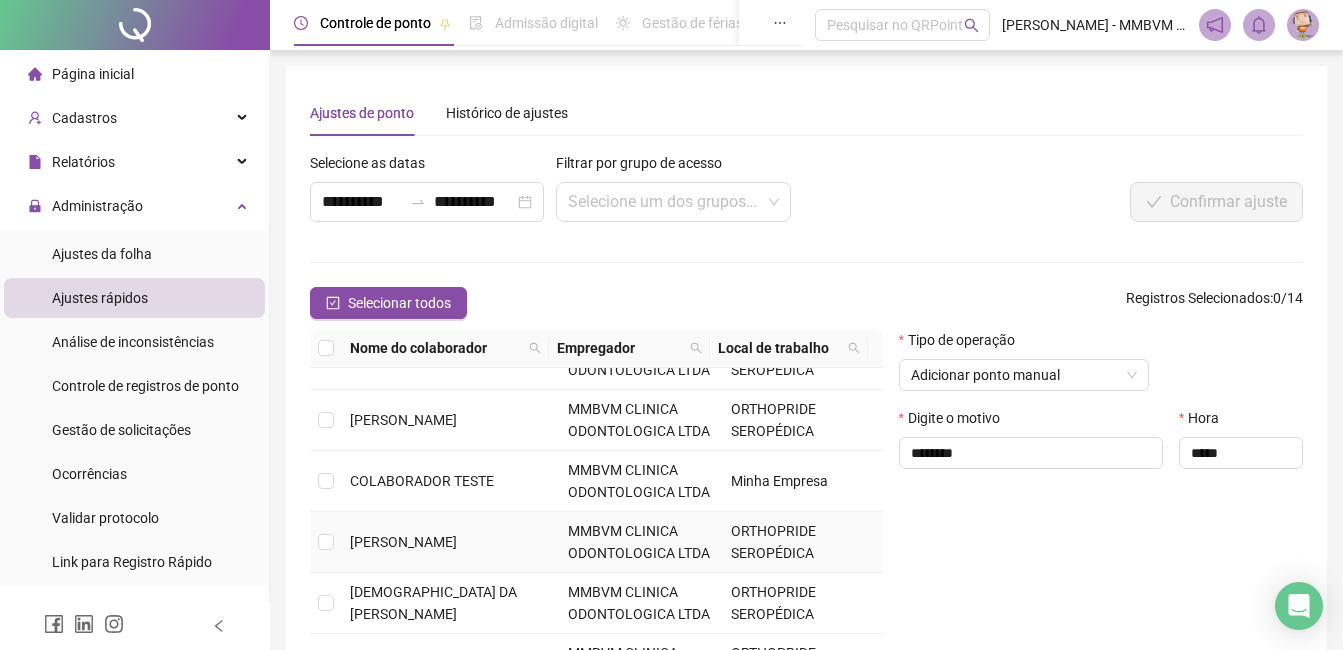 click on "[PERSON_NAME]" at bounding box center (451, 542) 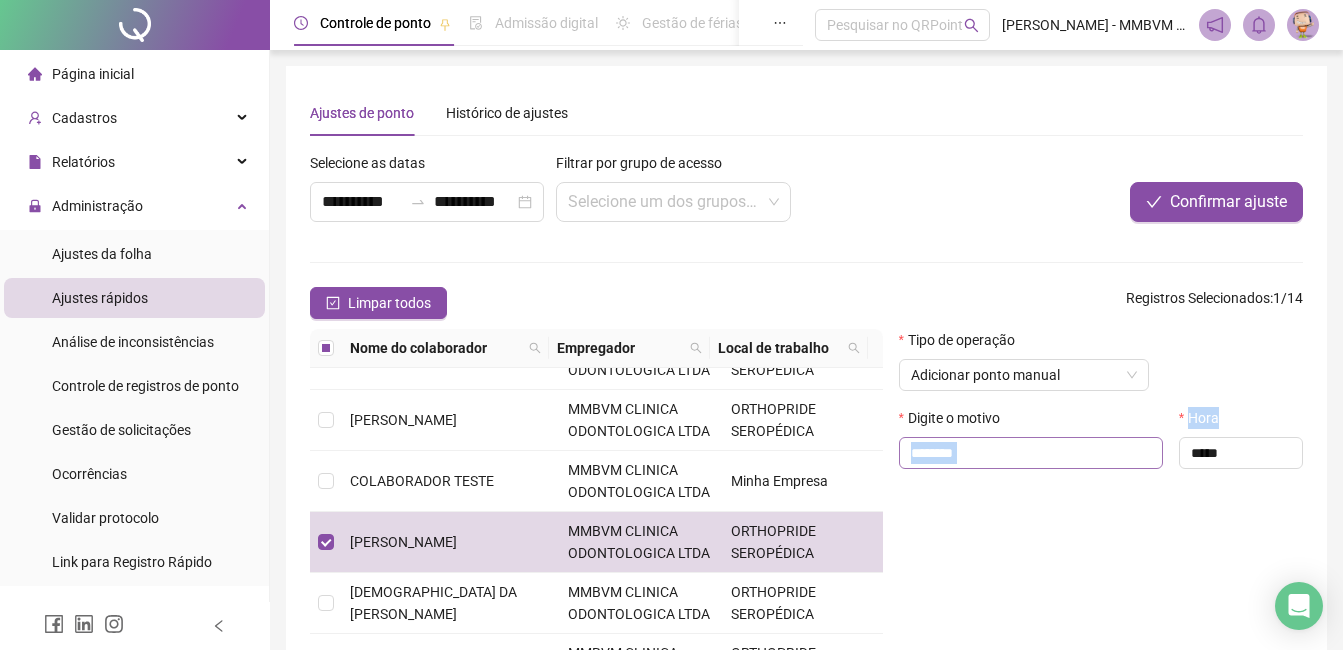 drag, startPoint x: 1255, startPoint y: 436, endPoint x: 1093, endPoint y: 437, distance: 162.00308 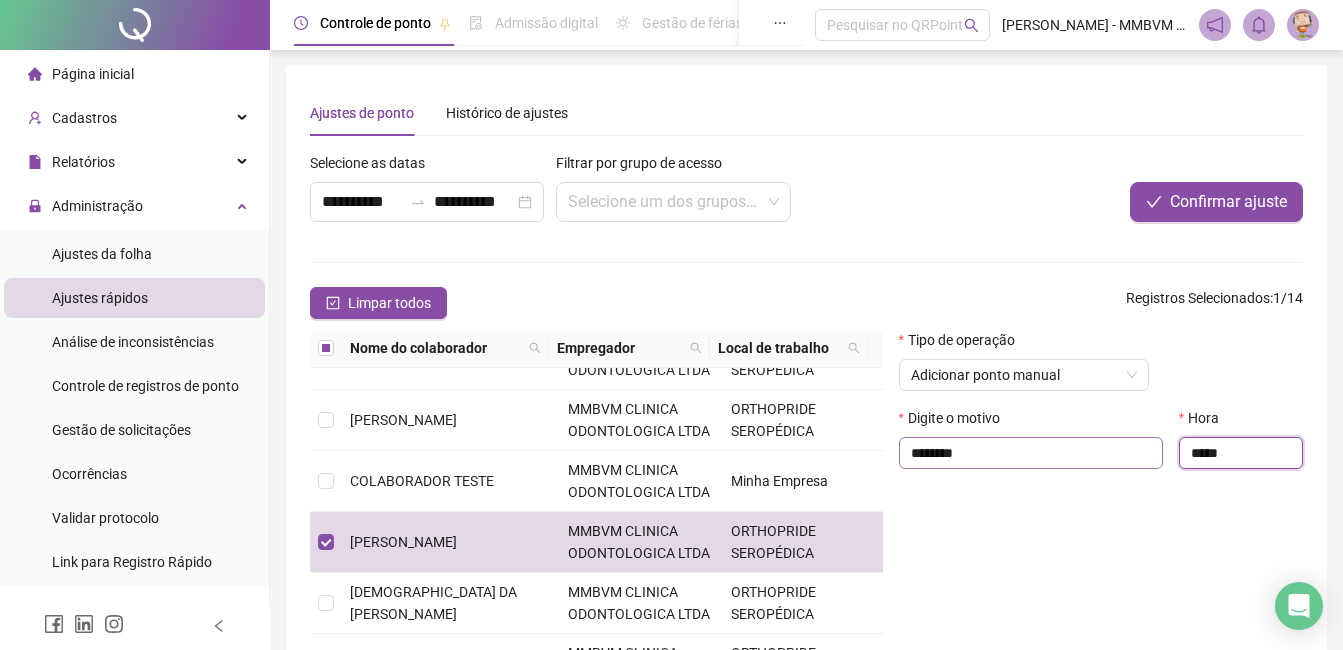 drag, startPoint x: 1266, startPoint y: 445, endPoint x: 1146, endPoint y: 450, distance: 120.10412 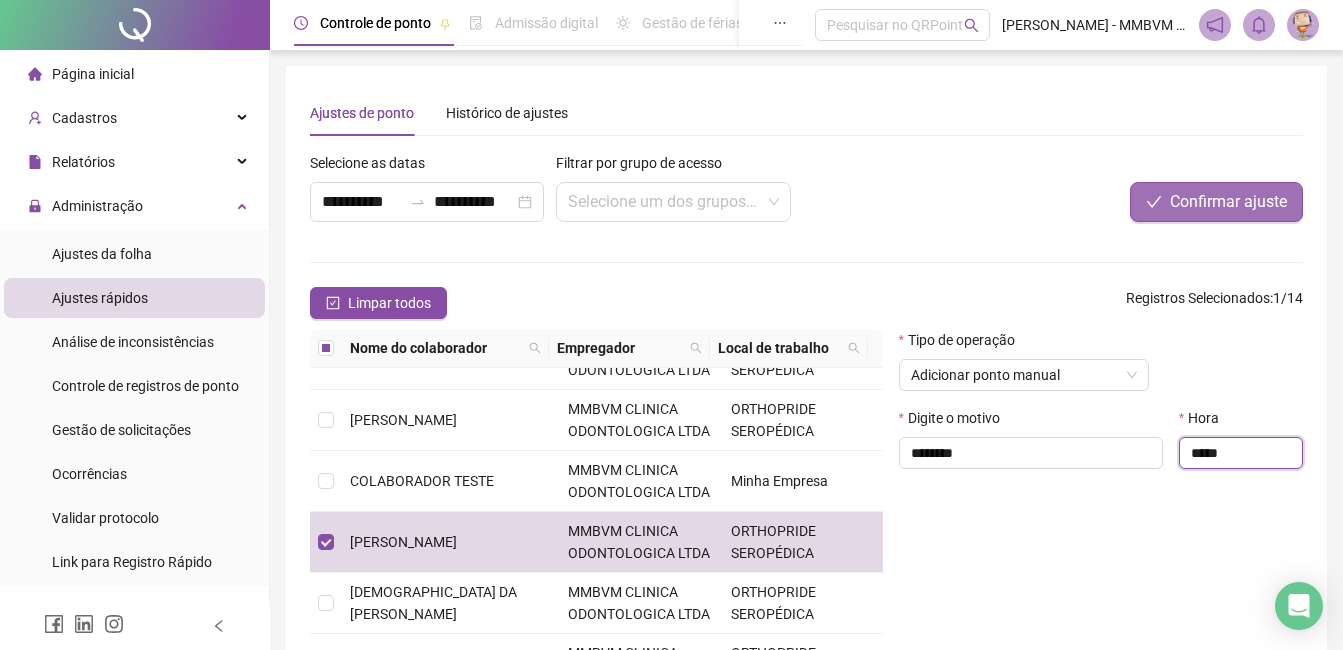 type on "*****" 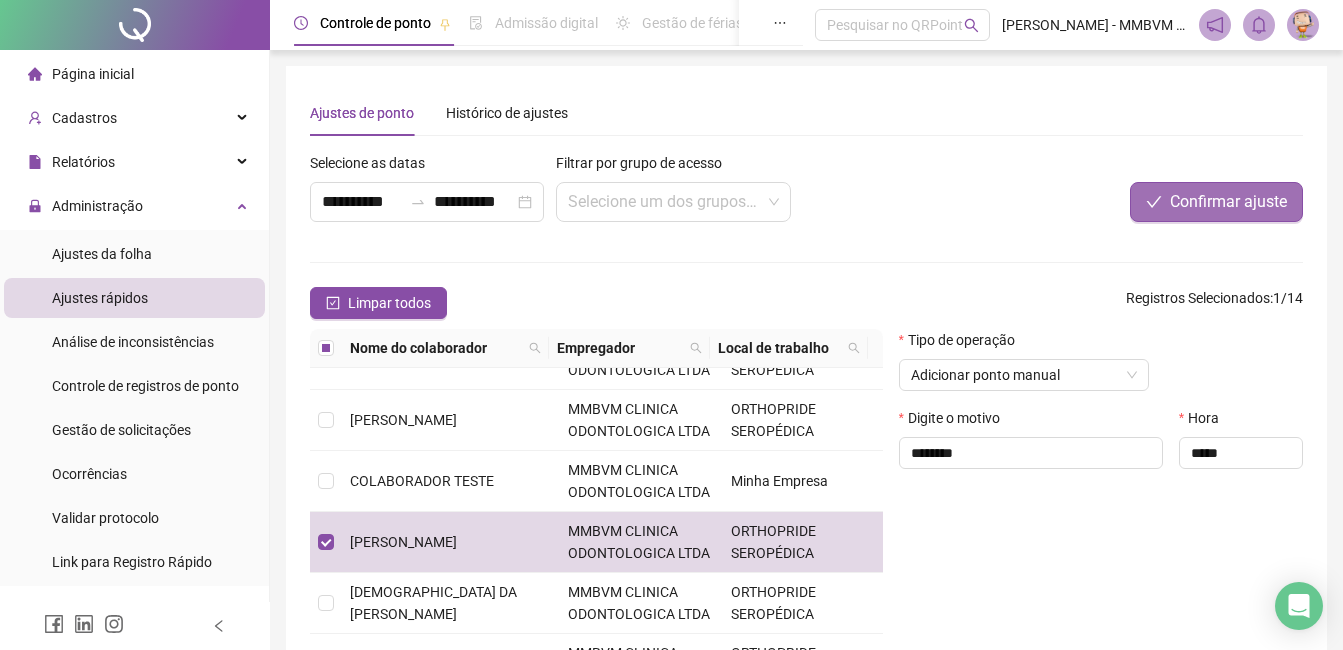 click on "Confirmar ajuste" at bounding box center (1228, 202) 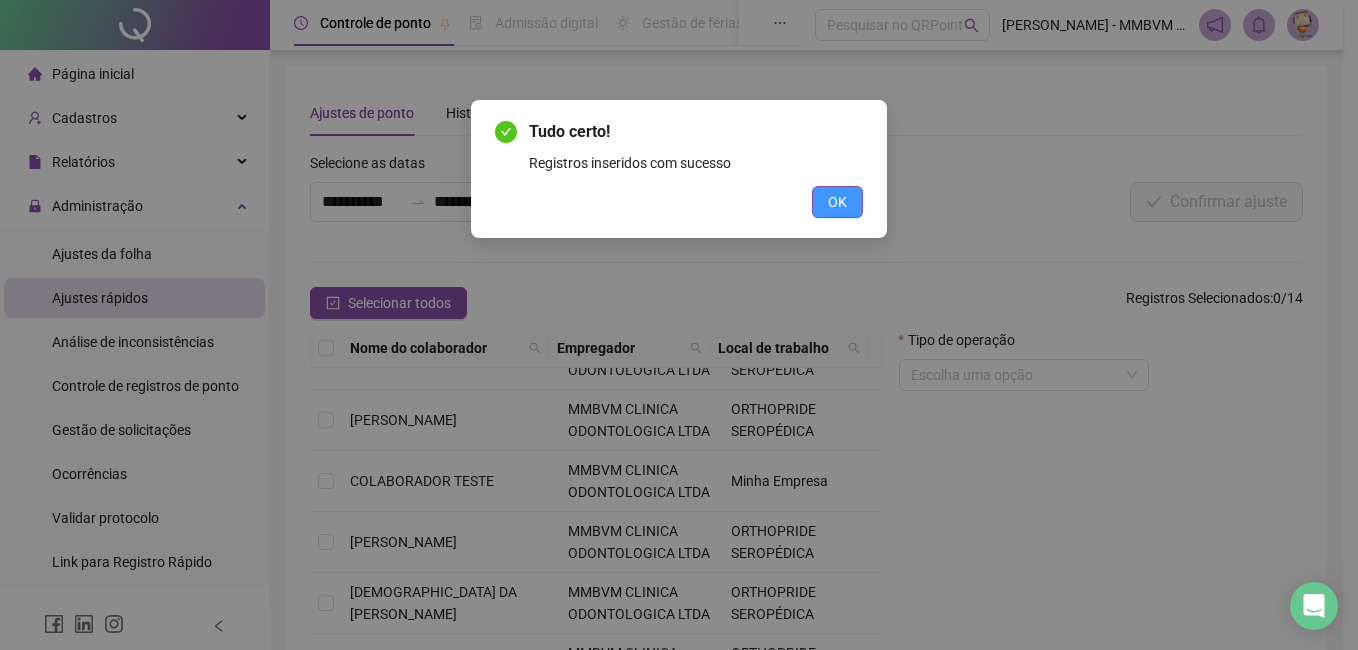 click on "OK" at bounding box center (837, 202) 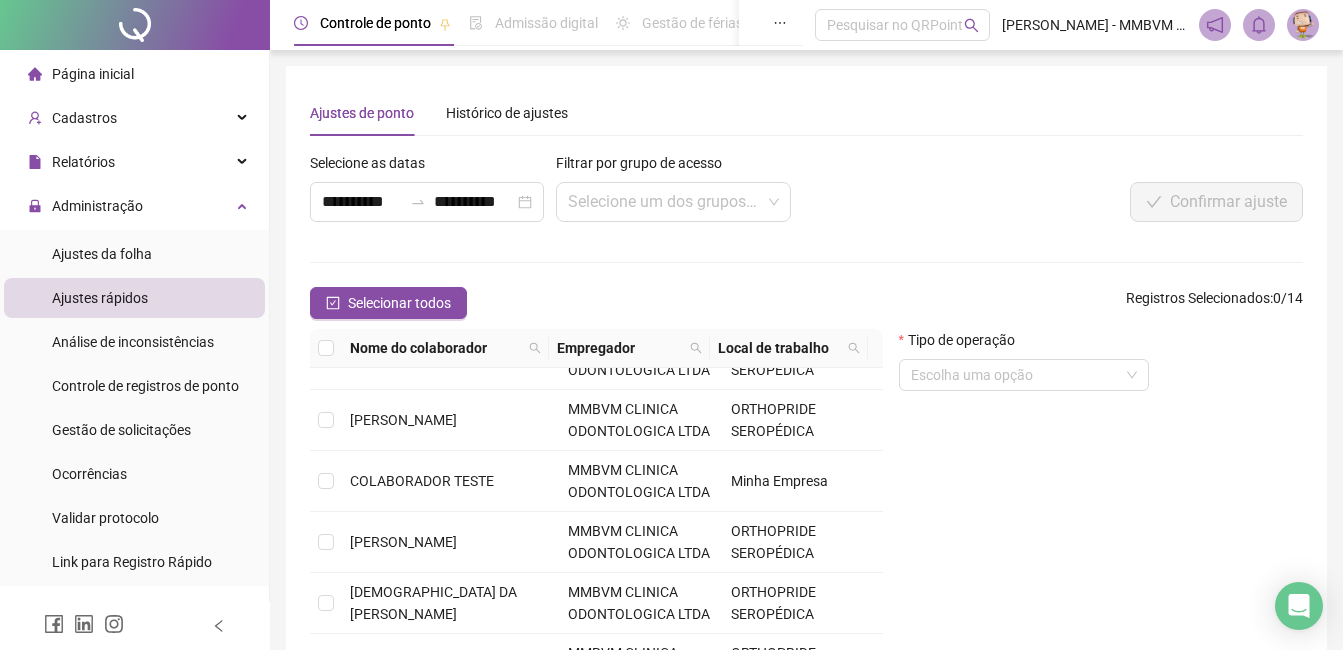 click on "Página inicial" at bounding box center (93, 74) 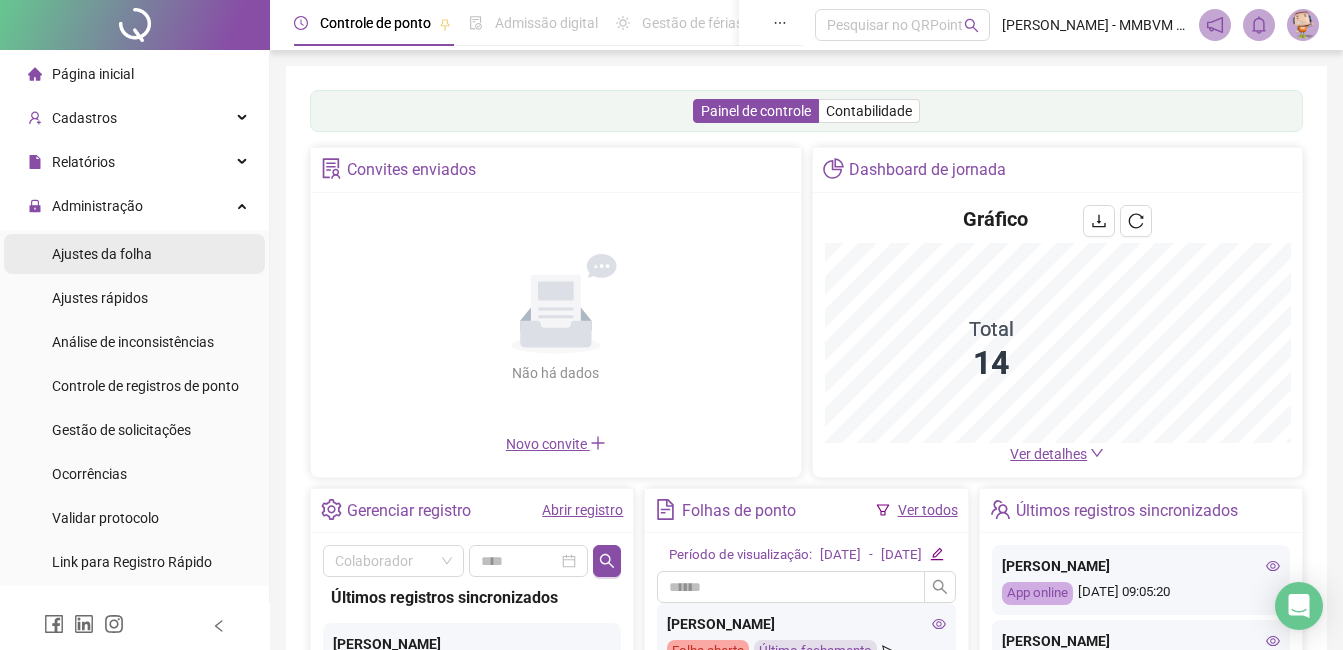 click on "Ajustes da folha" at bounding box center (102, 254) 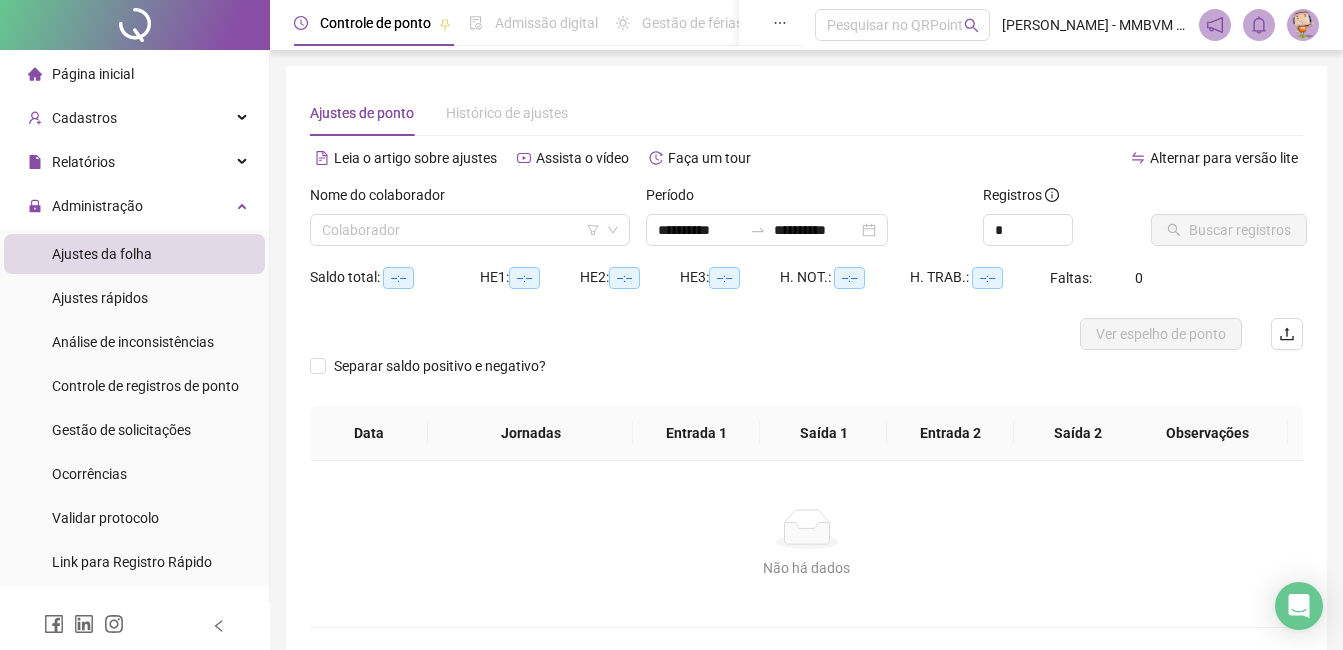 type on "**********" 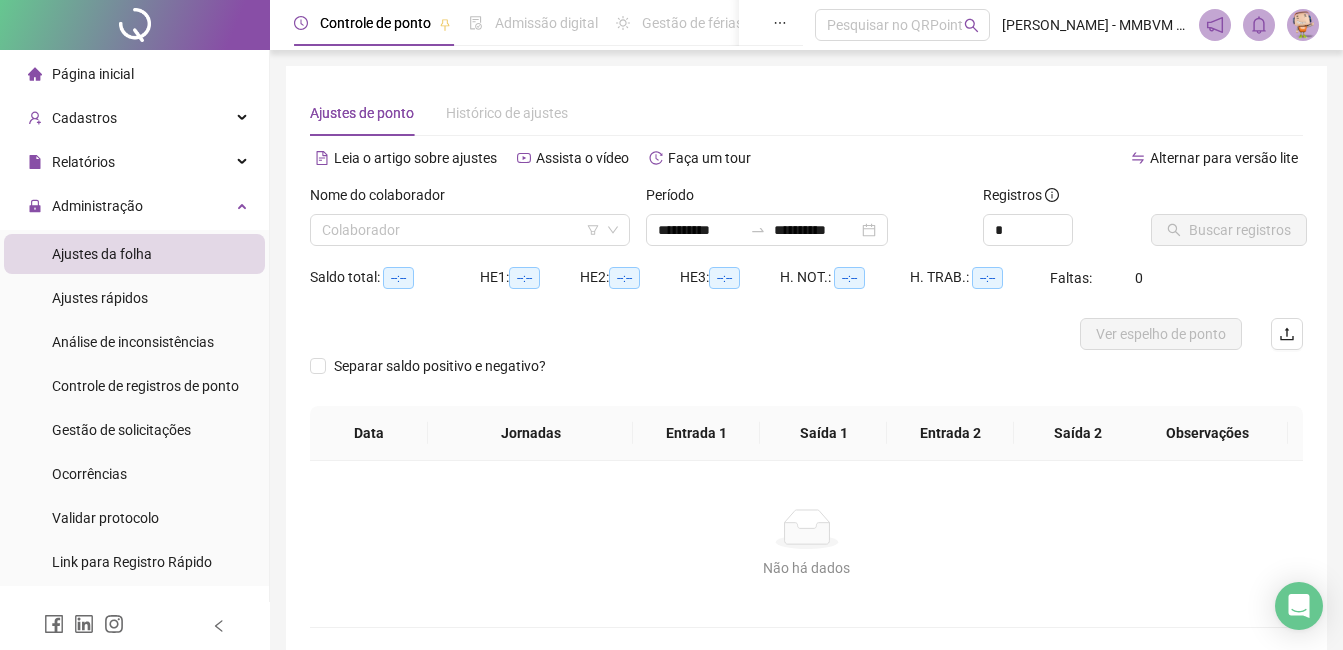 click on "Nome do colaborador Colaborador" at bounding box center [470, 223] 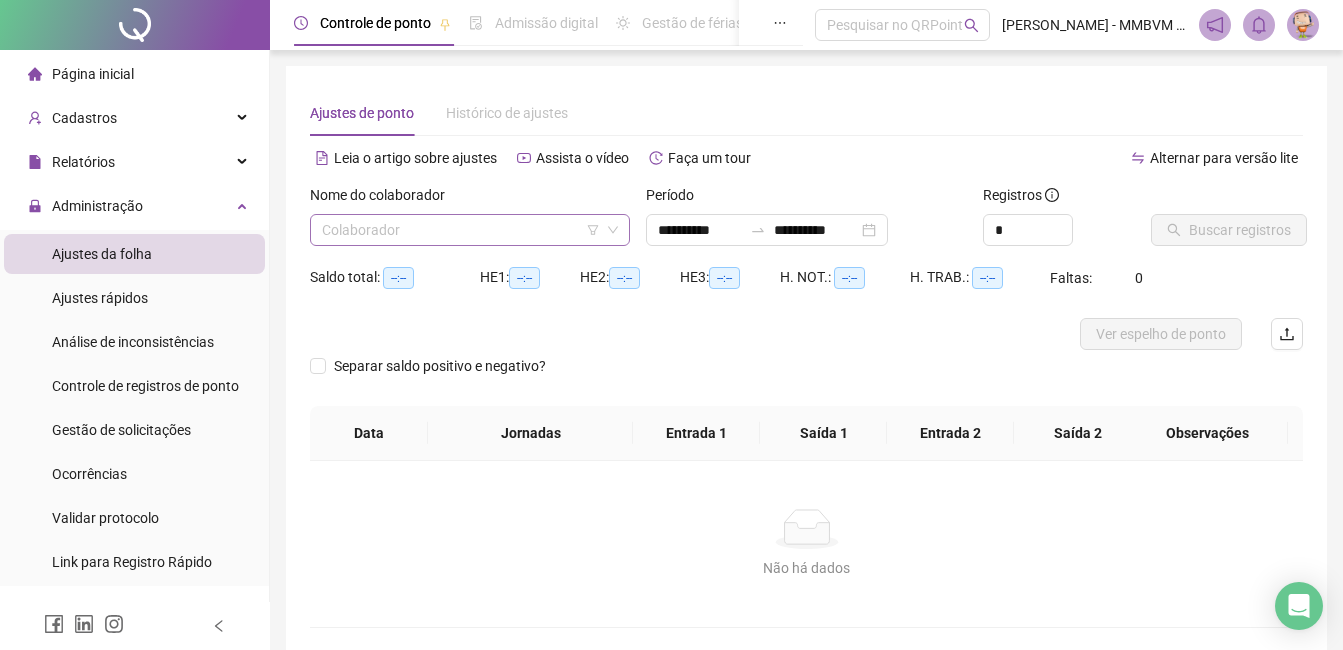 click at bounding box center (464, 230) 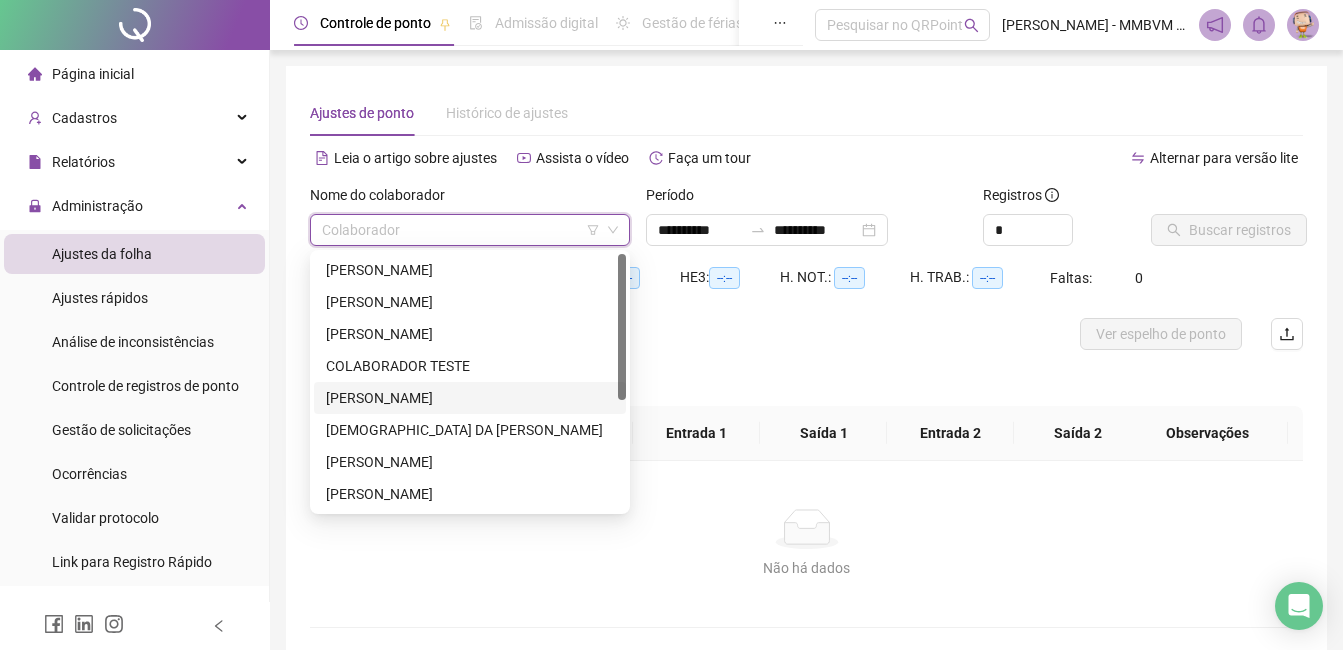 drag, startPoint x: 423, startPoint y: 391, endPoint x: 726, endPoint y: 366, distance: 304.0296 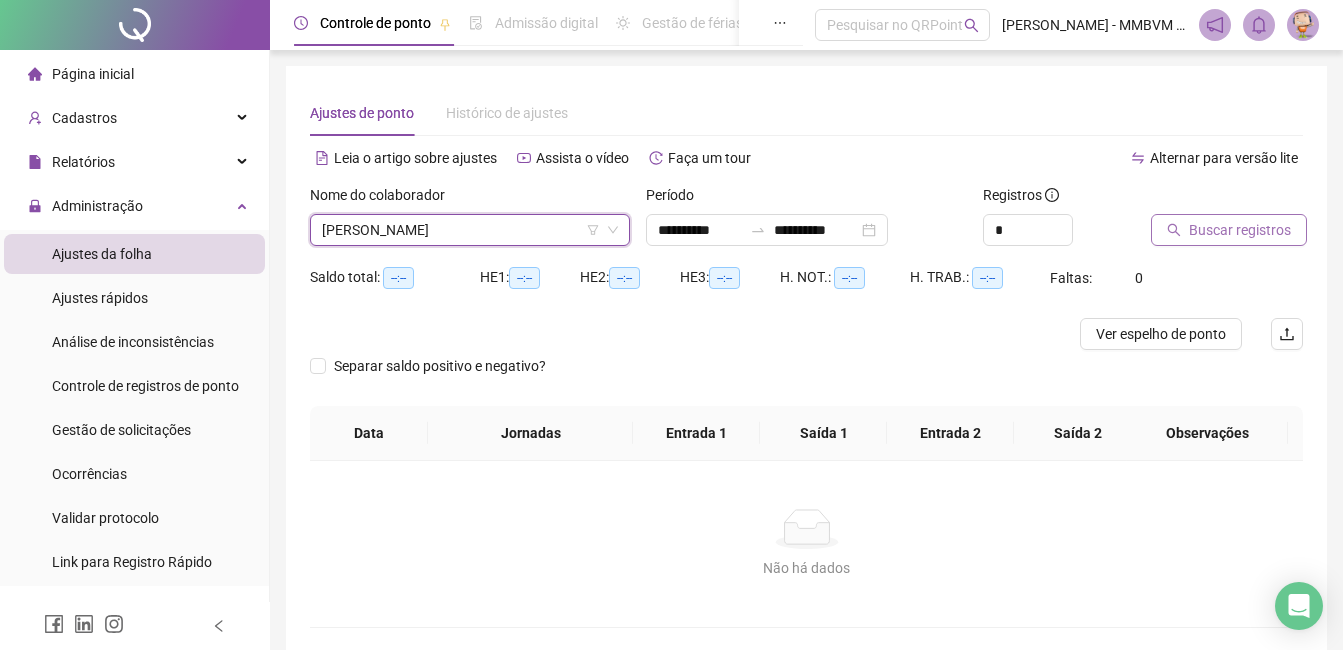 click on "Buscar registros" at bounding box center (1240, 230) 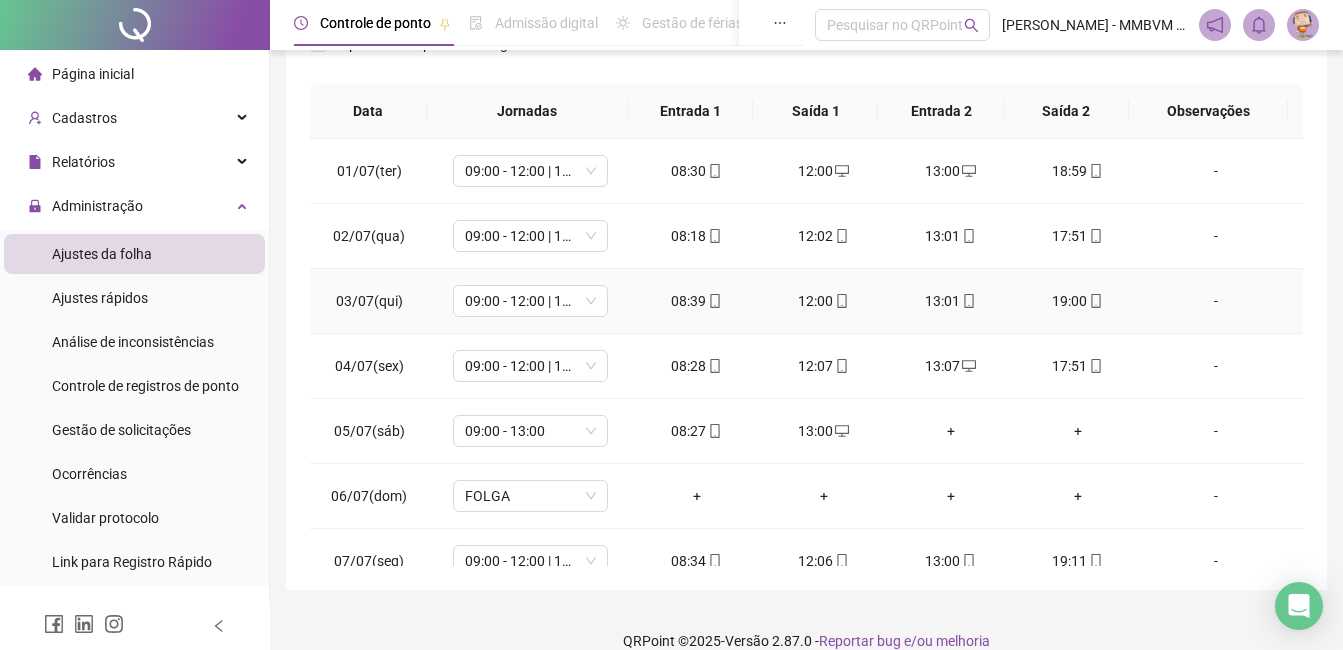 scroll, scrollTop: 372, scrollLeft: 0, axis: vertical 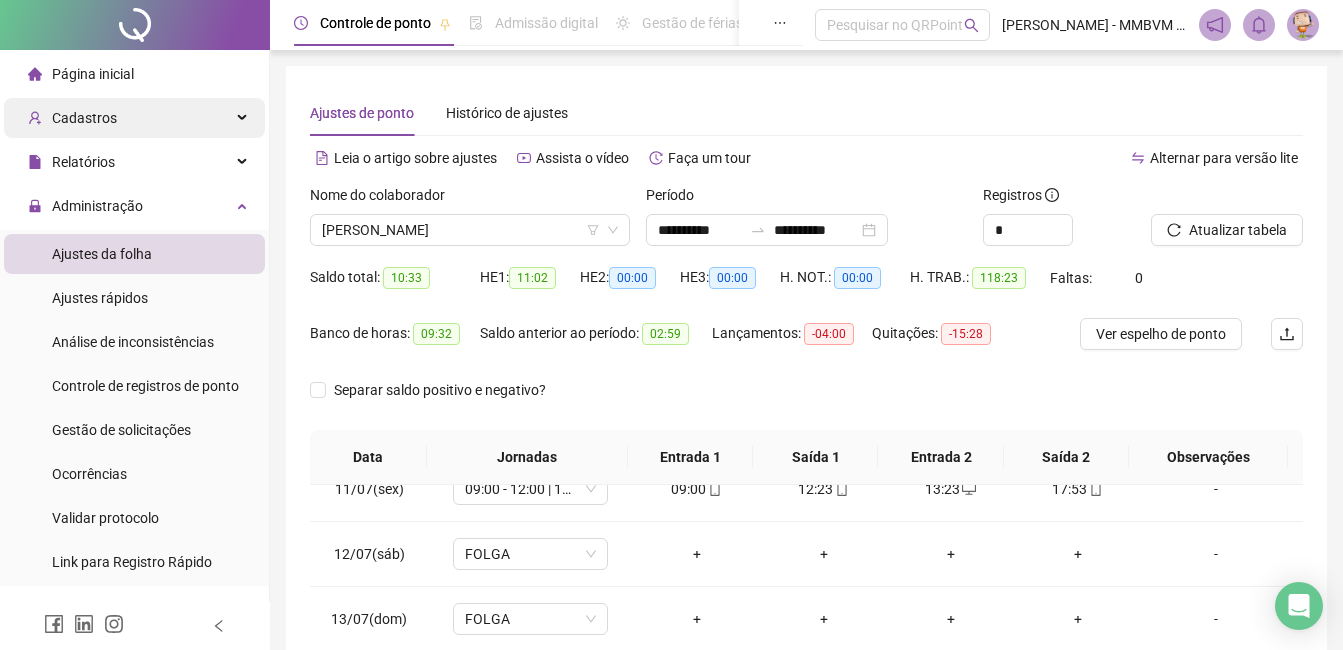 drag, startPoint x: 136, startPoint y: 89, endPoint x: 206, endPoint y: 119, distance: 76.15773 